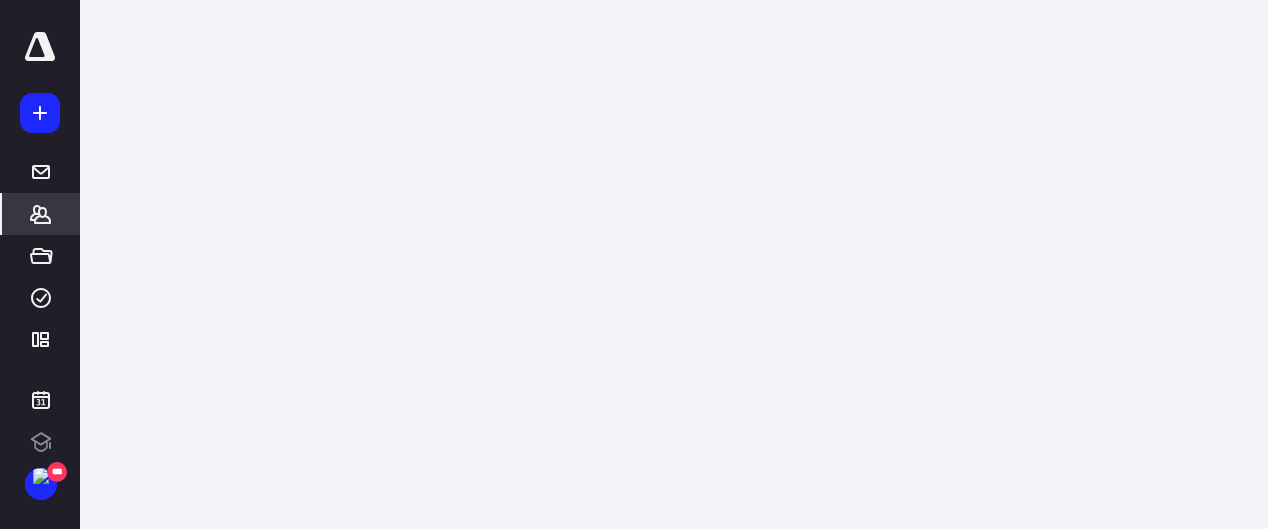 scroll, scrollTop: 0, scrollLeft: 0, axis: both 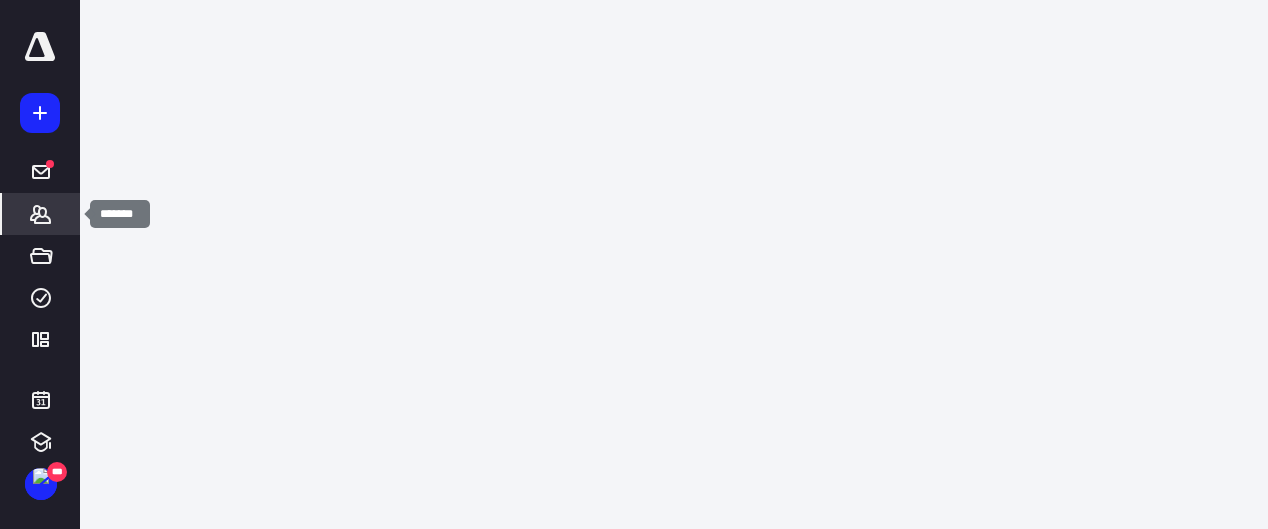 click 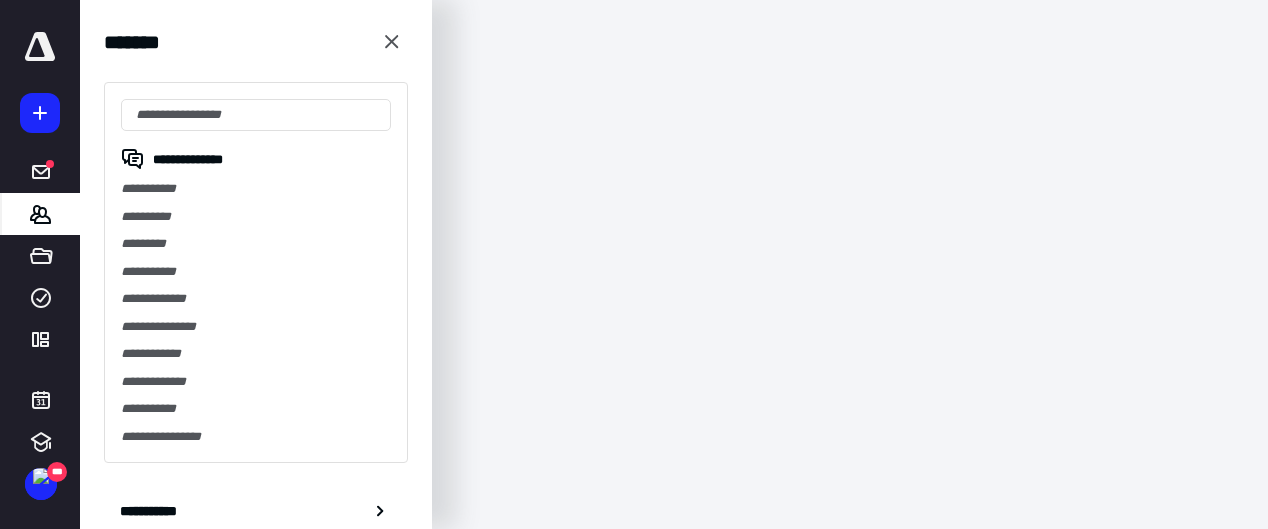 click on "**********" at bounding box center [256, 189] 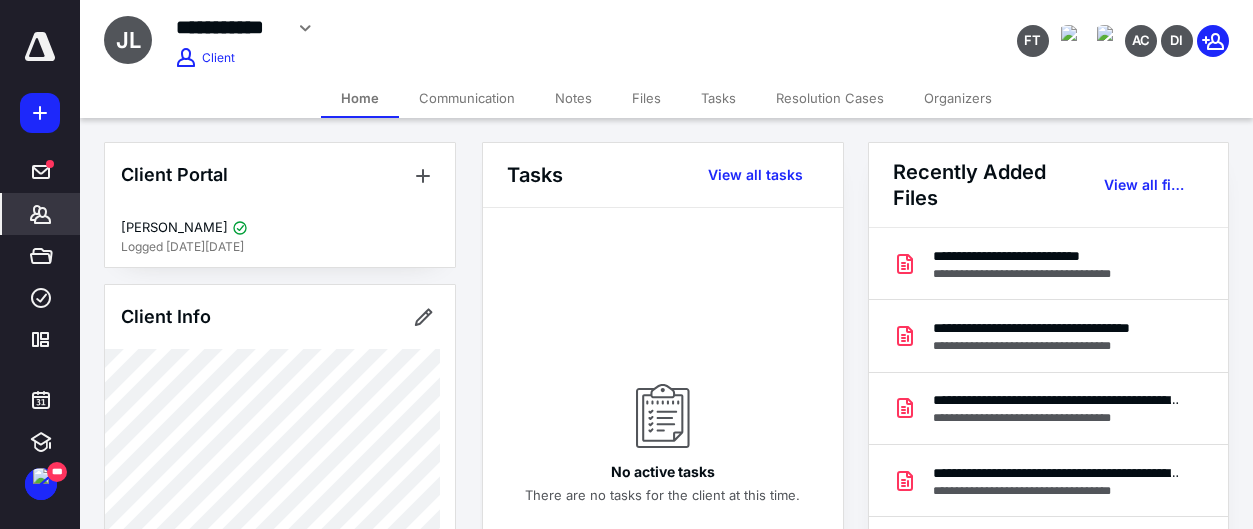 click on "Files" at bounding box center (646, 98) 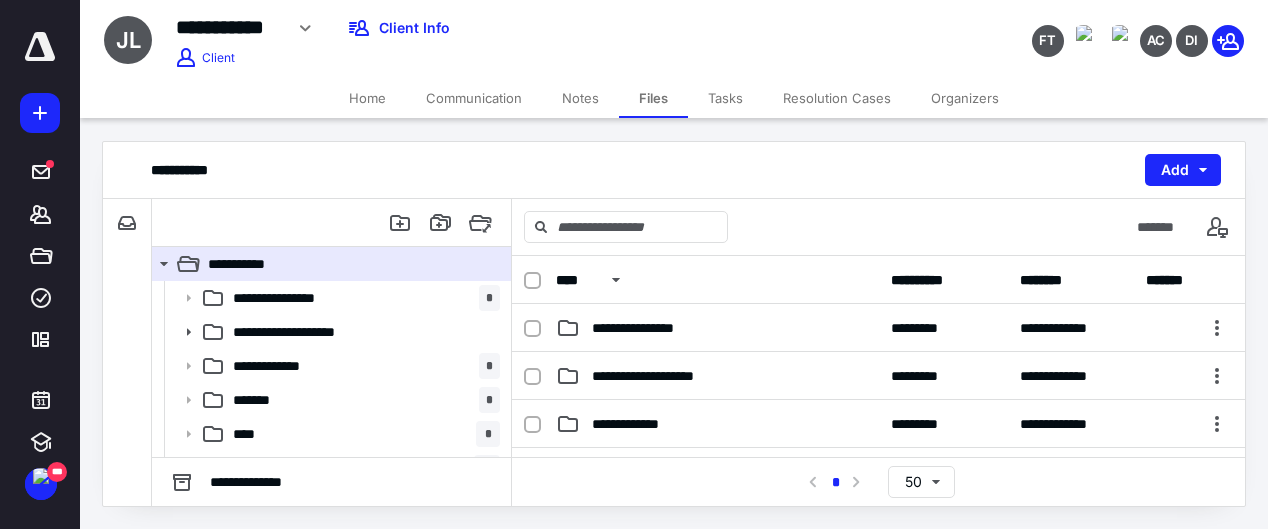 click on "**********" at bounding box center [362, 332] 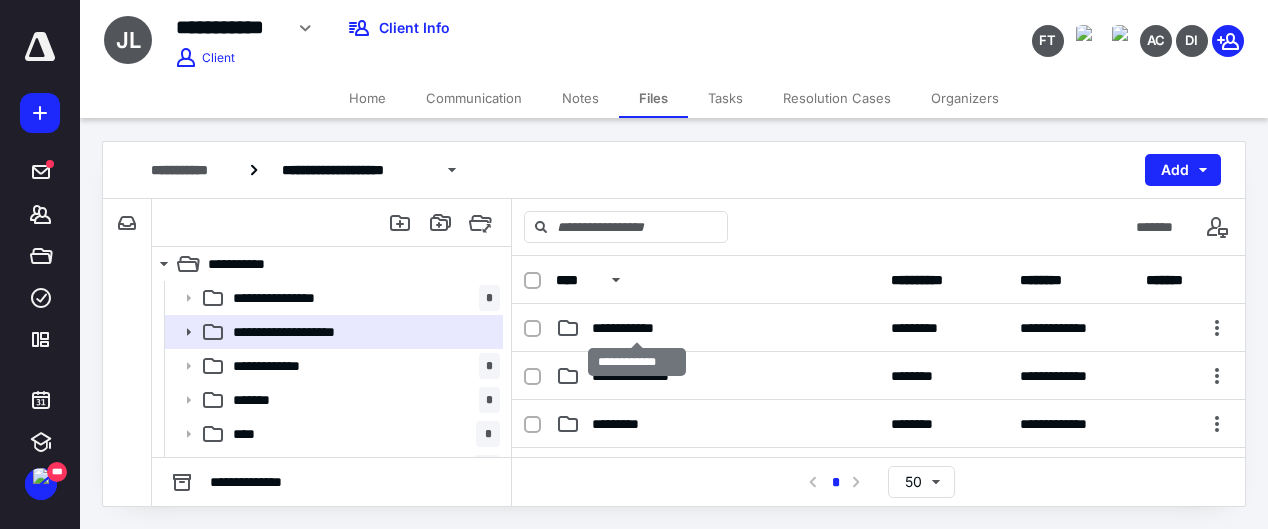 click on "**********" at bounding box center [637, 328] 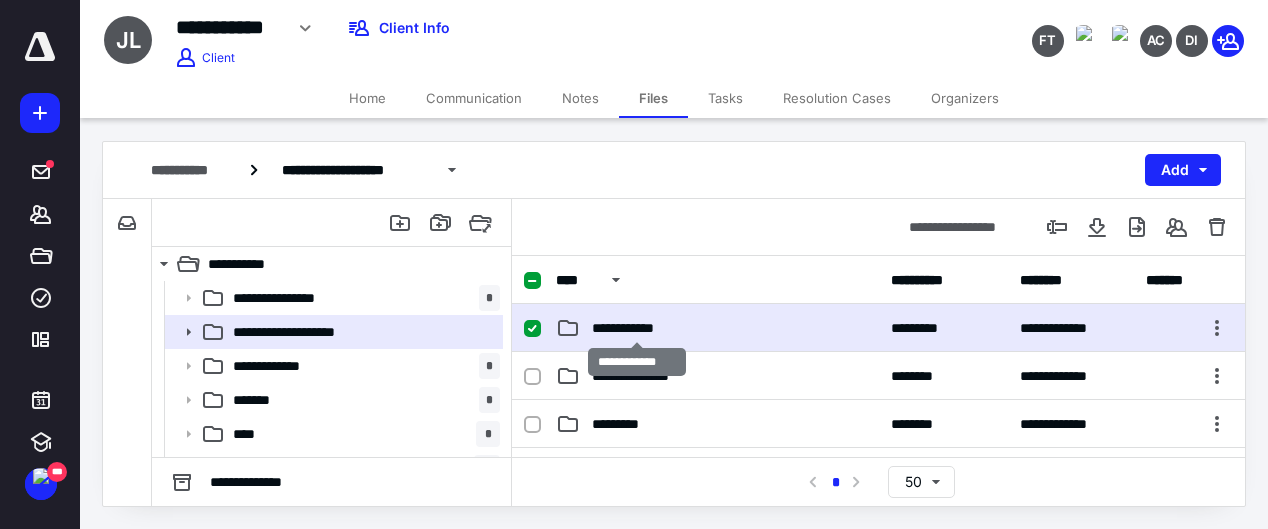 click on "**********" at bounding box center (637, 328) 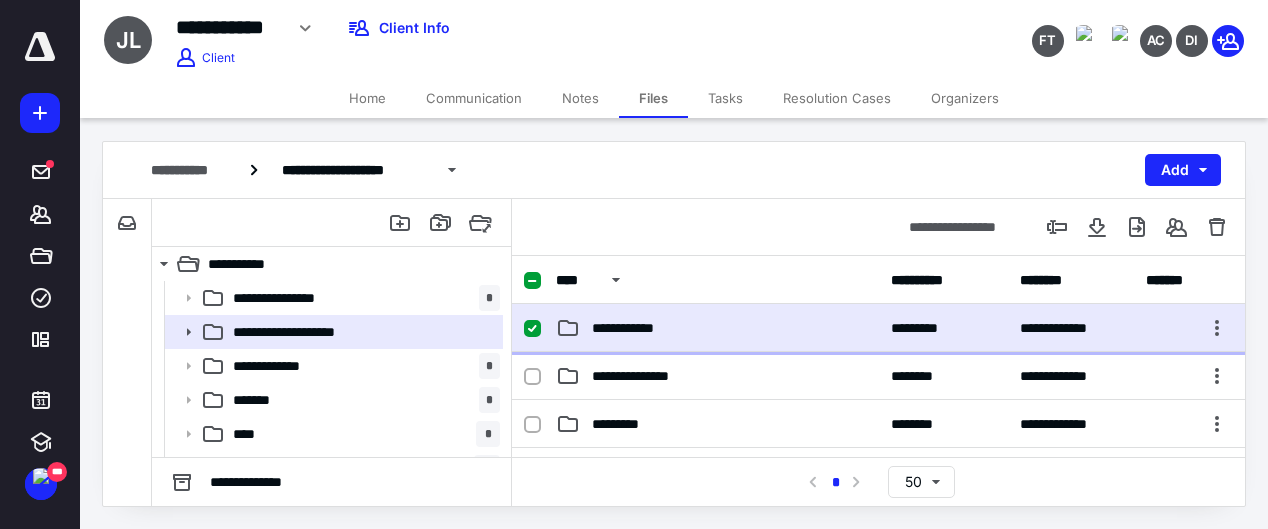 click on "**********" at bounding box center (717, 328) 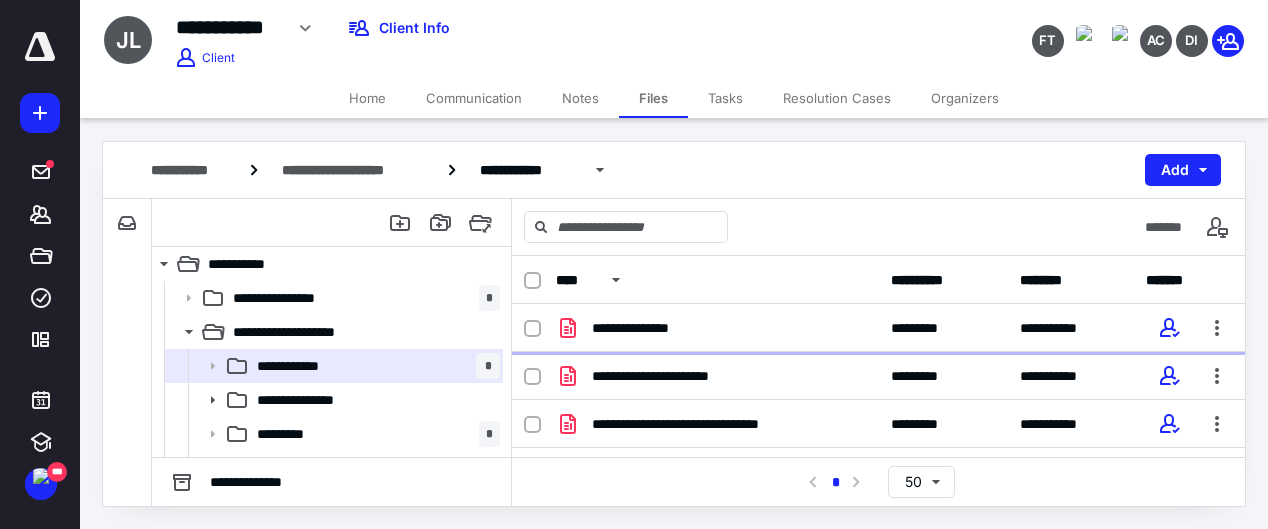 click on "**********" at bounding box center [646, 328] 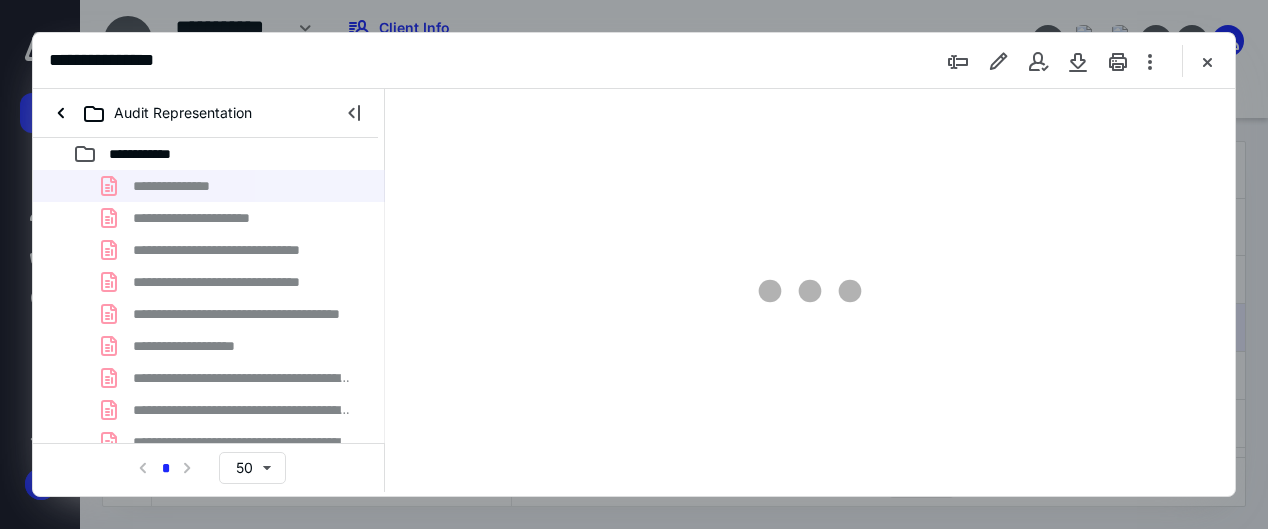 scroll, scrollTop: 0, scrollLeft: 0, axis: both 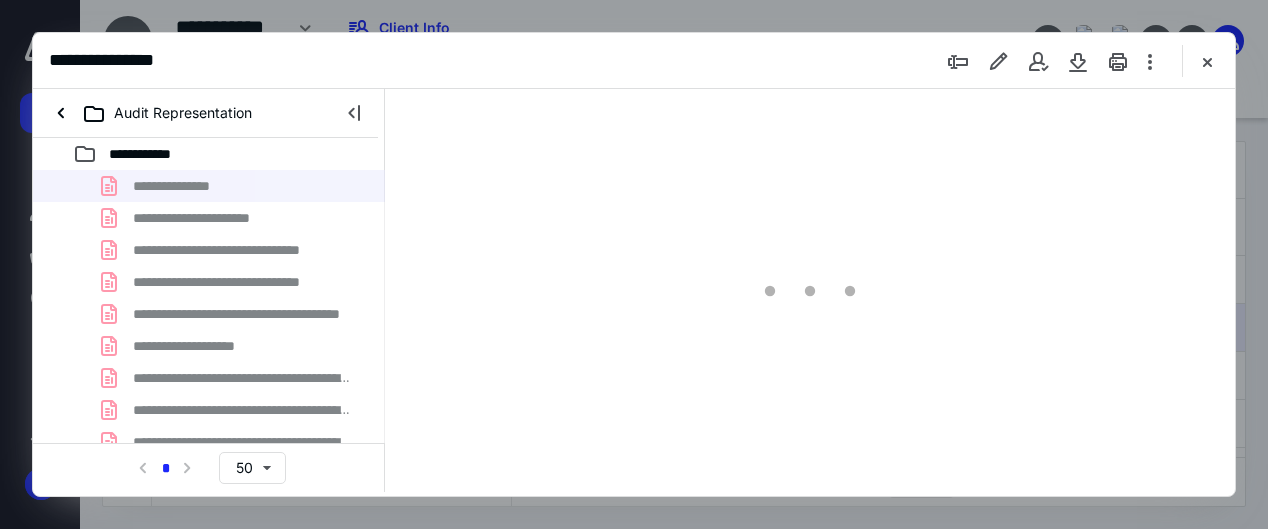 type on "136" 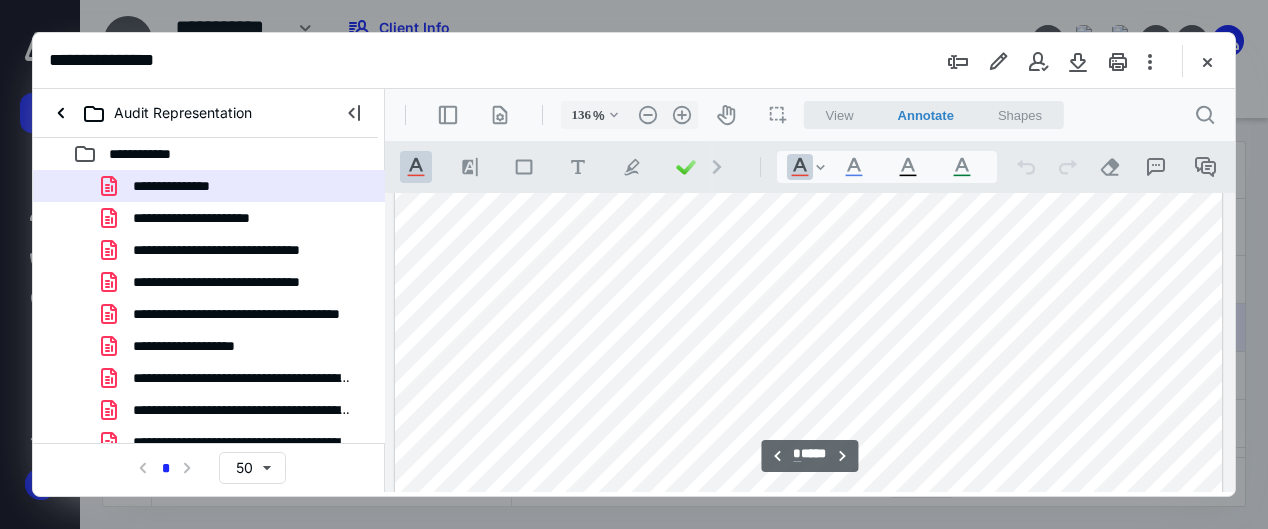 scroll, scrollTop: 7109, scrollLeft: 0, axis: vertical 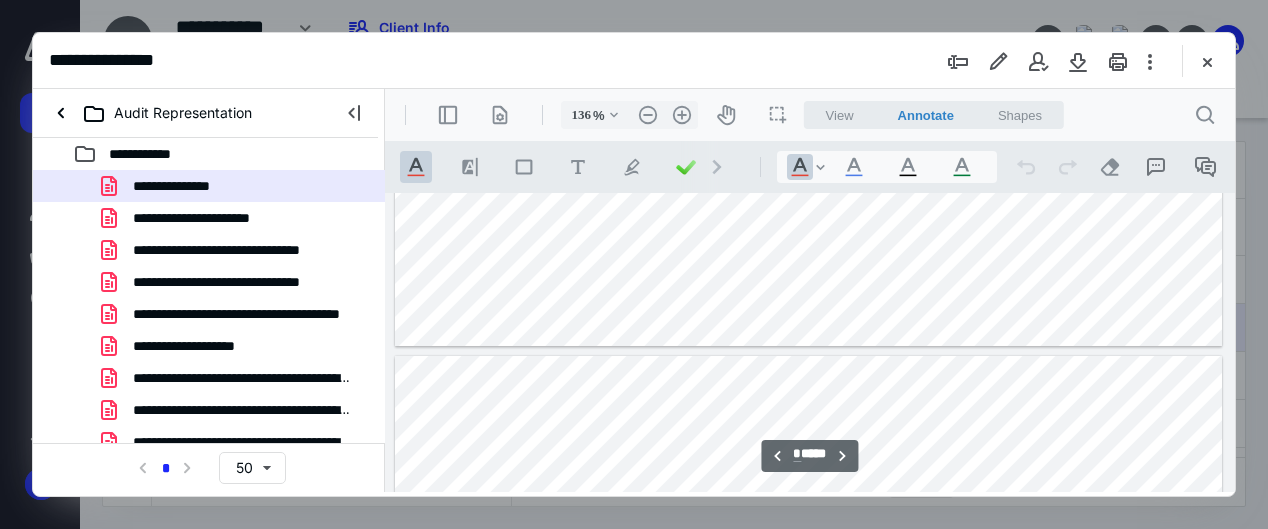 type on "*" 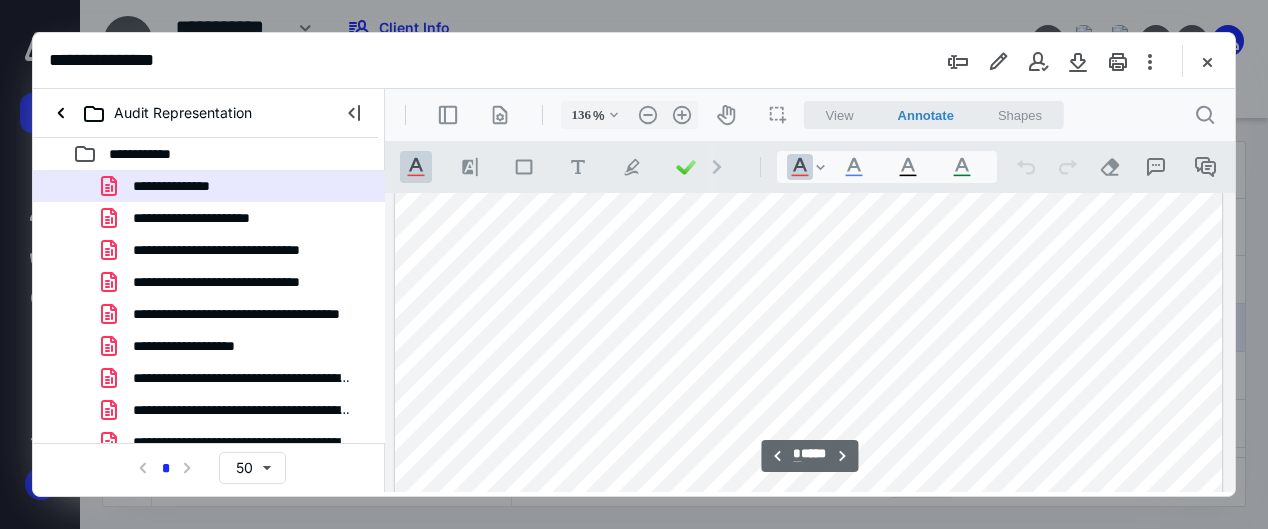 scroll, scrollTop: 7709, scrollLeft: 0, axis: vertical 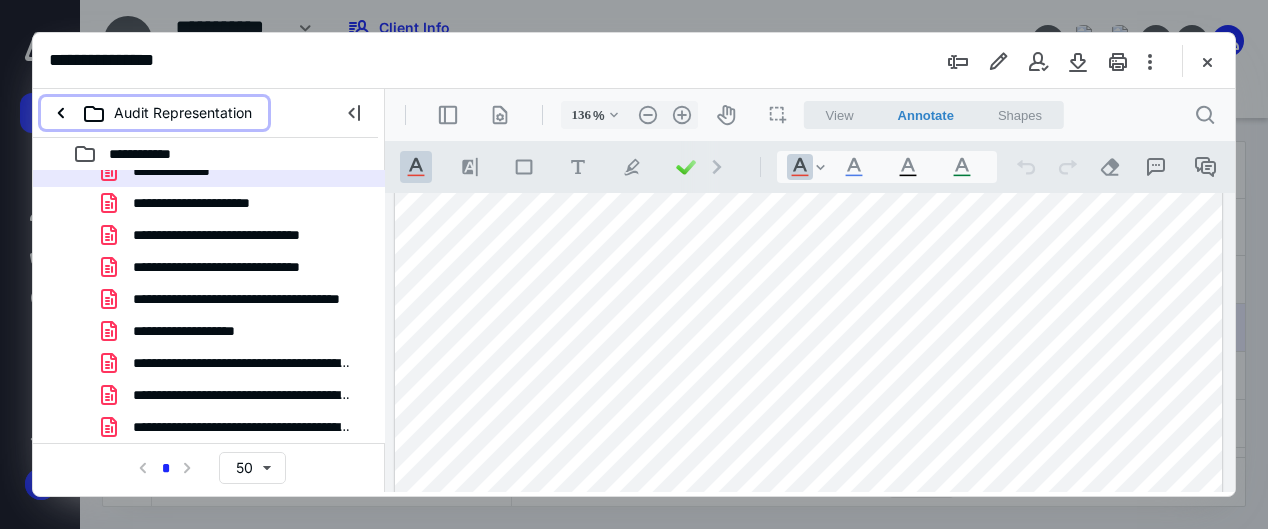 click on "Audit Representation" at bounding box center [154, 113] 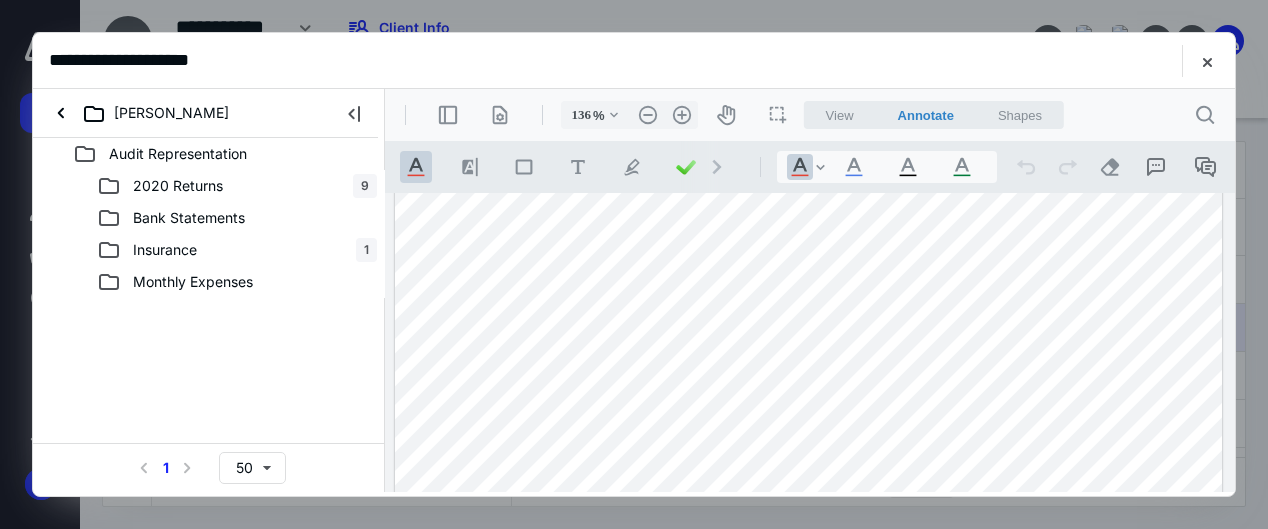 click on "[PERSON_NAME]" at bounding box center (143, 113) 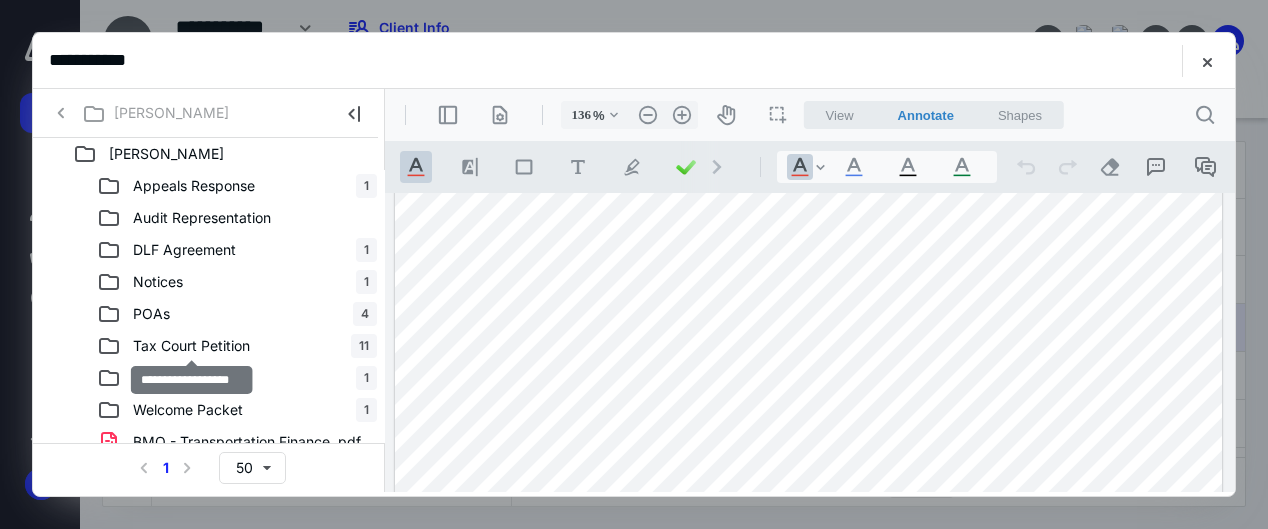 click on "Tax Court Petition" at bounding box center [191, 346] 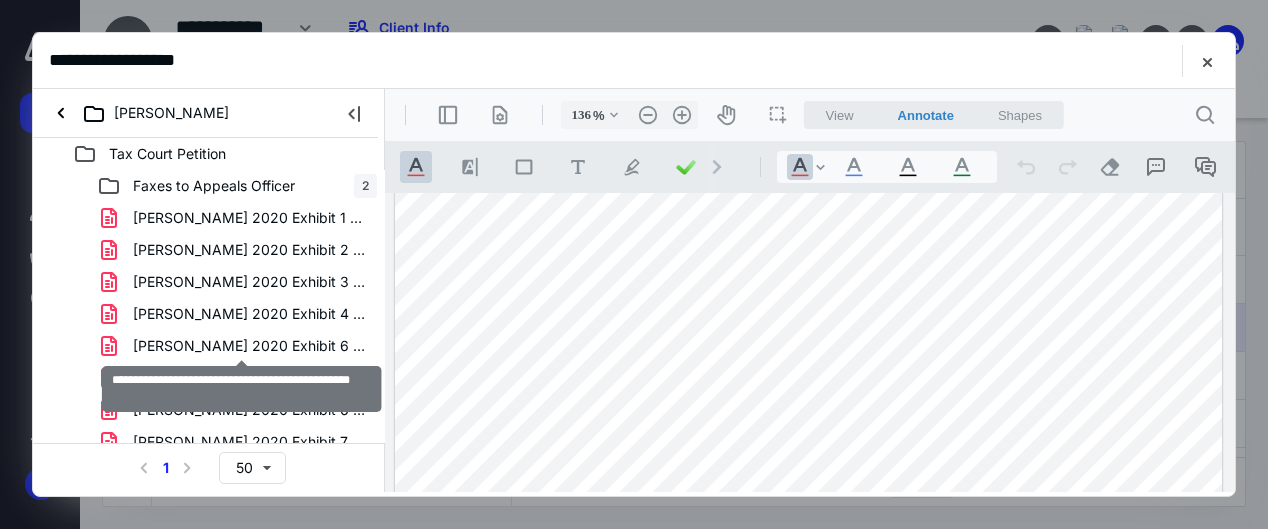 click on "Lyles Jerry 2020 Exhibit 6 Business Bank - 1.pdf" at bounding box center [249, 346] 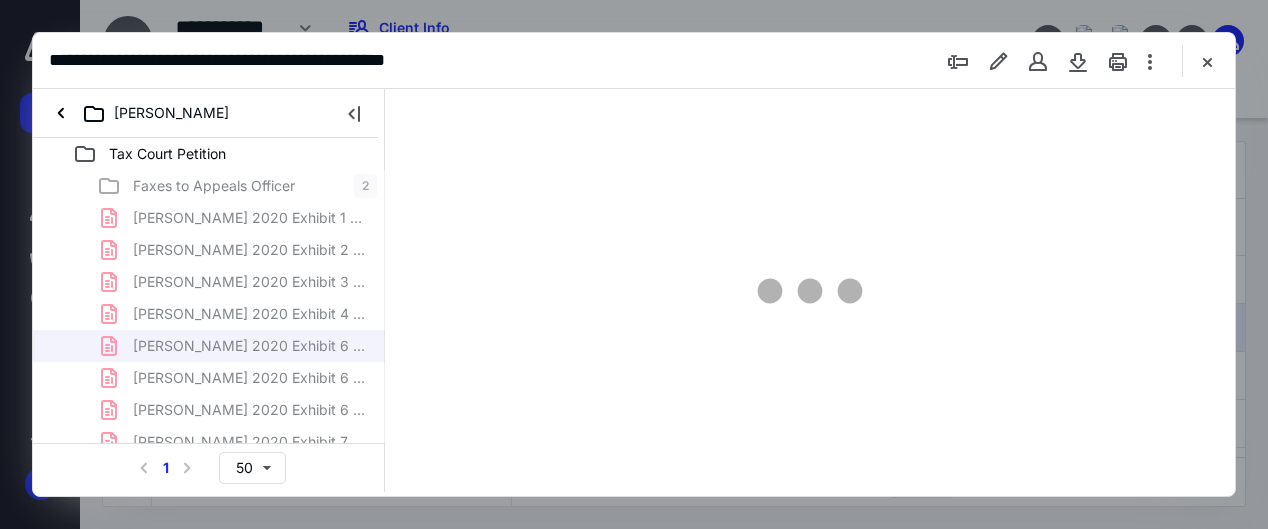scroll, scrollTop: 0, scrollLeft: 0, axis: both 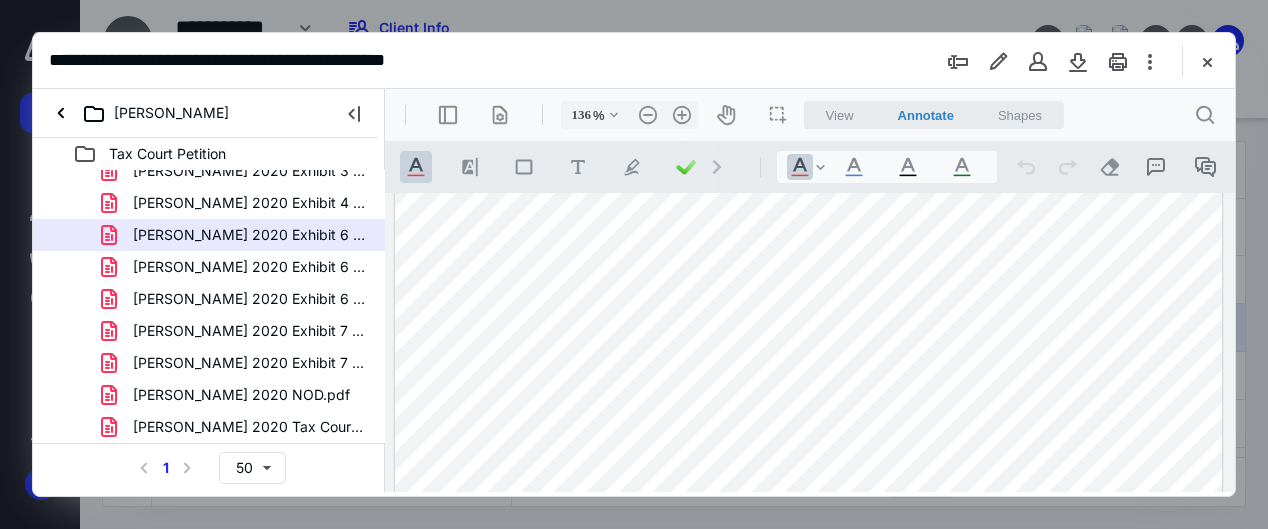 click on "[PERSON_NAME]" at bounding box center (143, 113) 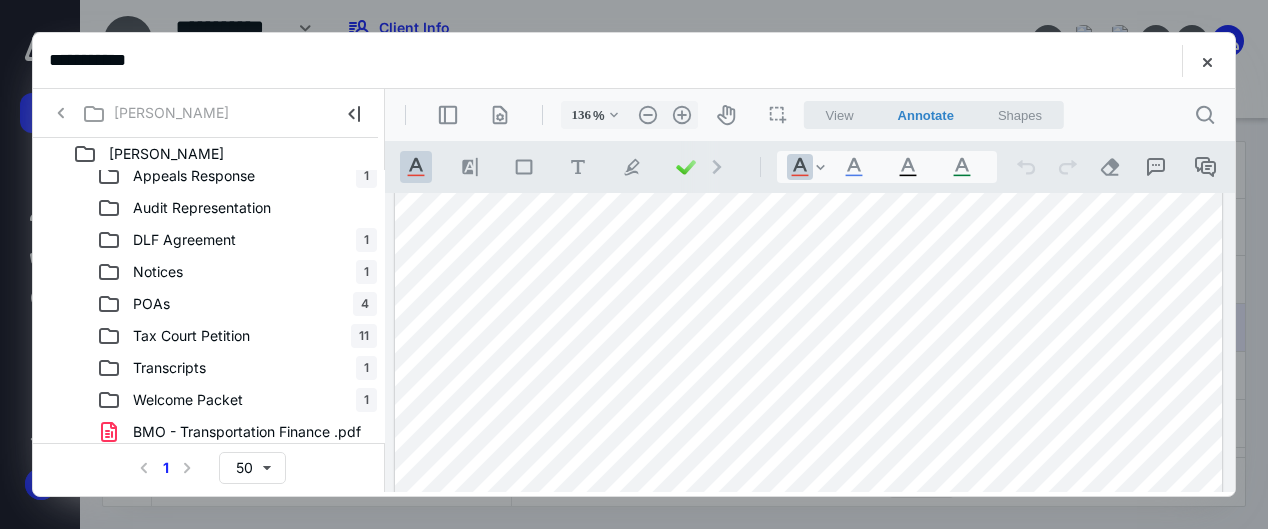 scroll, scrollTop: 15, scrollLeft: 0, axis: vertical 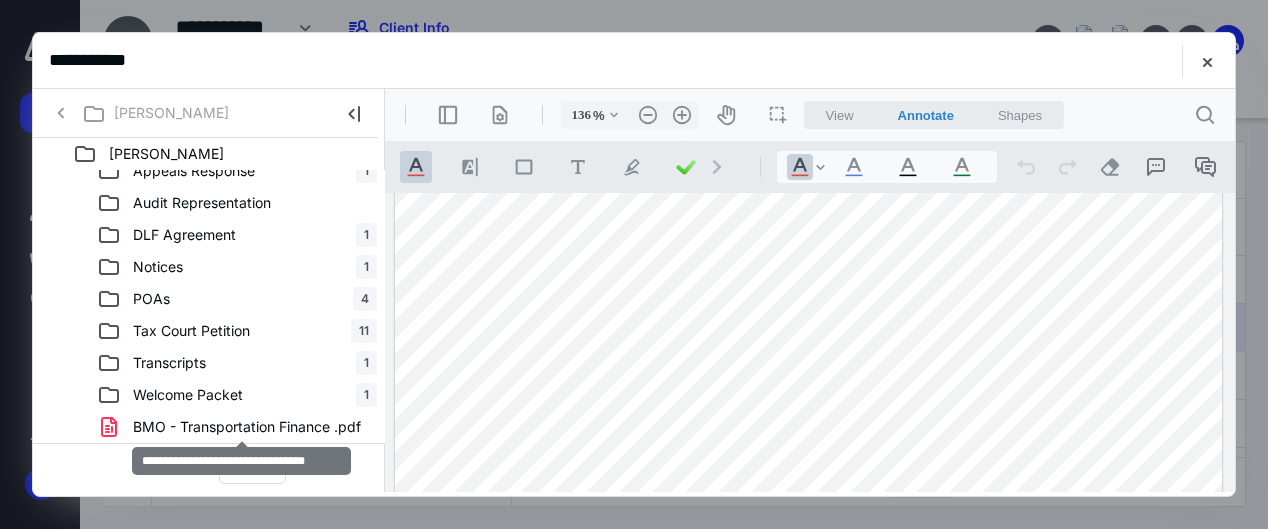 click on "BMO - Transportation Finance .pdf" at bounding box center (247, 427) 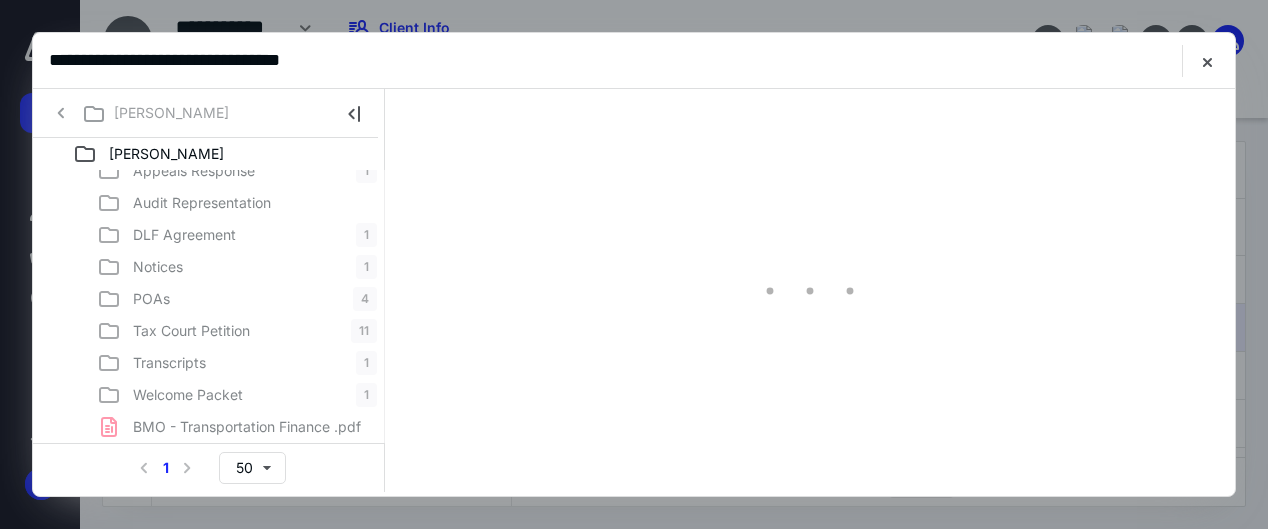 click on "Appeals Response 1 Audit Representation DLF Agreement 1 Notices 1 POAs 4 Tax Court Petition 11 Transcripts 1 Welcome Packet 1 BMO - Transportation Finance .pdf" at bounding box center [209, 299] 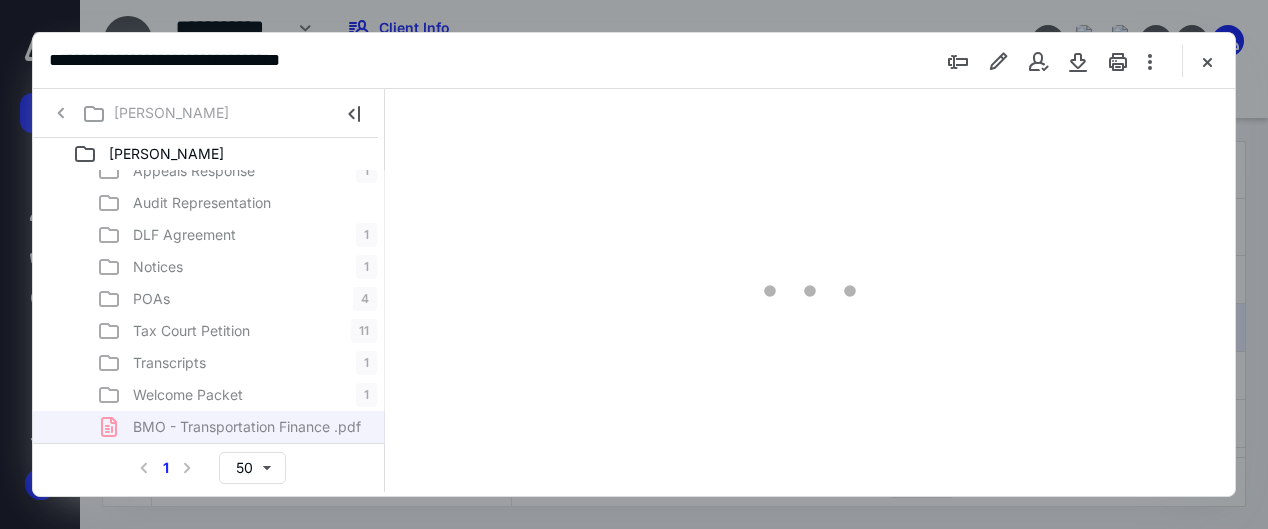 type on "136" 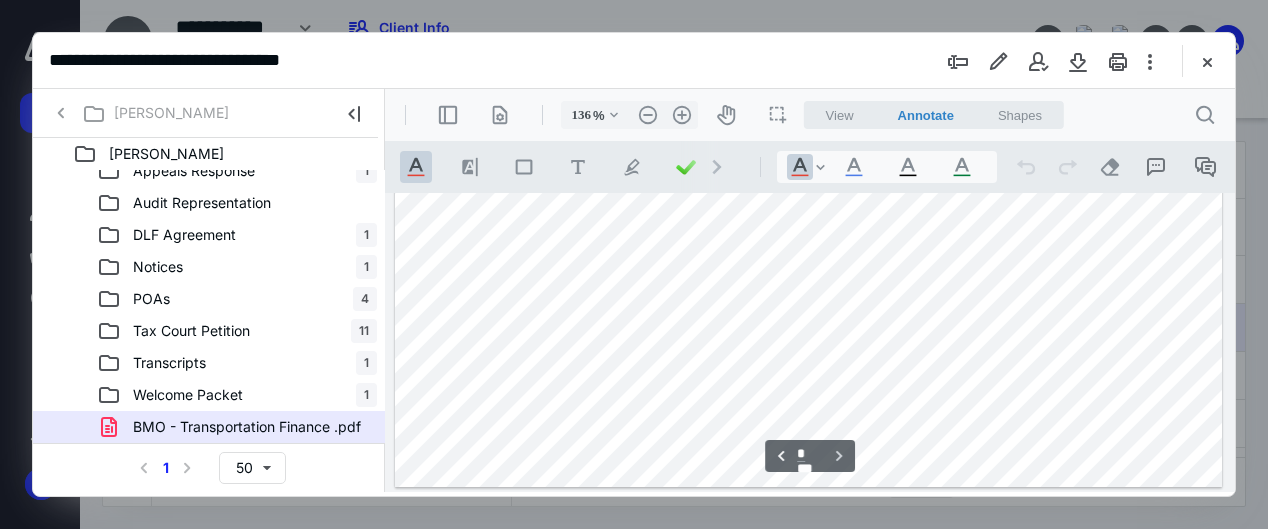 scroll, scrollTop: 1463, scrollLeft: 0, axis: vertical 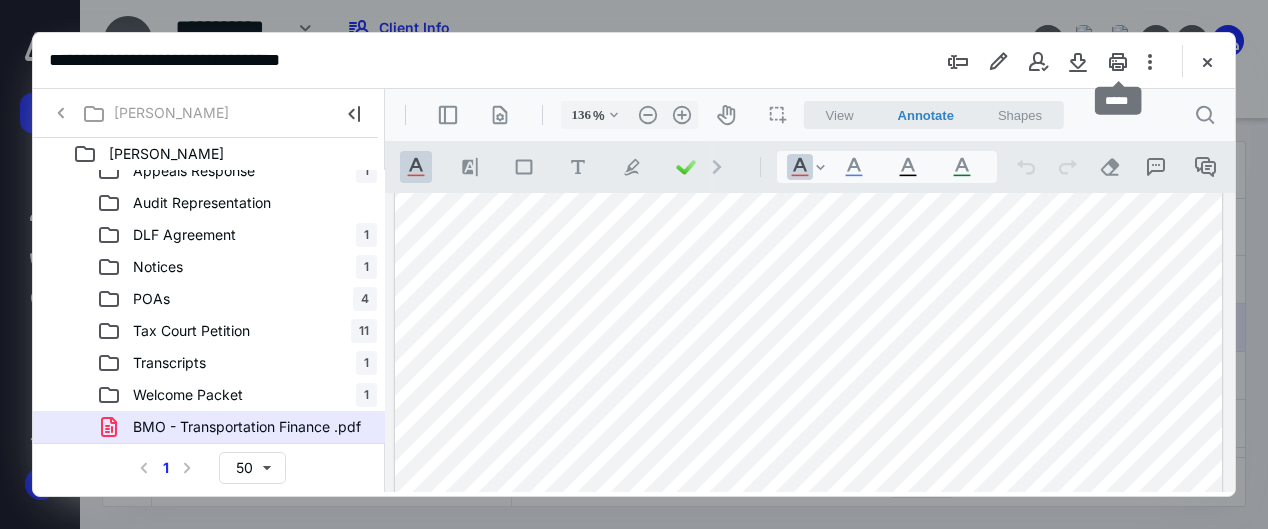 click at bounding box center (1118, 61) 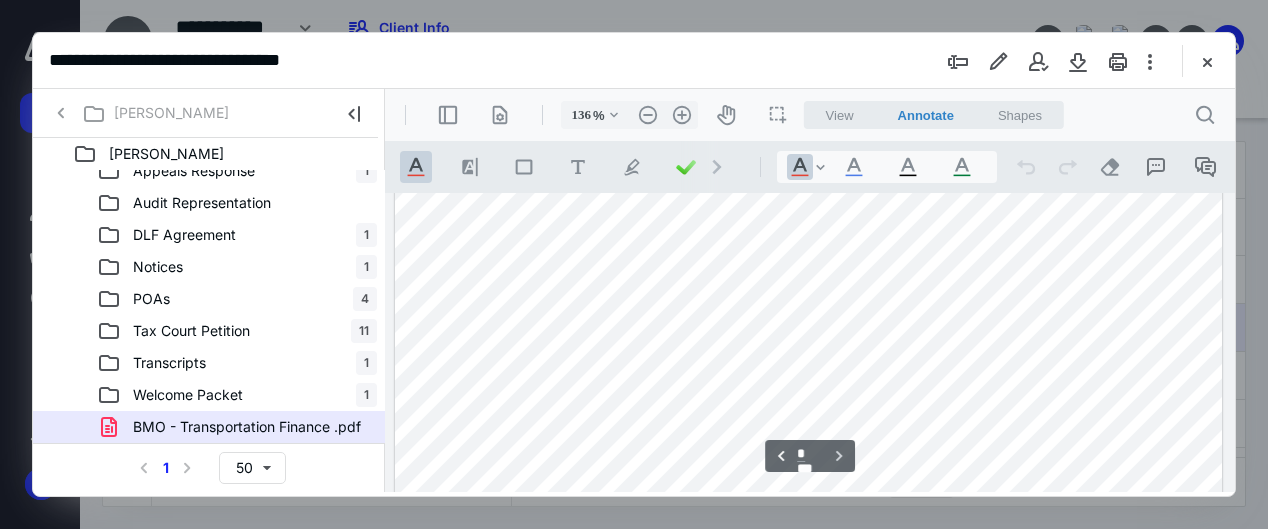 type on "*" 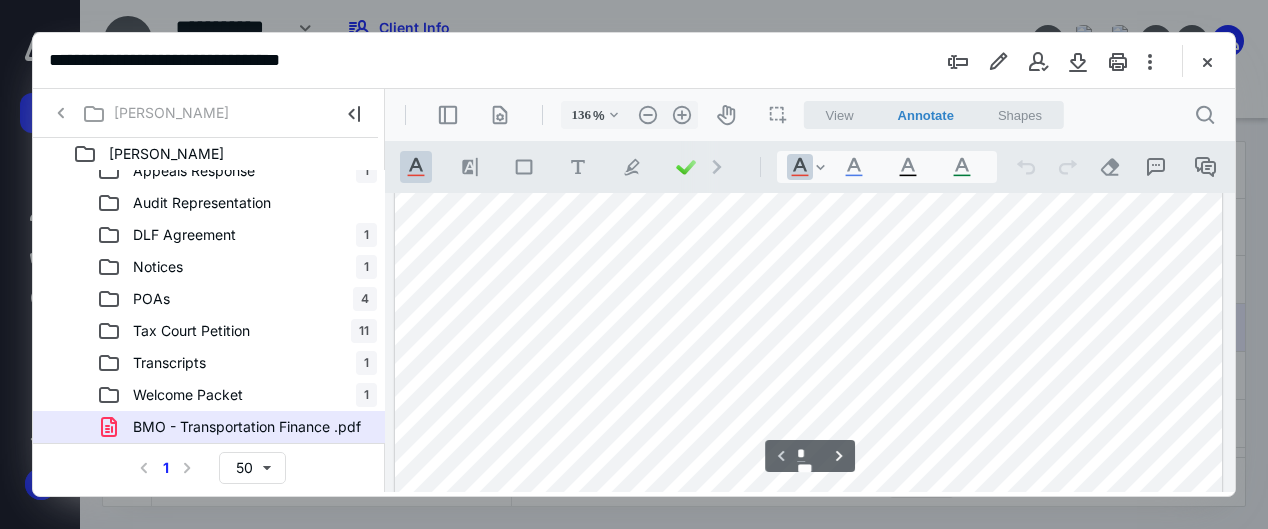 scroll, scrollTop: 0, scrollLeft: 0, axis: both 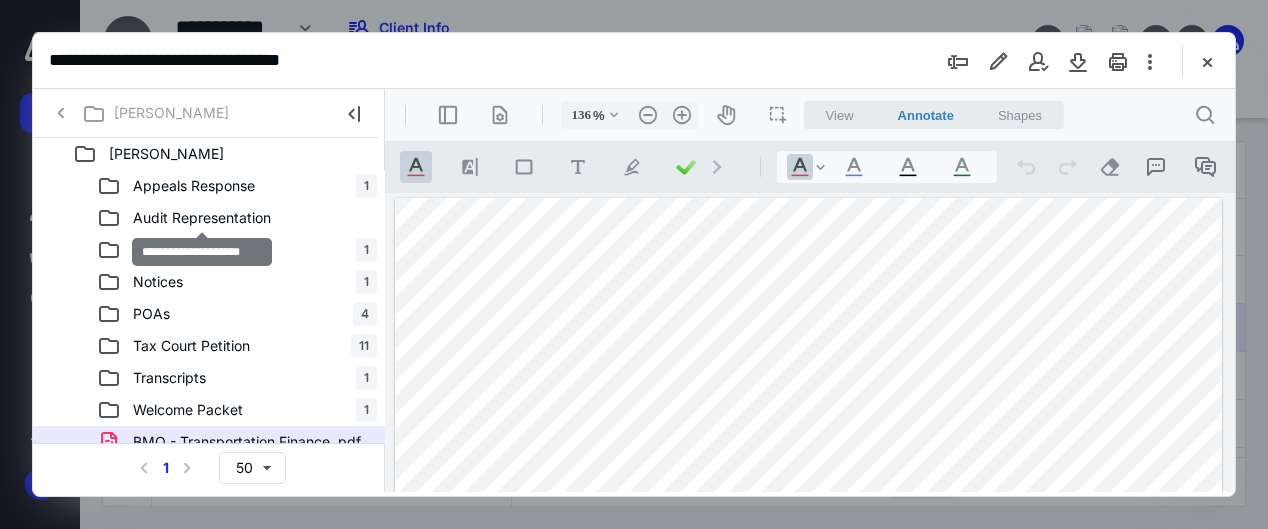 click on "Audit Representation" at bounding box center [202, 218] 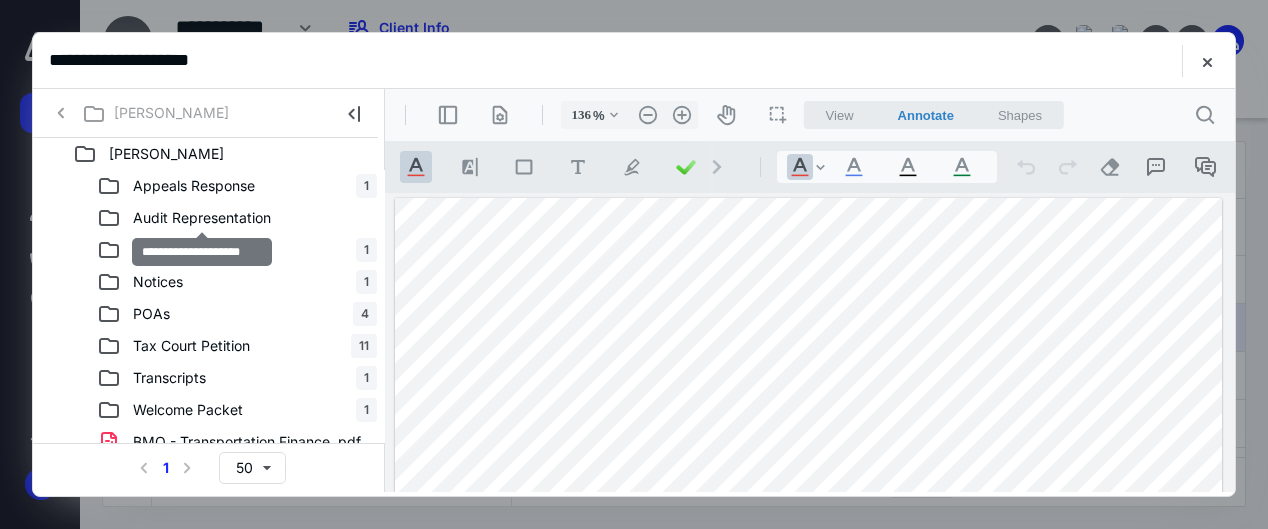 click on "Audit Representation" at bounding box center [202, 218] 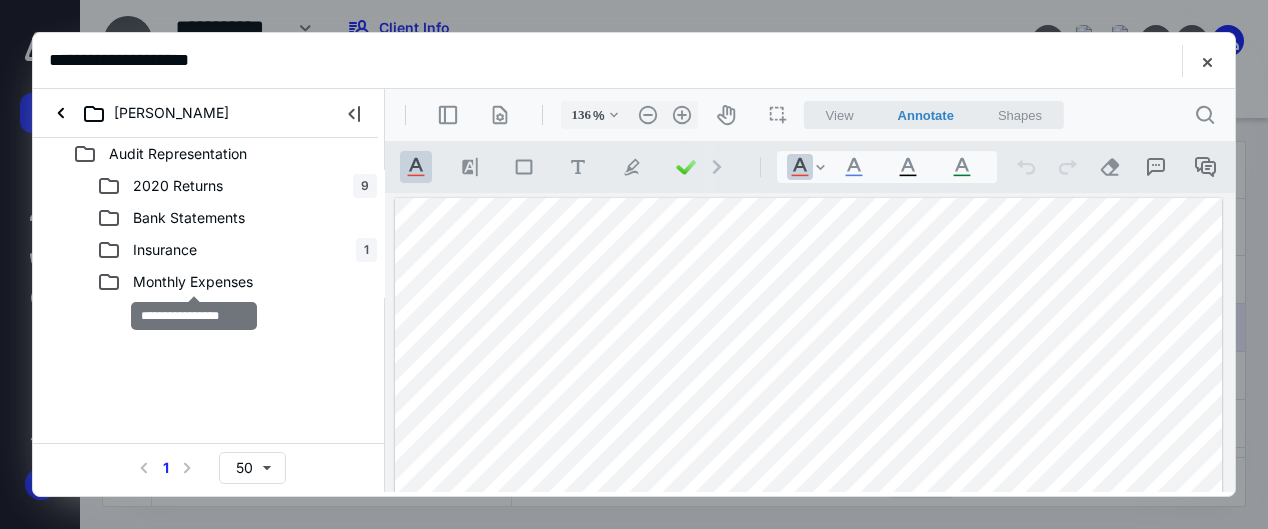 click on "Monthly Expenses" at bounding box center (193, 282) 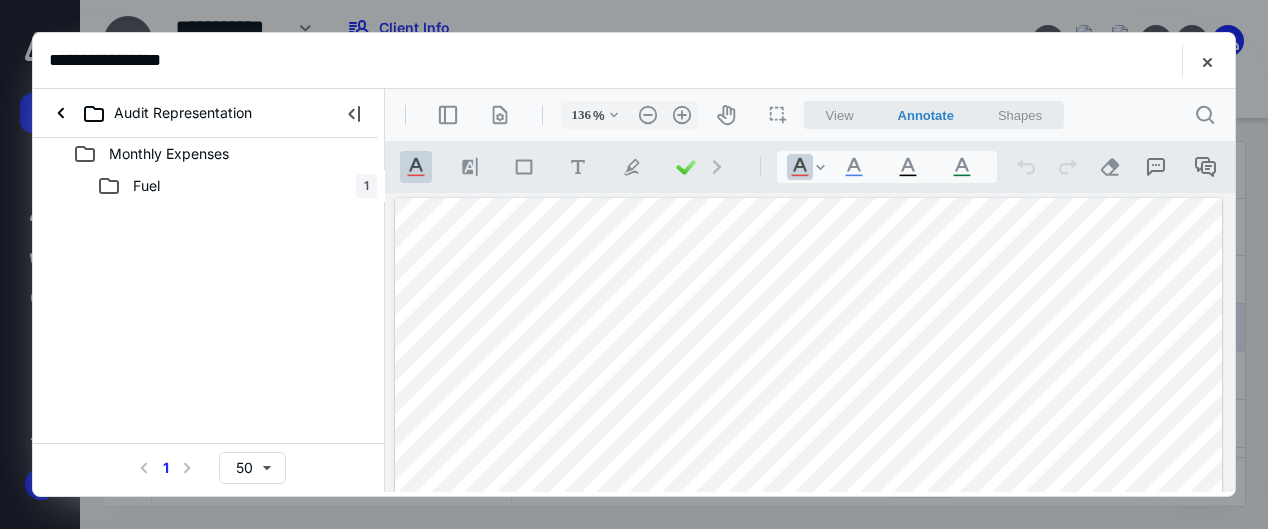 click on "Audit Representation" at bounding box center [154, 113] 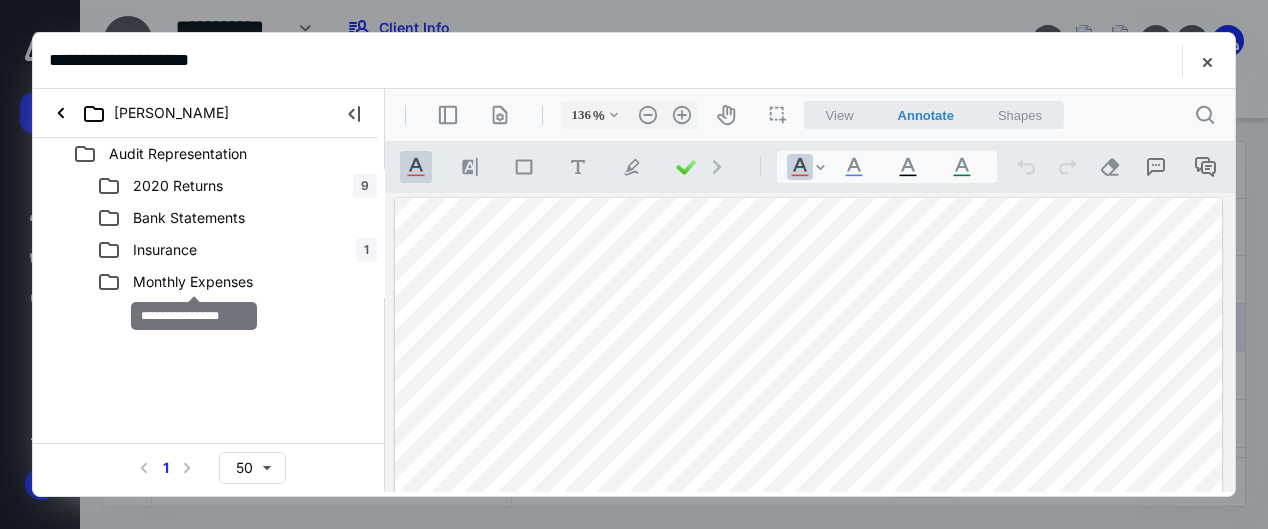 click on "Monthly Expenses" at bounding box center [193, 282] 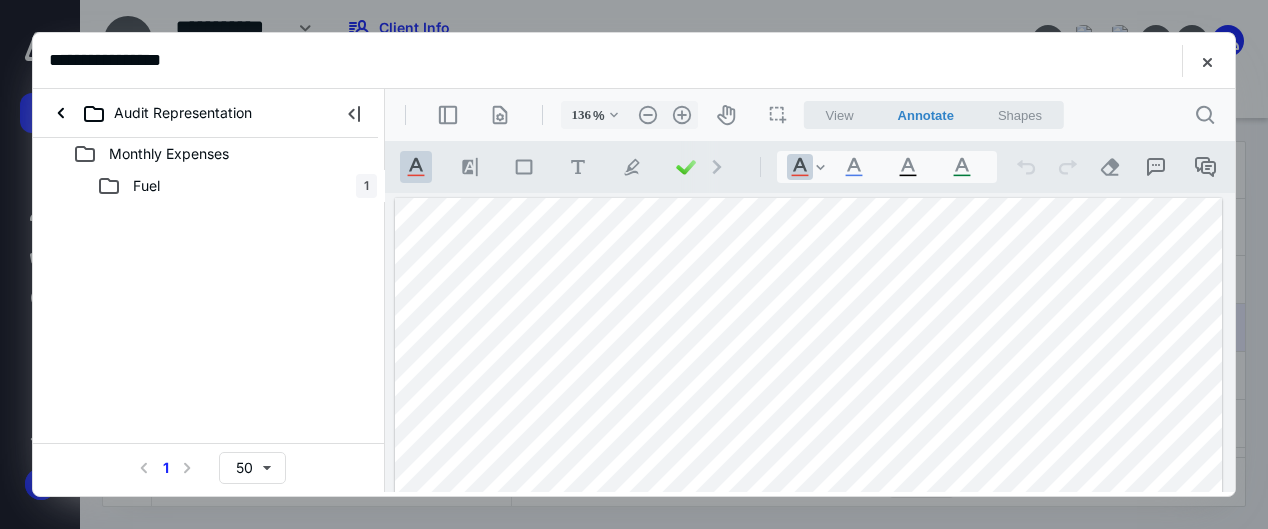click on "Audit Representation" at bounding box center [154, 113] 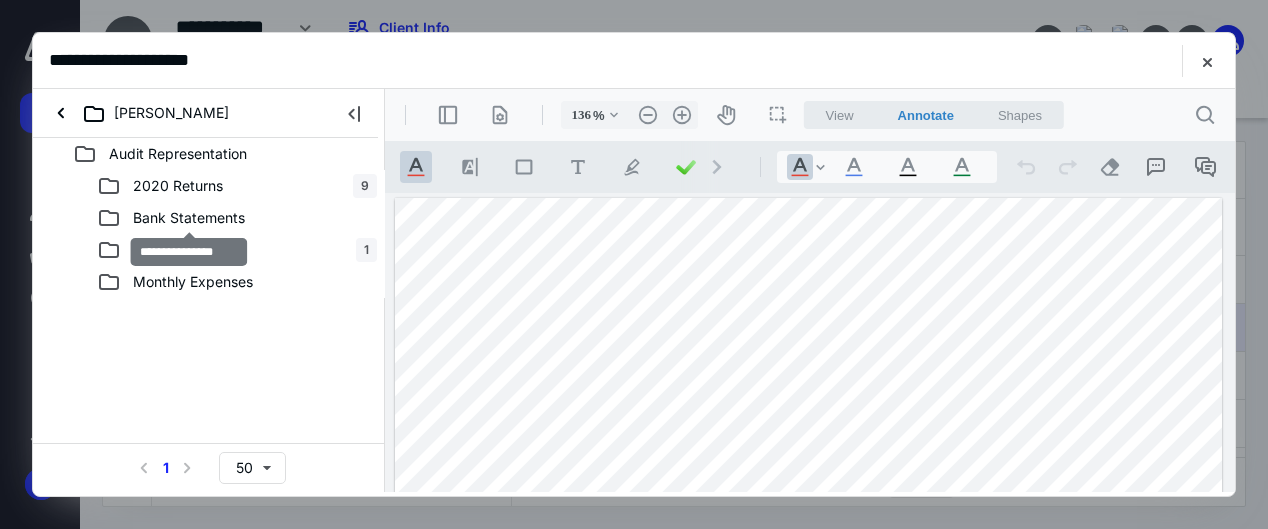 click on "Bank Statements" at bounding box center [189, 218] 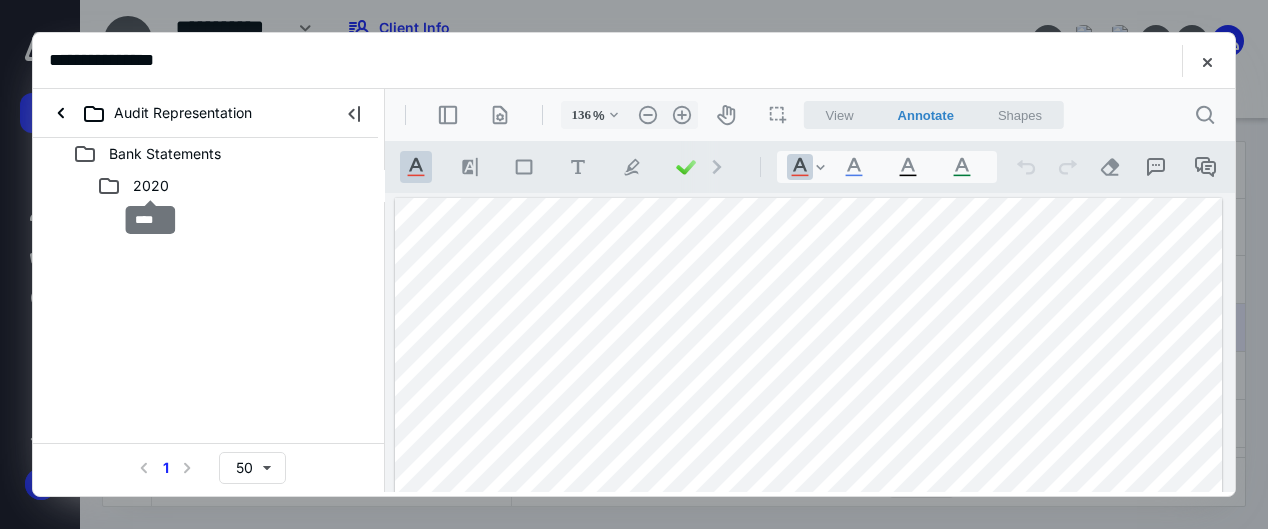 click on "2020" at bounding box center [151, 186] 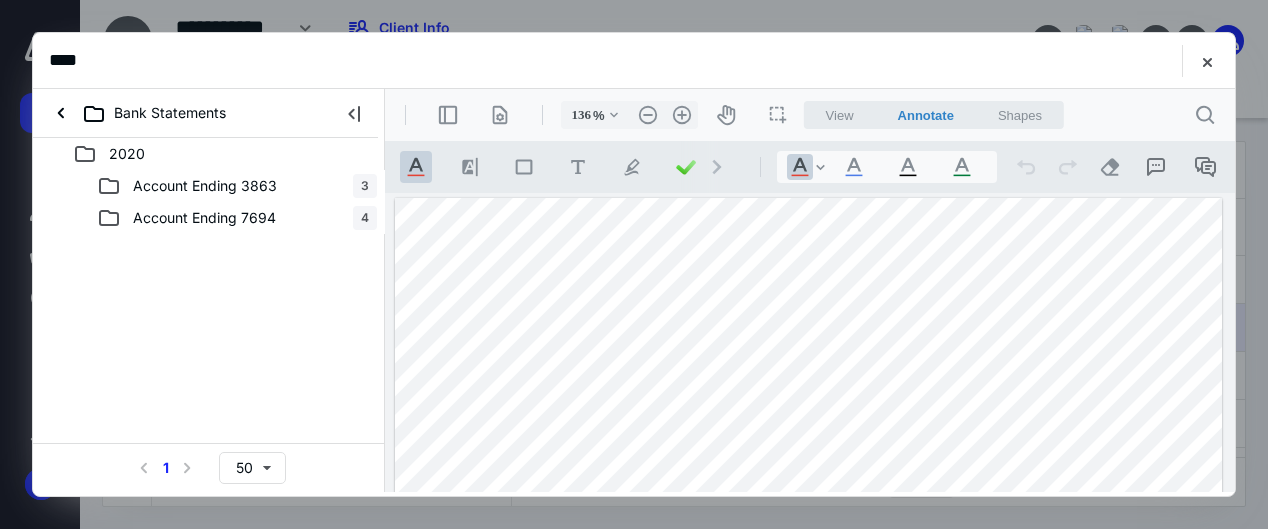click on "Bank Statements" at bounding box center [141, 113] 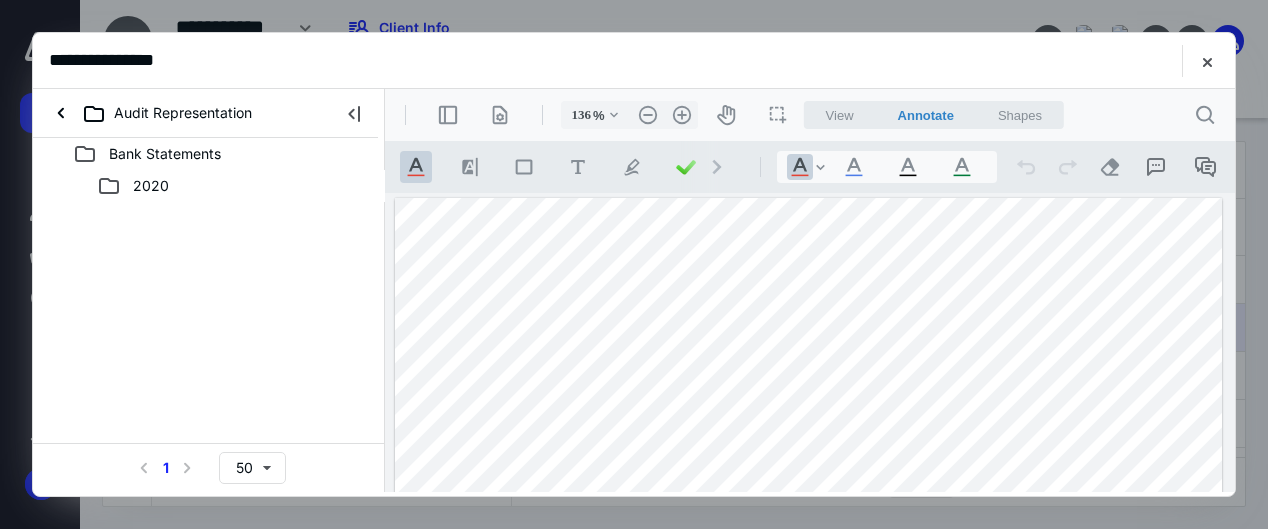 click on "Audit Representation" at bounding box center [154, 113] 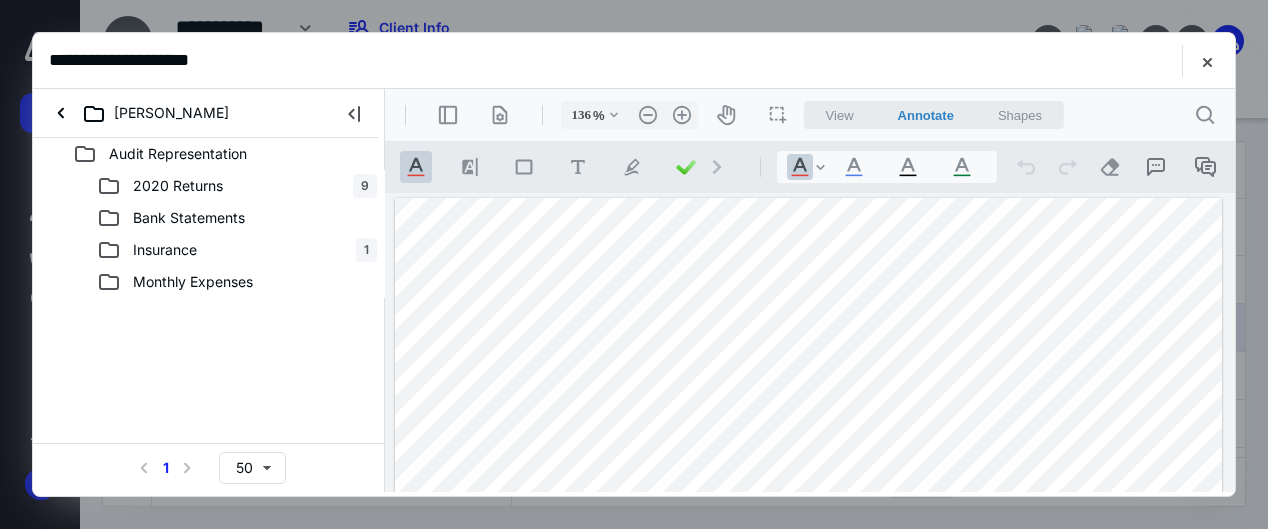 click on "[PERSON_NAME]" at bounding box center (143, 113) 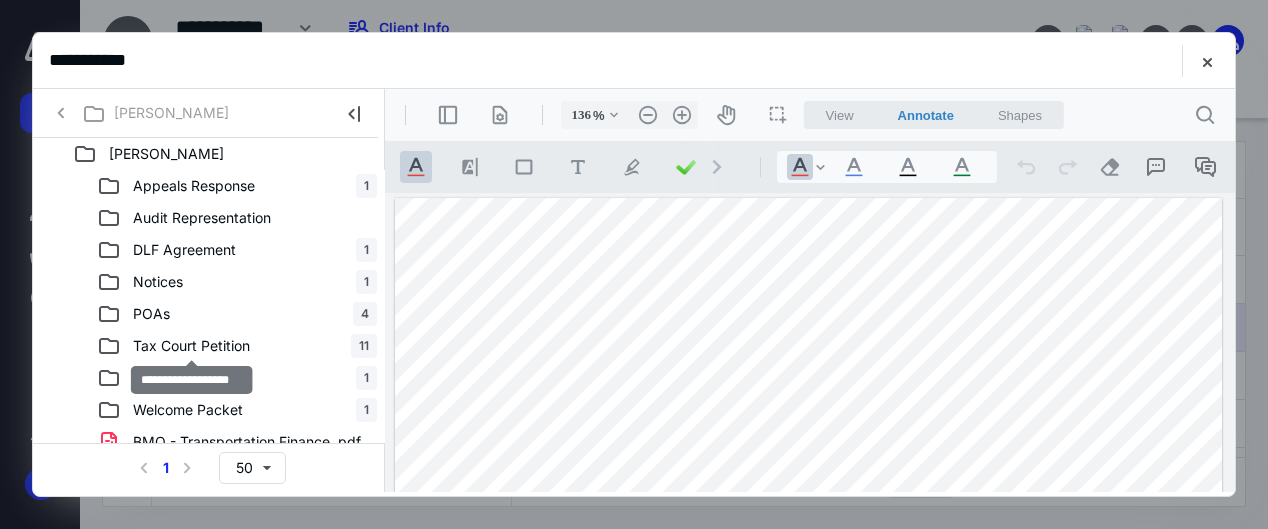 click on "Tax Court Petition" at bounding box center (191, 346) 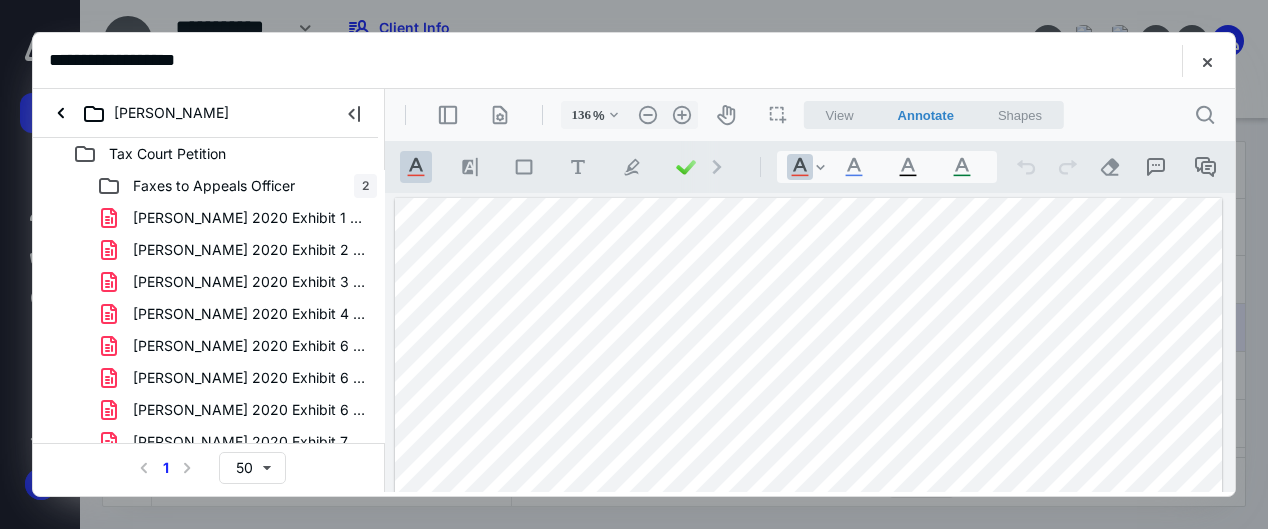 scroll, scrollTop: 111, scrollLeft: 0, axis: vertical 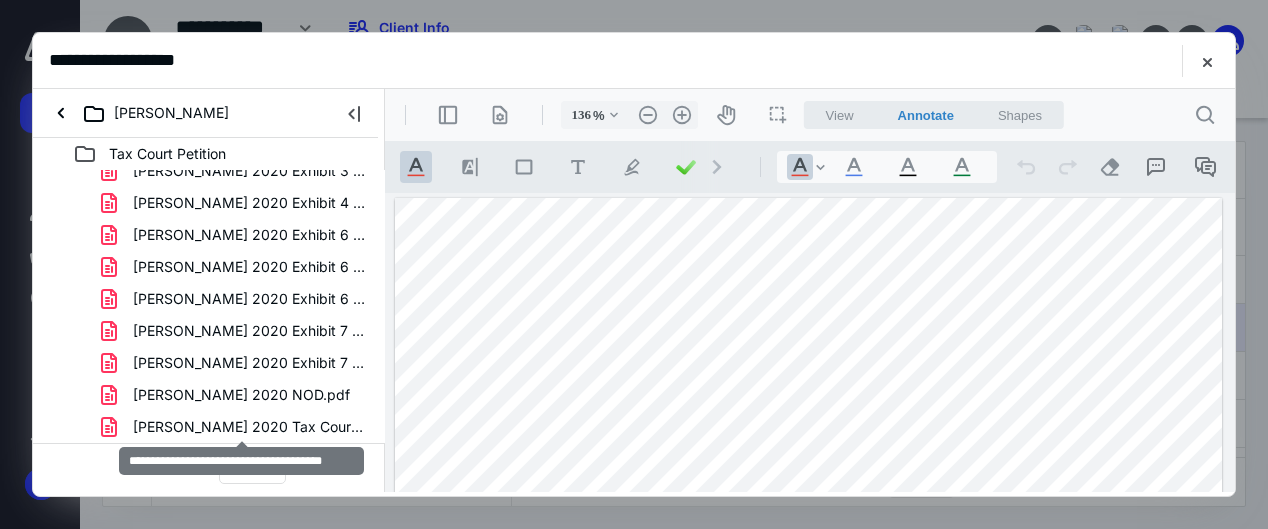 click on "Lyles Jerry 2020 Tax Court Petition.pdf" at bounding box center (249, 427) 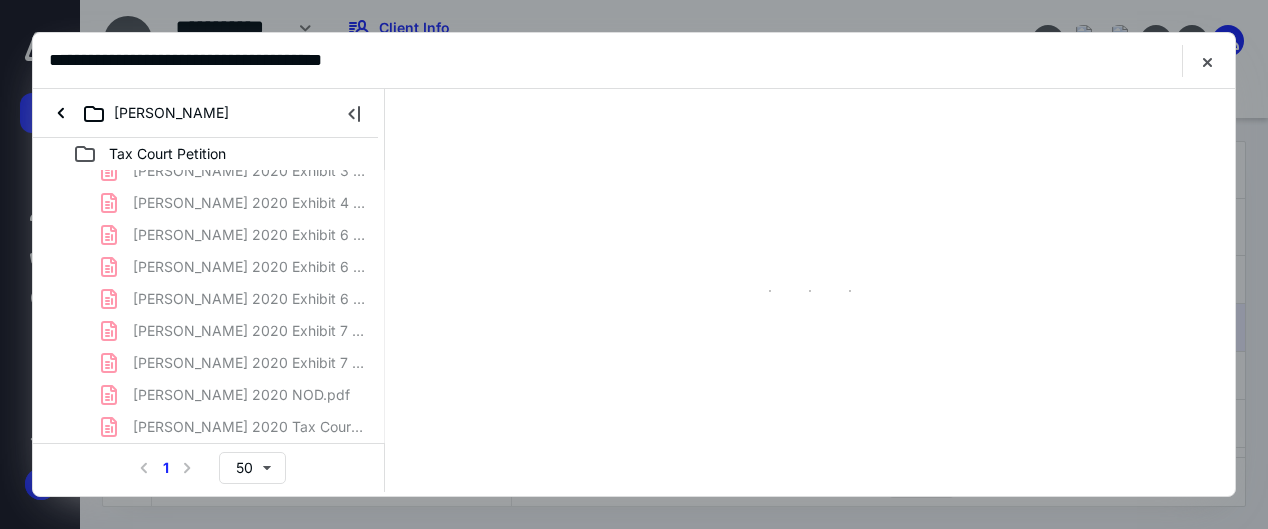 click on "Faxes to Appeals Officer 2 Lyles Jerry 2020 Exhibit 1 Insurance Exp.pdf Lyles Jerry 2020 Exhibit 2  Depreciation Exp.pdf Lyles Jerry 2020 Exhibit 3 Fuel Exp.pdf Lyles Jerry 2020 Exhibit 4 Business Exp.pdf Lyles Jerry 2020 Exhibit 6 Business Bank - 1.pdf Lyles Jerry 2020 Exhibit 6 Business Bank - 2.pdf Lyles Jerry 2020 Exhibit 6 Business Bank - 3.pdf Lyles Jerry 2020 Exhibit 7 Personal Bank - 1.pdf Lyles Jerry 2020 Exhibit 7 Personal Bank - 2.pdf Lyles Jerry 2020 NOD.pdf Lyles Jerry 2020 Tax Court Petition.pdf" at bounding box center (209, 251) 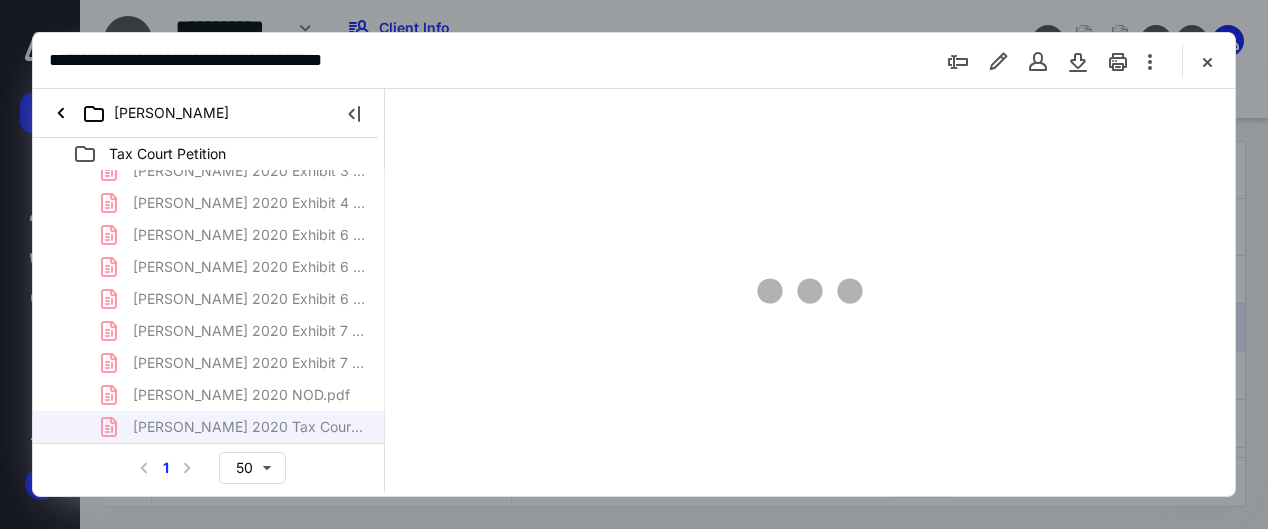 type on "136" 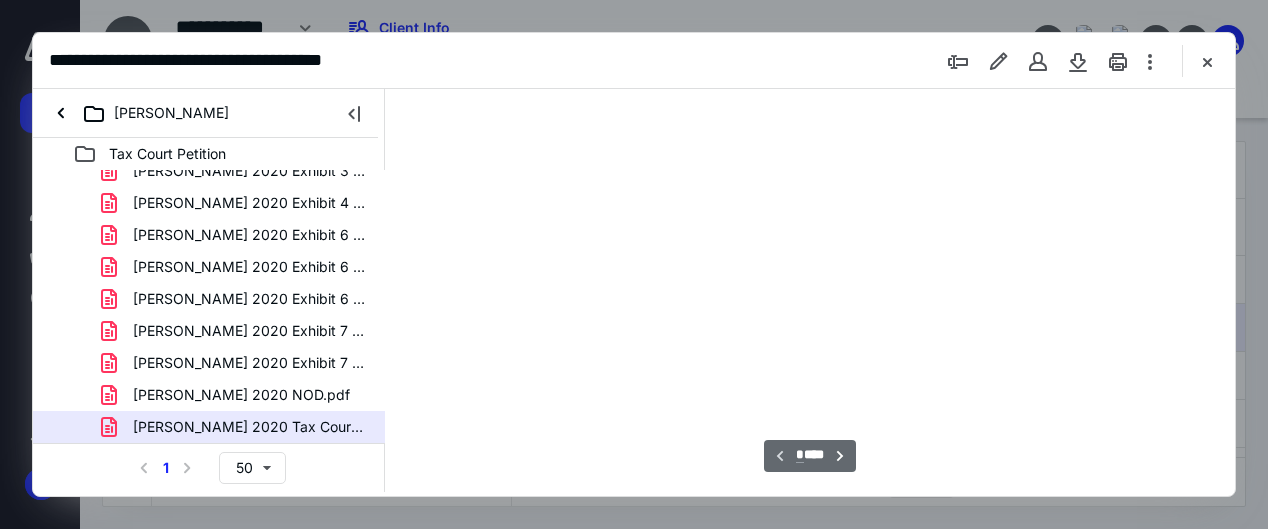 scroll, scrollTop: 109, scrollLeft: 0, axis: vertical 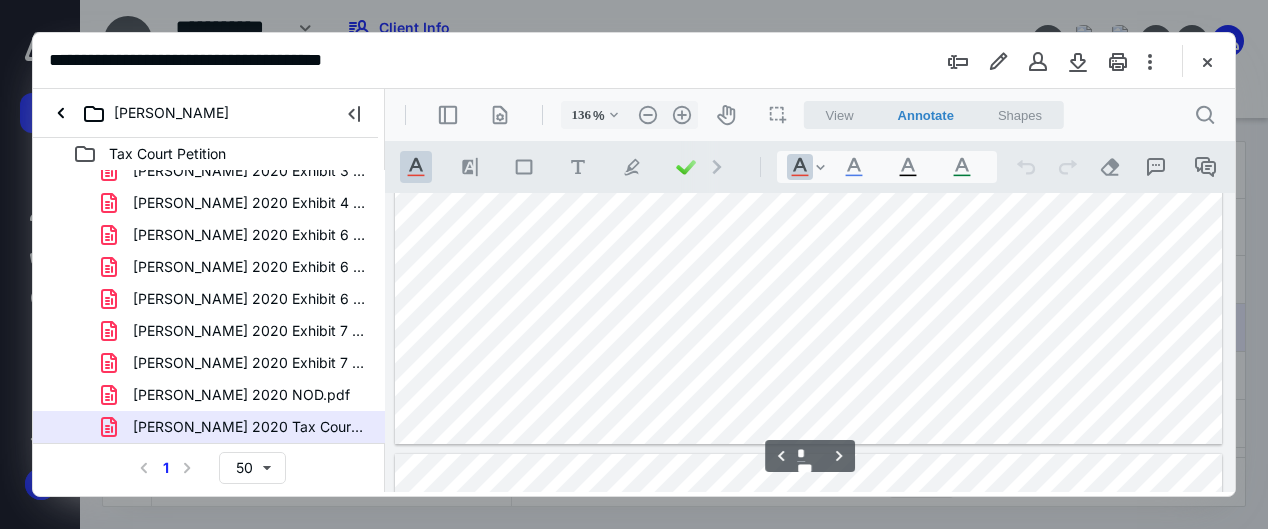 type on "*" 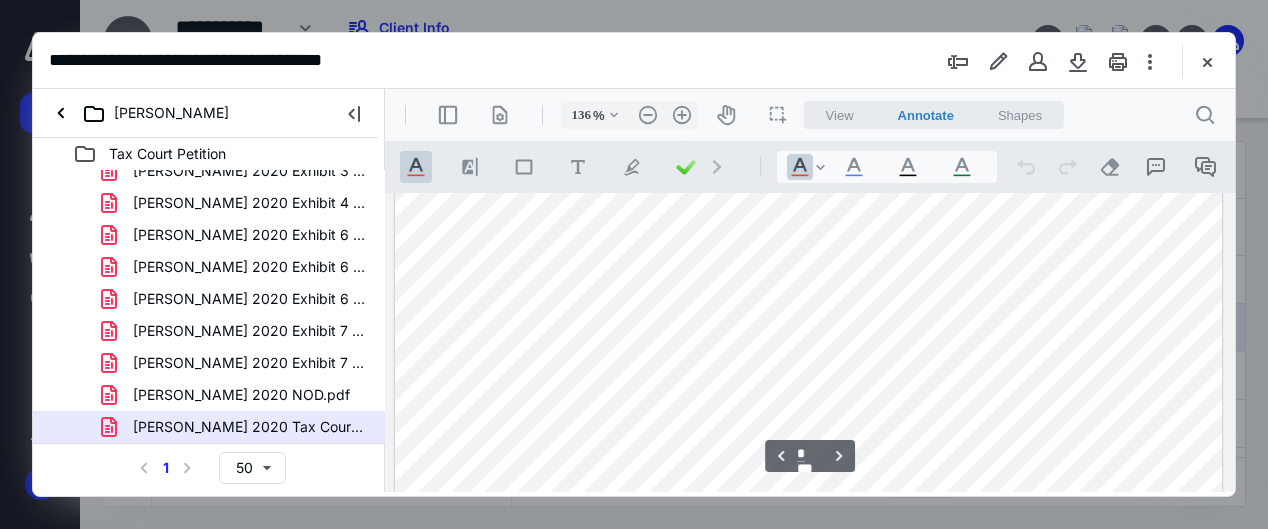 scroll, scrollTop: 2309, scrollLeft: 0, axis: vertical 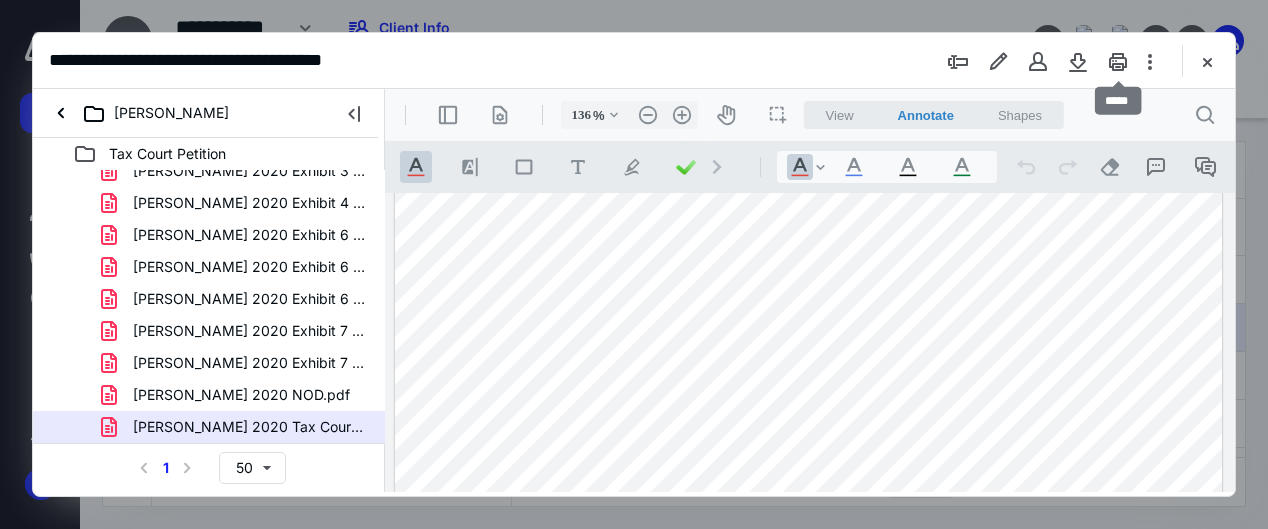 click at bounding box center (1118, 61) 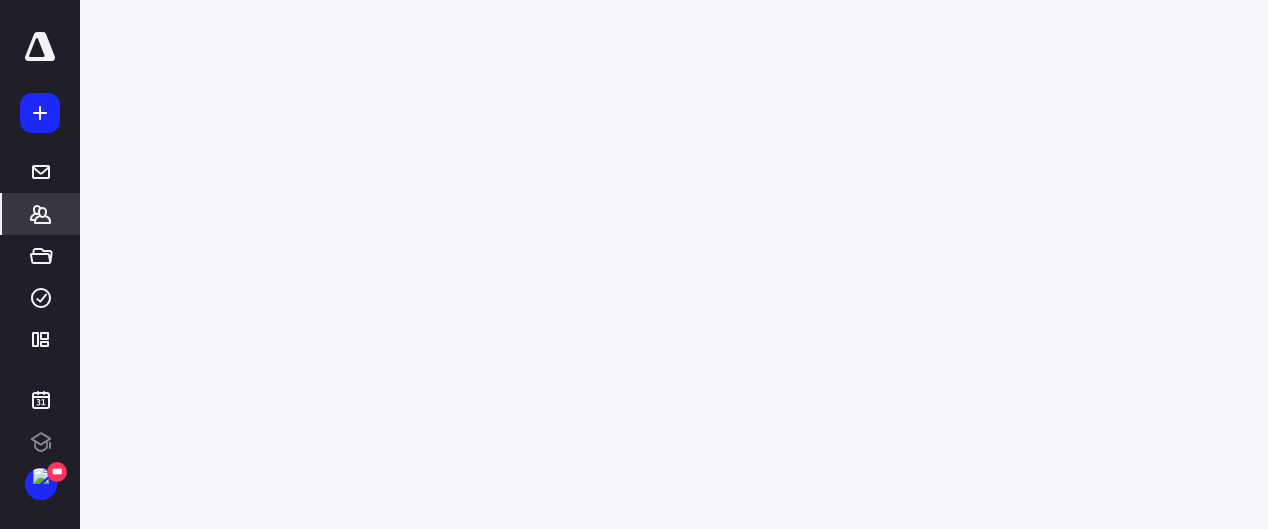scroll, scrollTop: 0, scrollLeft: 0, axis: both 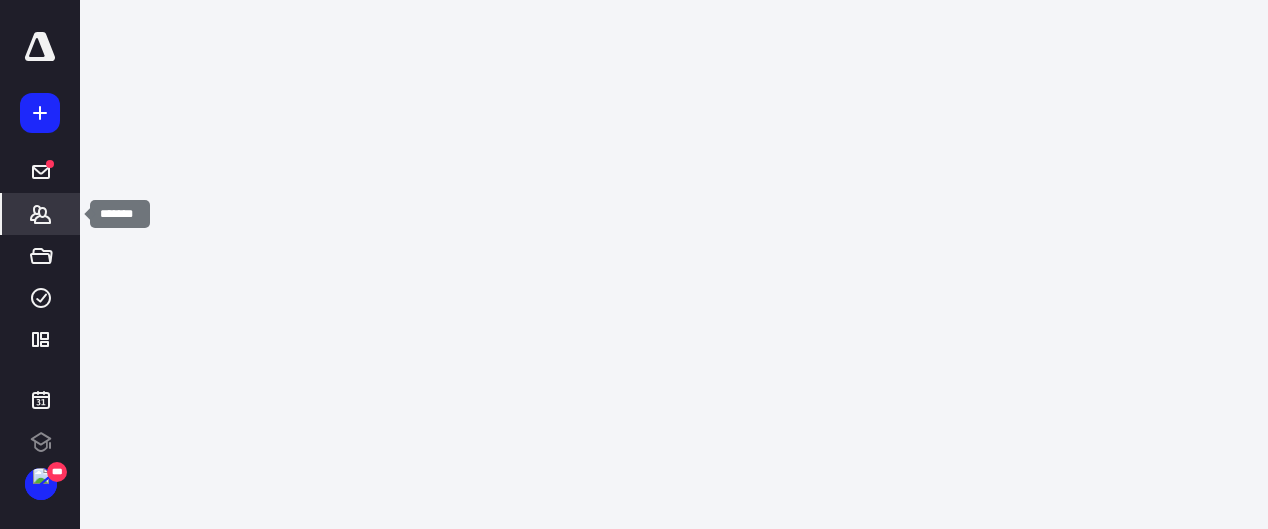click 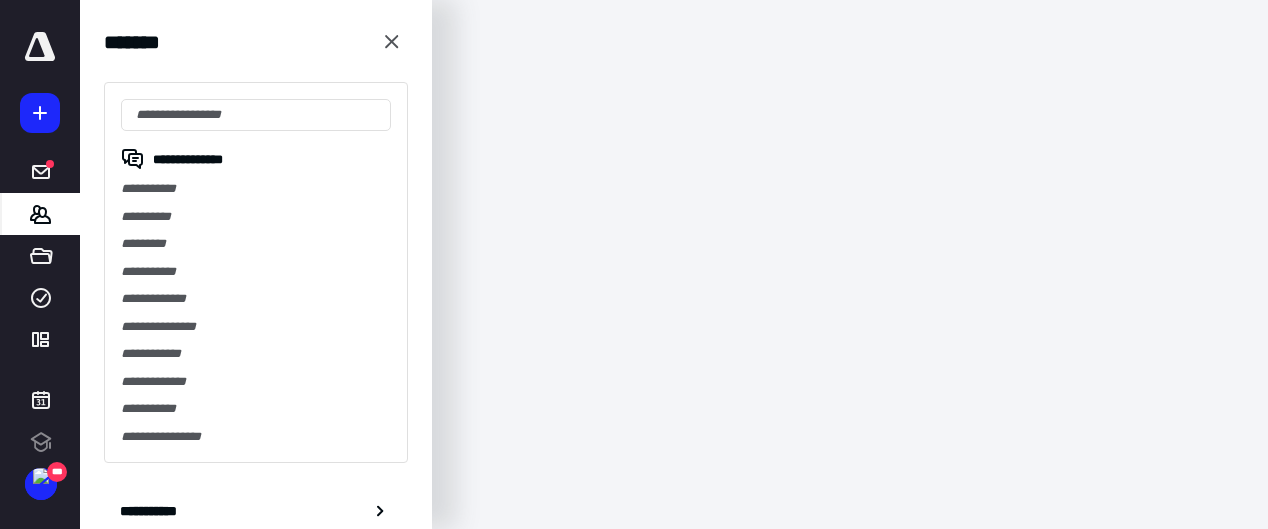 scroll, scrollTop: 0, scrollLeft: 0, axis: both 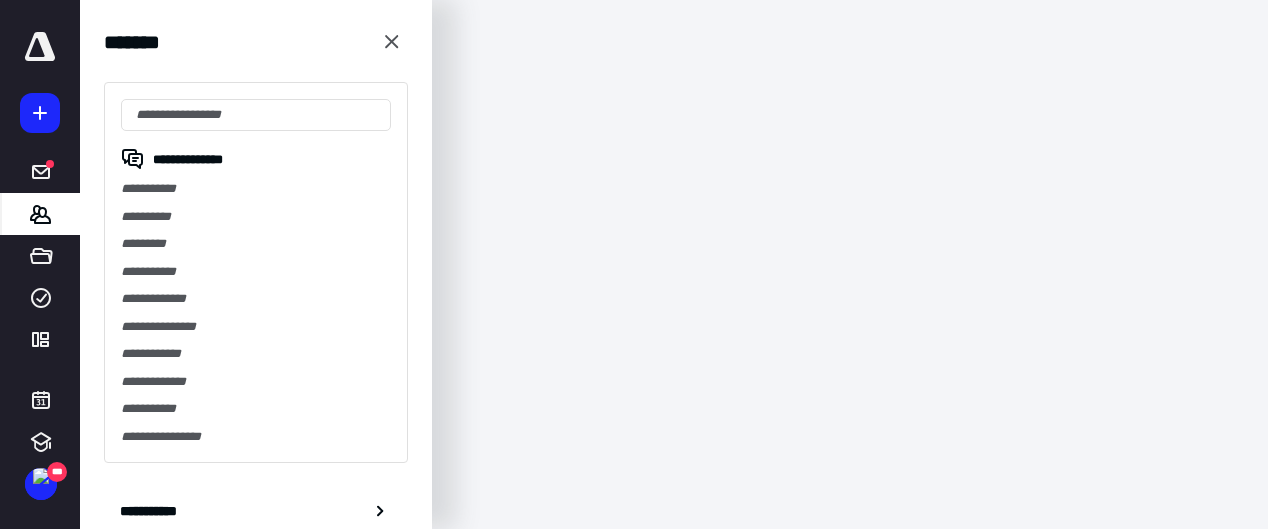 click on "**********" at bounding box center (256, 189) 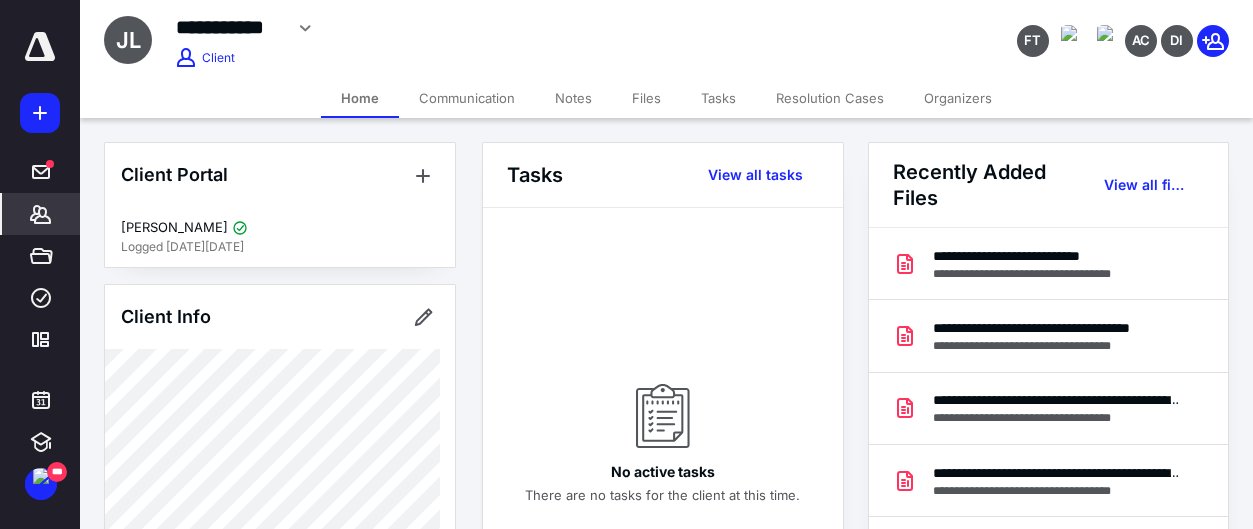 click on "**********" at bounding box center (1042, 256) 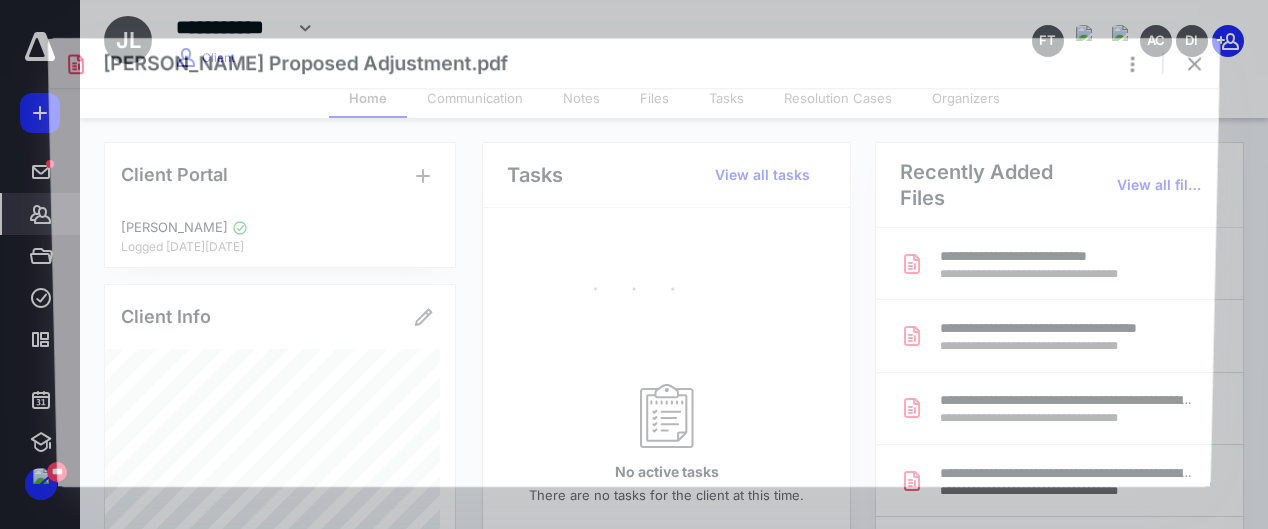 scroll, scrollTop: 0, scrollLeft: 0, axis: both 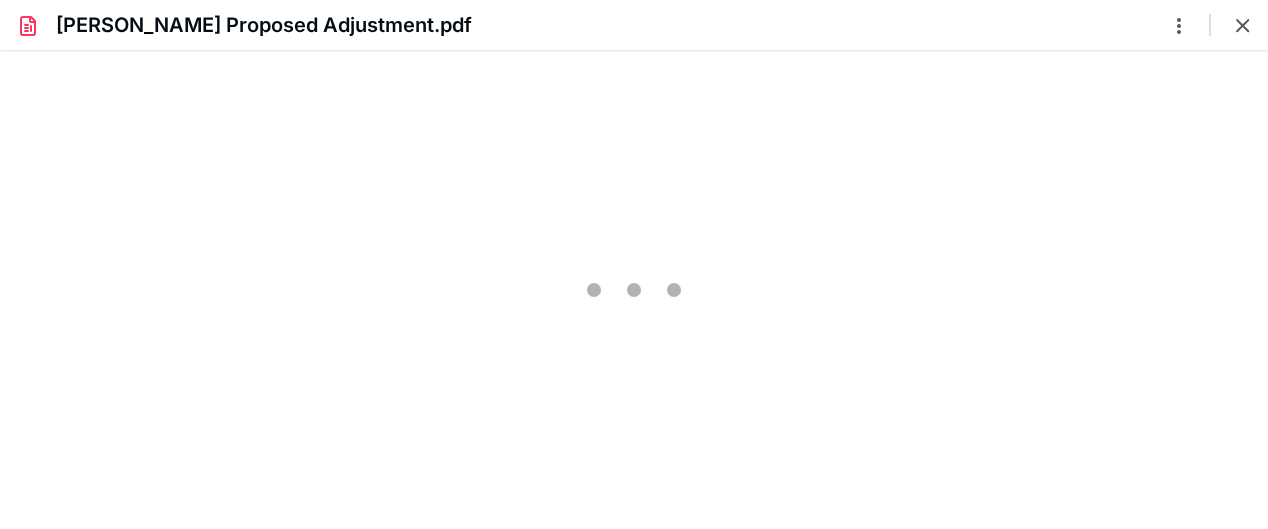type on "203" 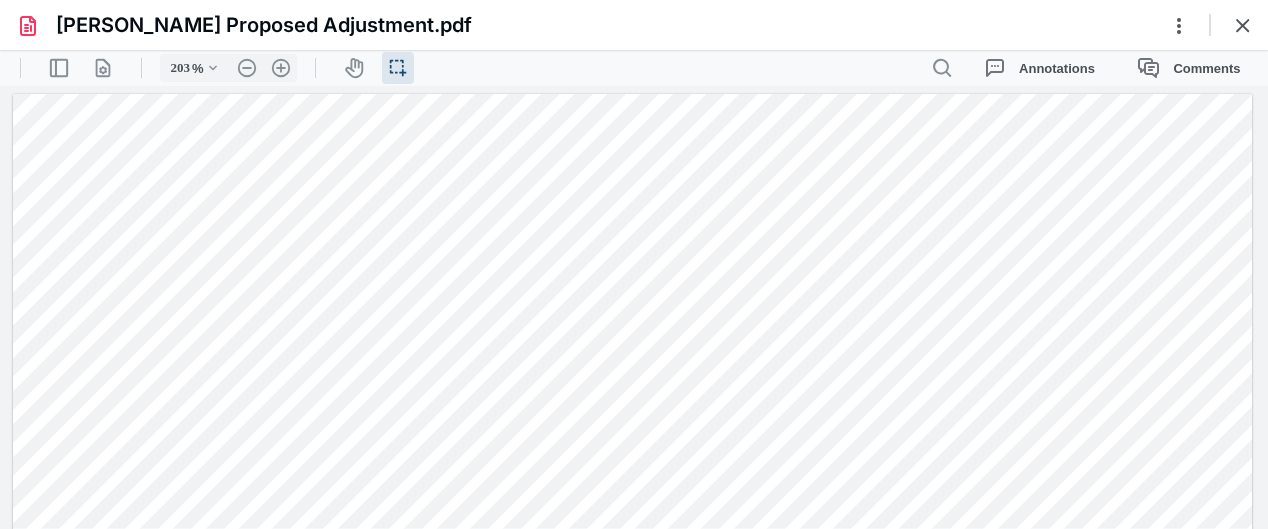 click at bounding box center [1243, 25] 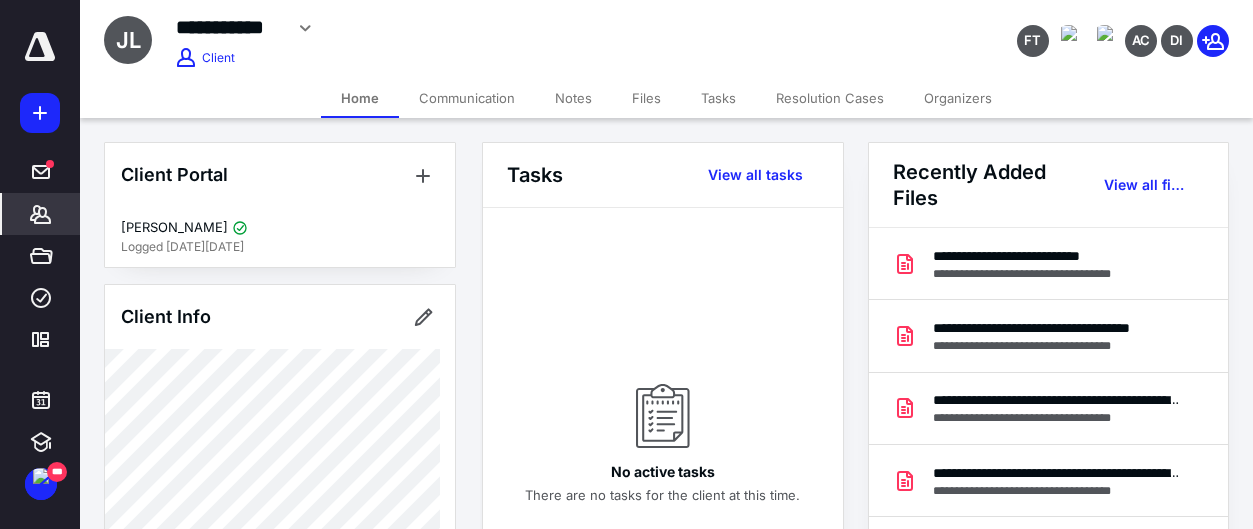 click on "Files" at bounding box center (646, 98) 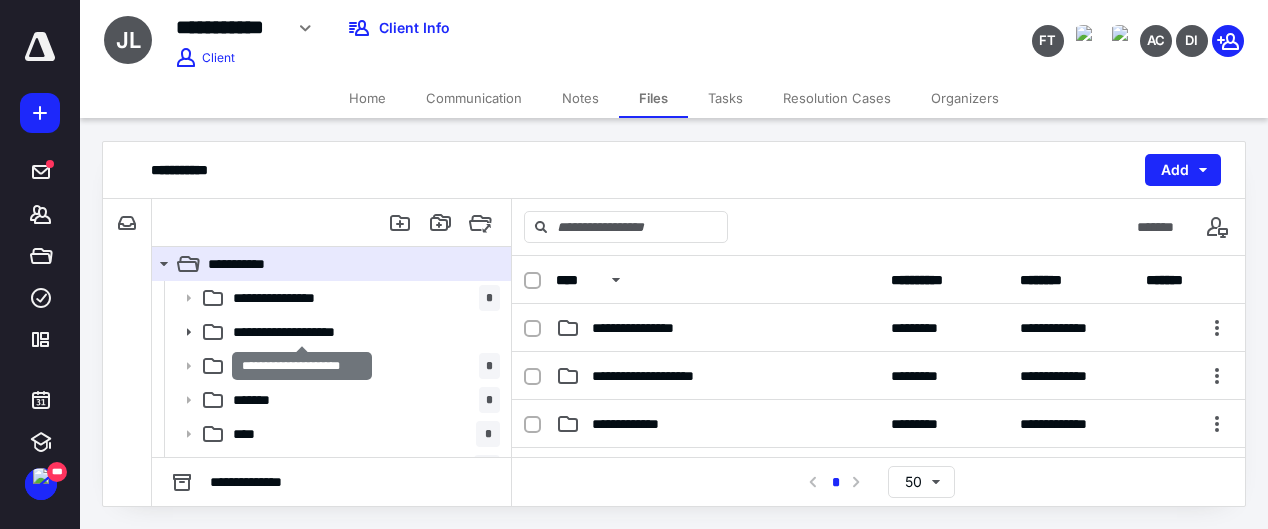 click on "**********" at bounding box center [302, 332] 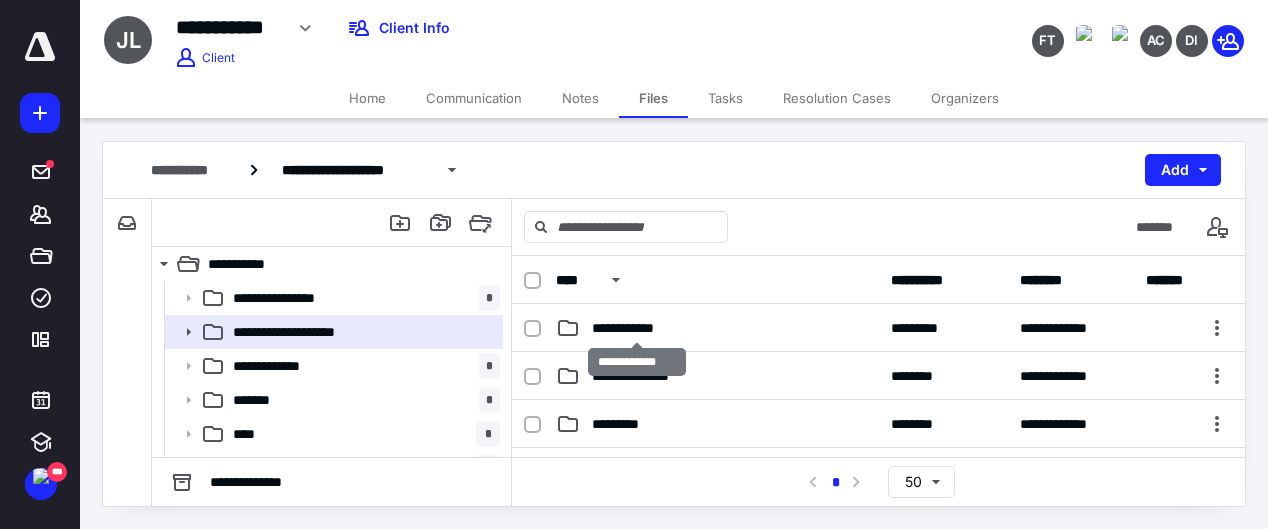 click on "**********" at bounding box center [637, 328] 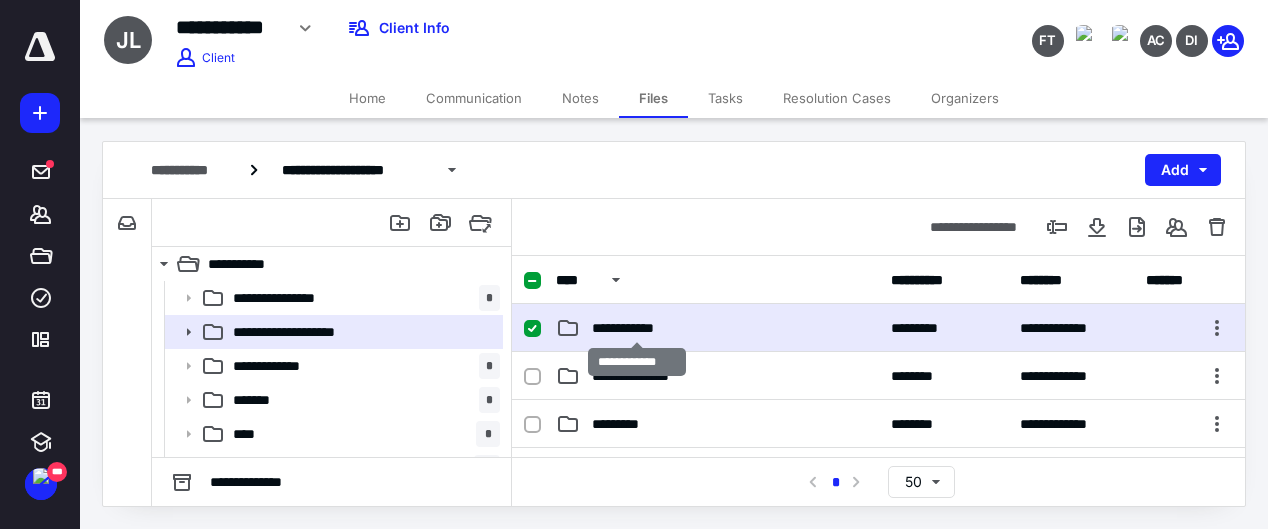 click on "**********" at bounding box center [637, 328] 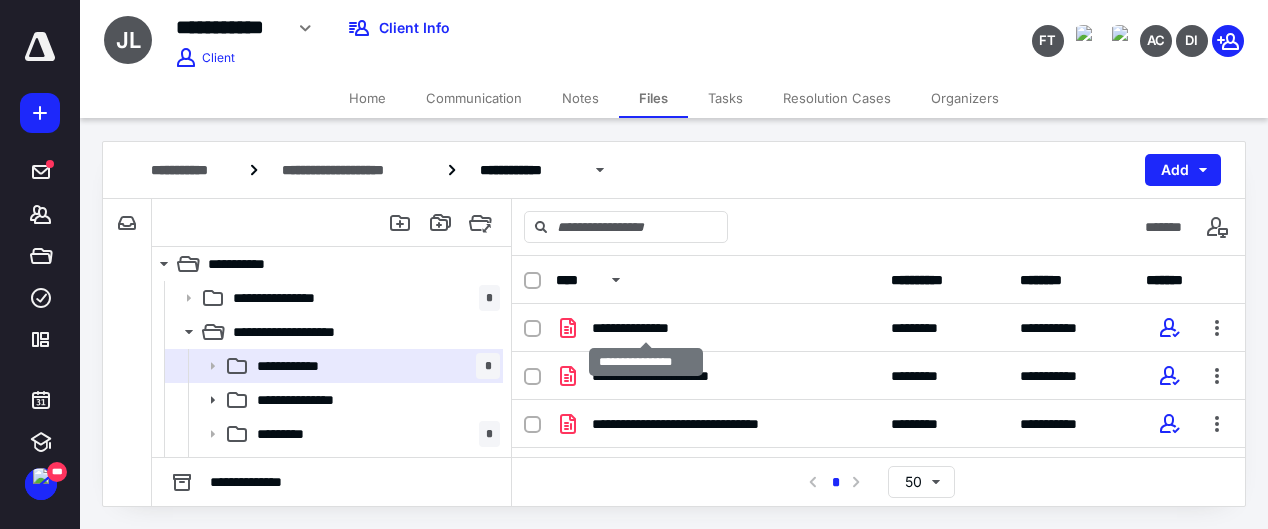 click on "**********" at bounding box center (646, 328) 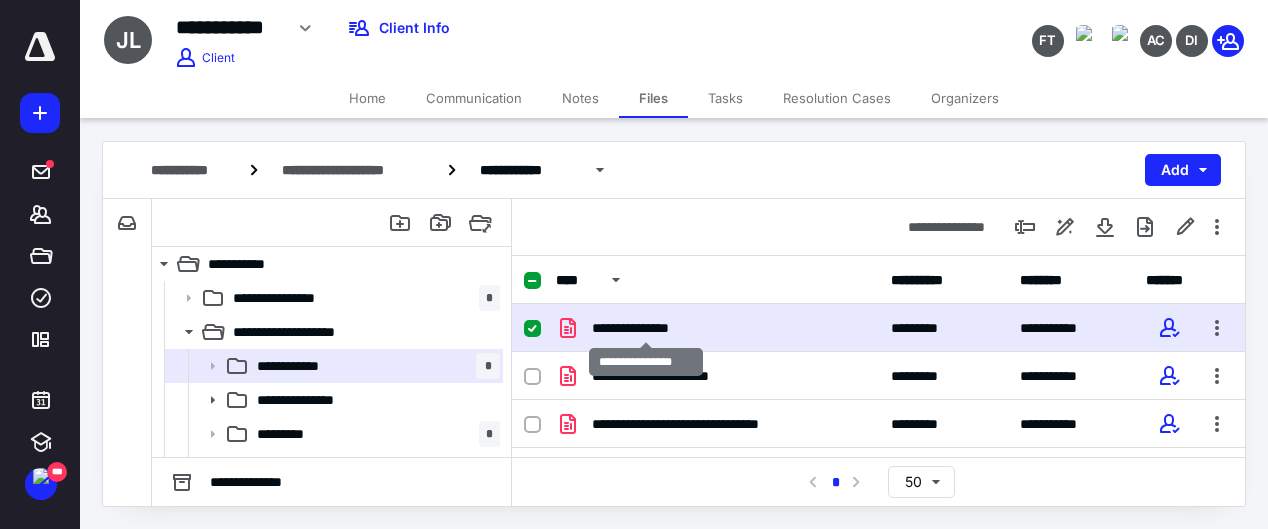 click on "**********" at bounding box center [646, 328] 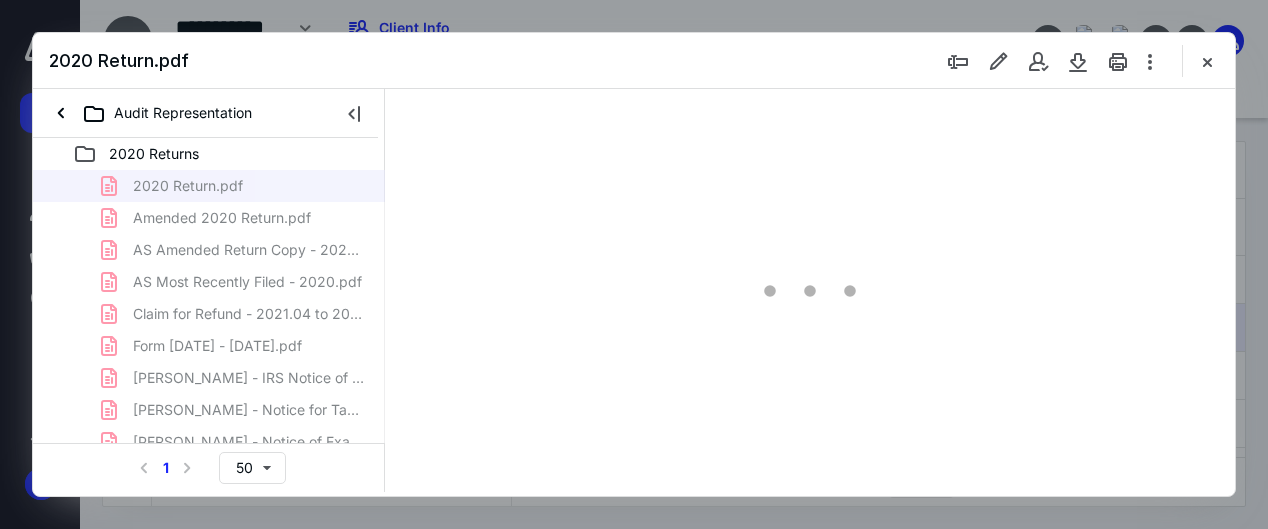 scroll, scrollTop: 0, scrollLeft: 0, axis: both 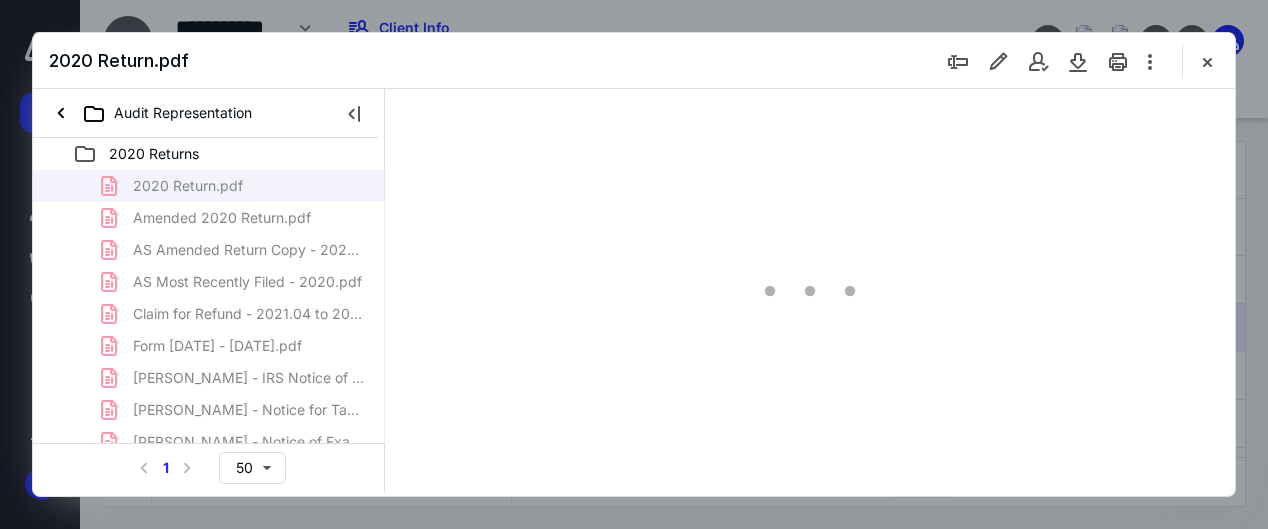 type on "136" 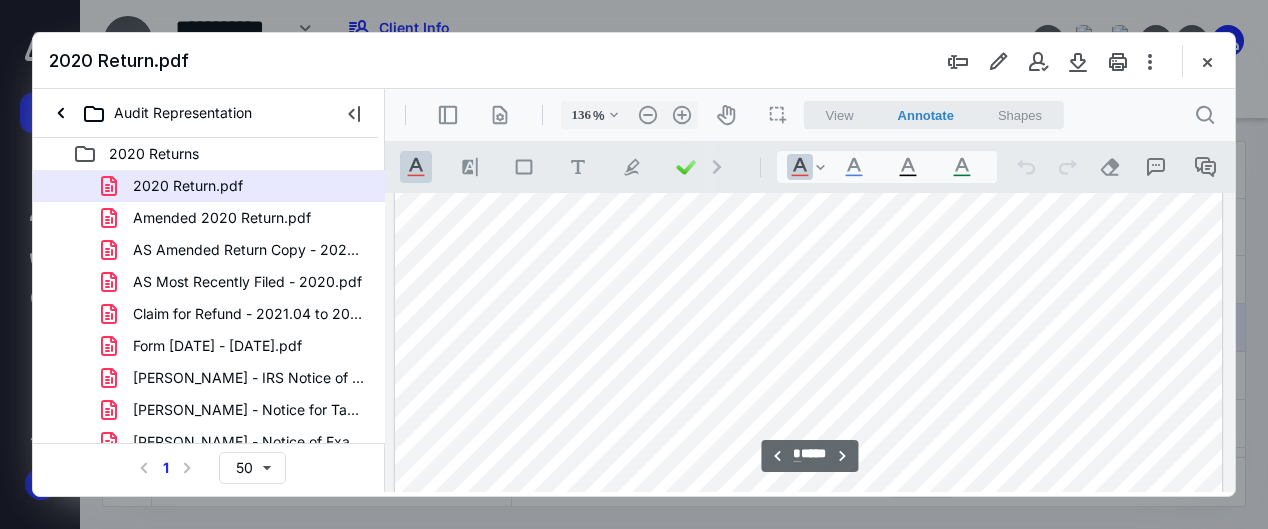 scroll, scrollTop: 8209, scrollLeft: 0, axis: vertical 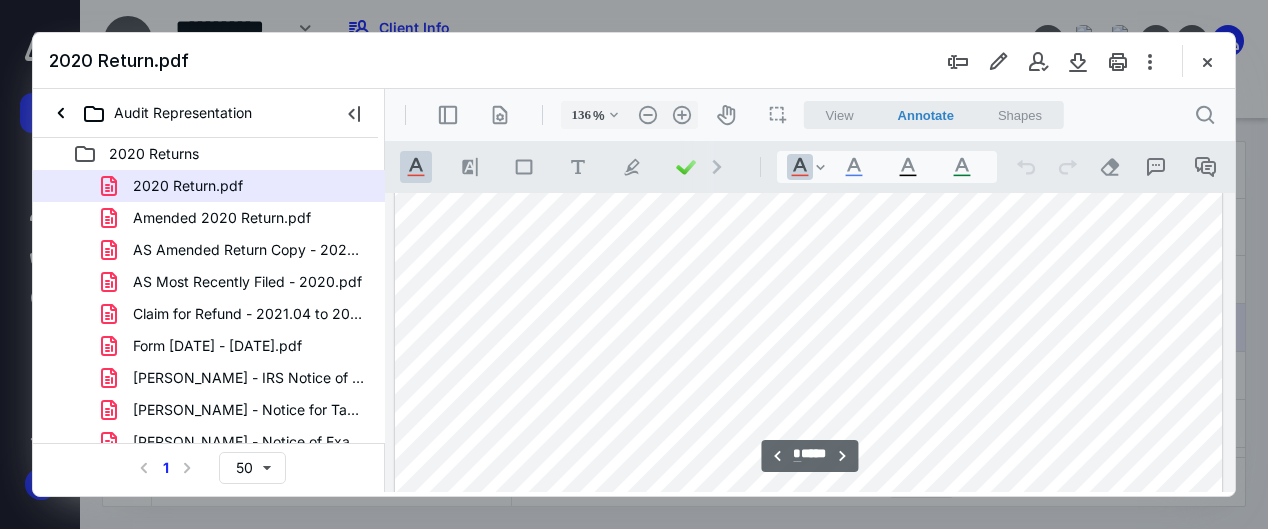 type on "**" 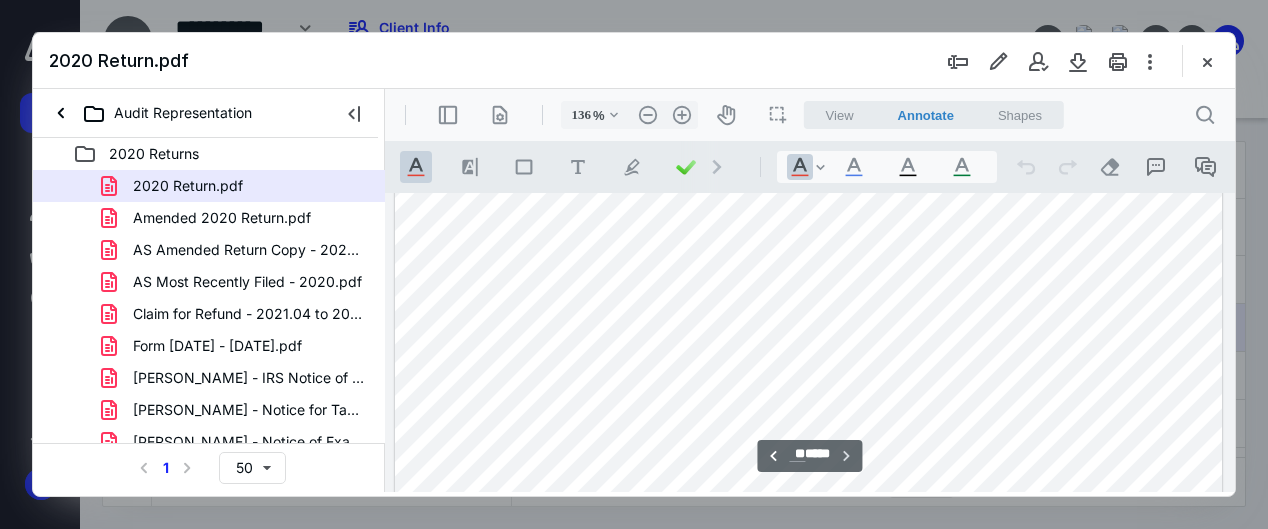 scroll, scrollTop: 10511, scrollLeft: 0, axis: vertical 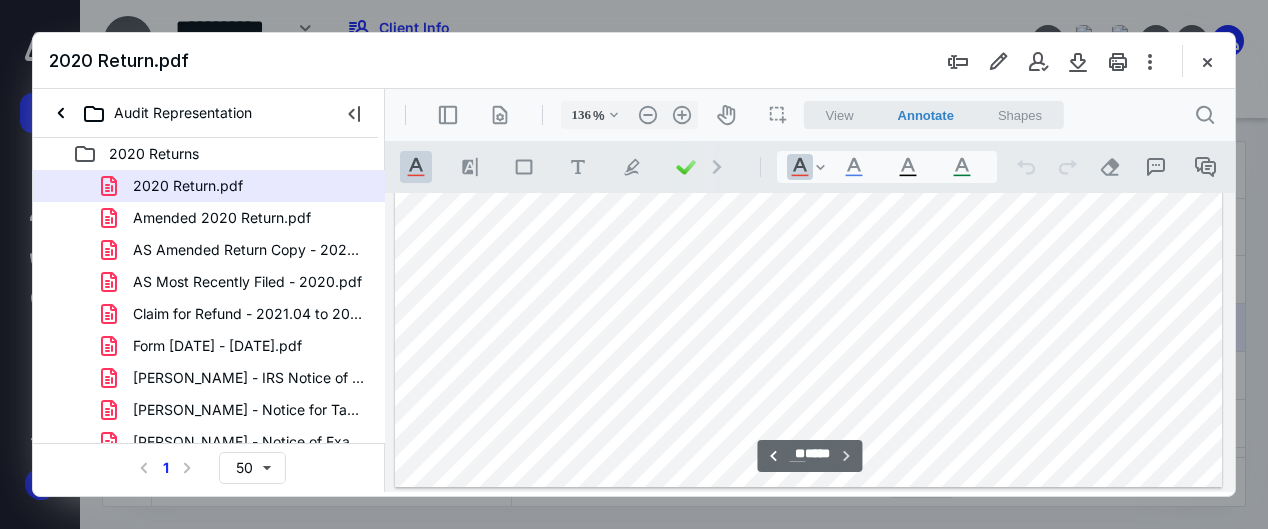 click at bounding box center (1207, 61) 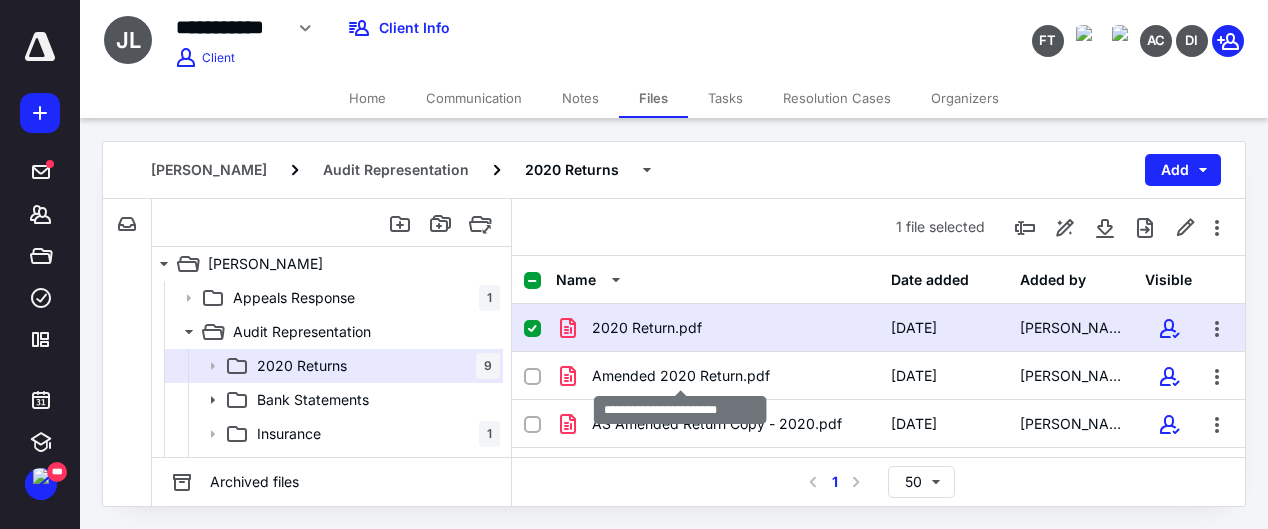 click on "Amended 2020 Return.pdf" at bounding box center [681, 376] 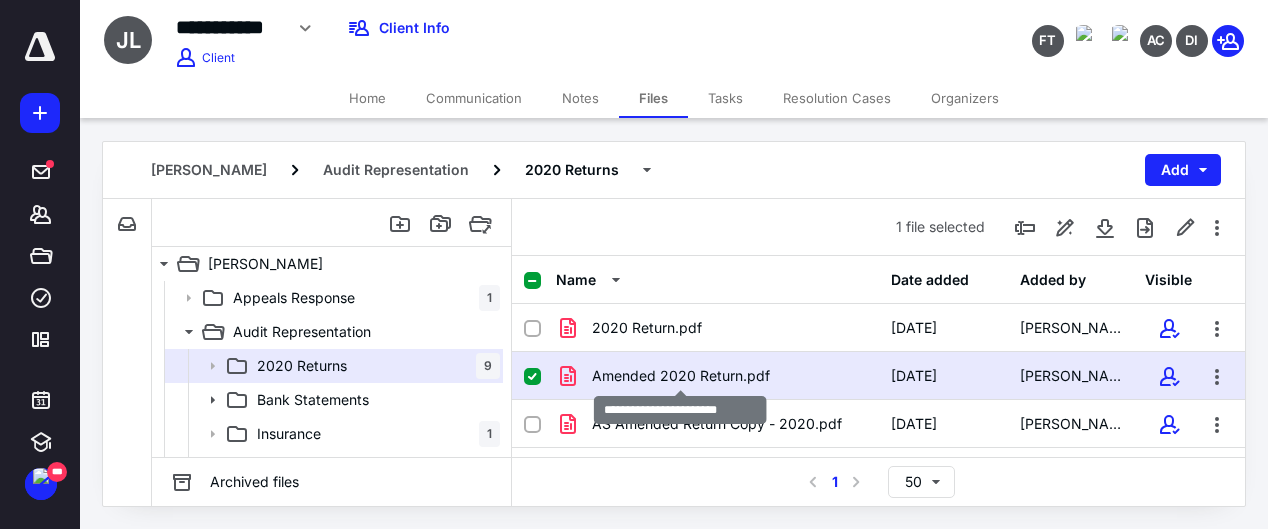 click on "Amended 2020 Return.pdf" at bounding box center (681, 376) 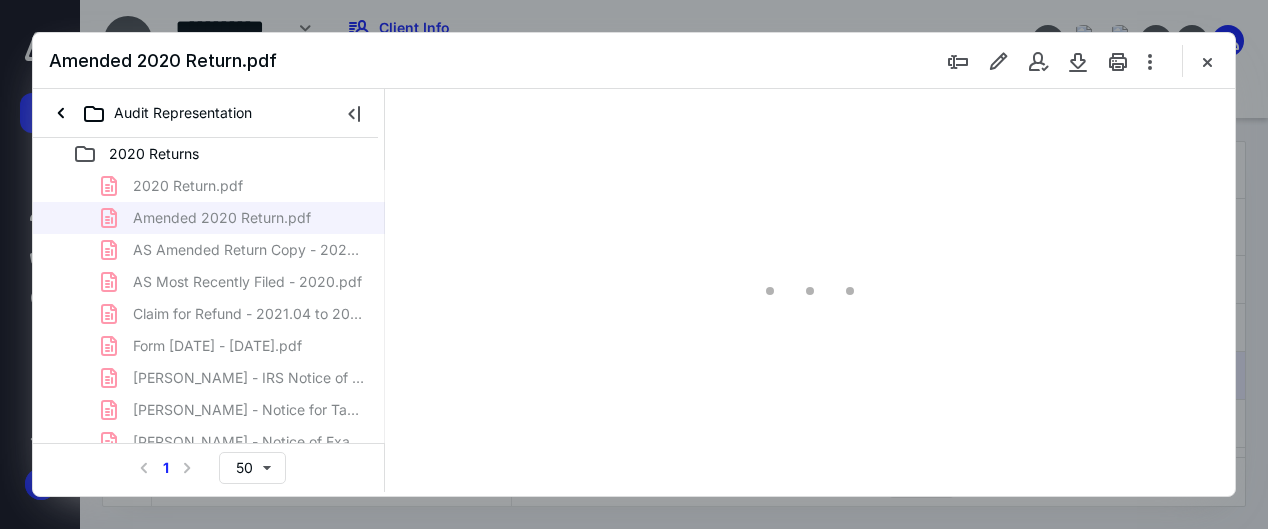 scroll, scrollTop: 0, scrollLeft: 0, axis: both 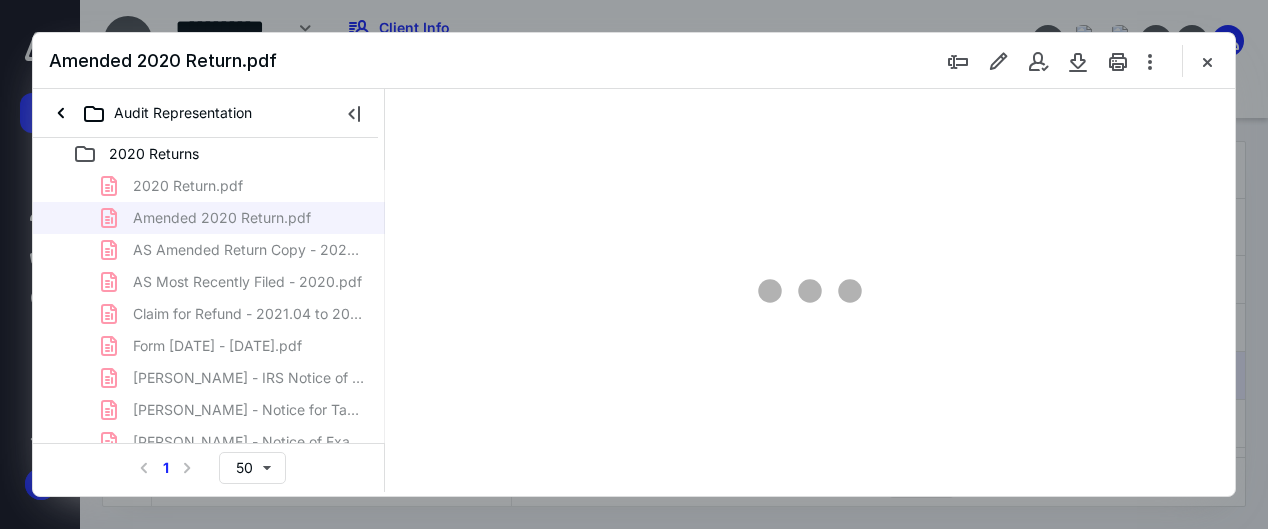 type on "136" 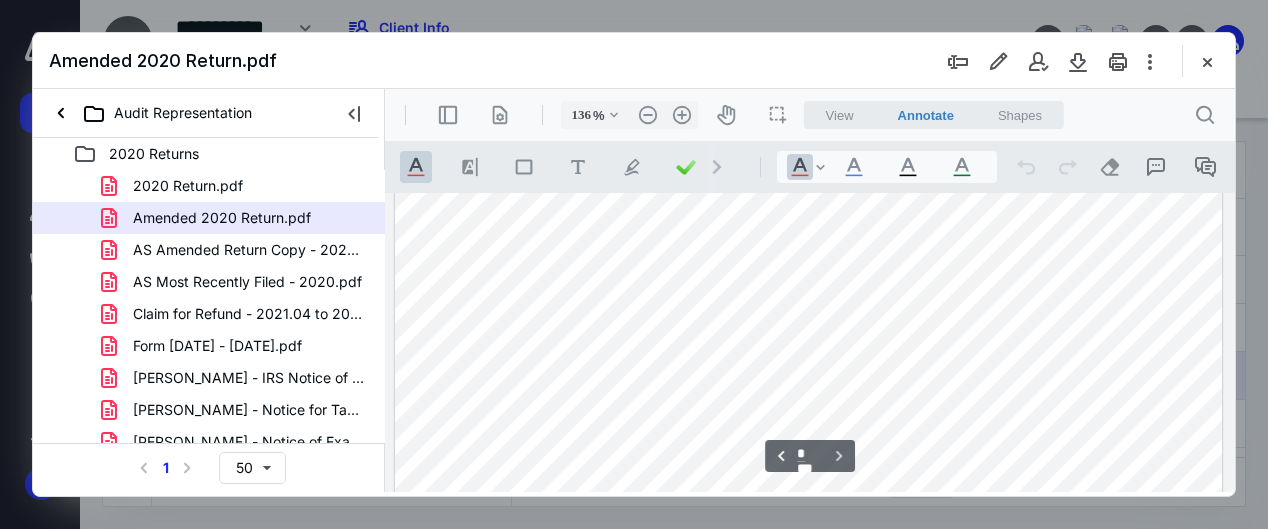 scroll, scrollTop: 1863, scrollLeft: 0, axis: vertical 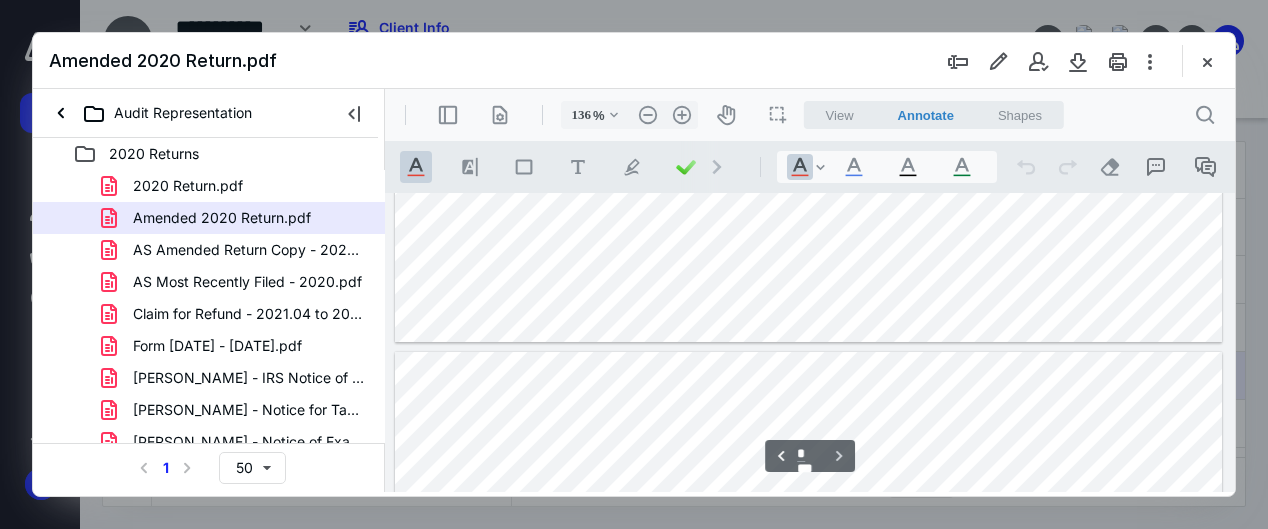 type on "*" 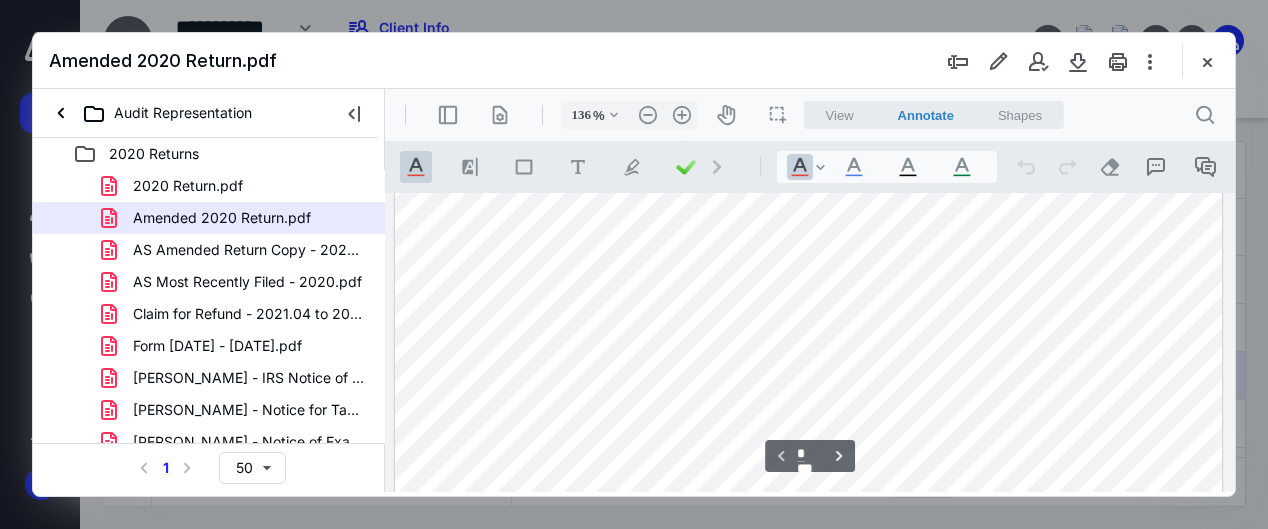 scroll, scrollTop: 263, scrollLeft: 0, axis: vertical 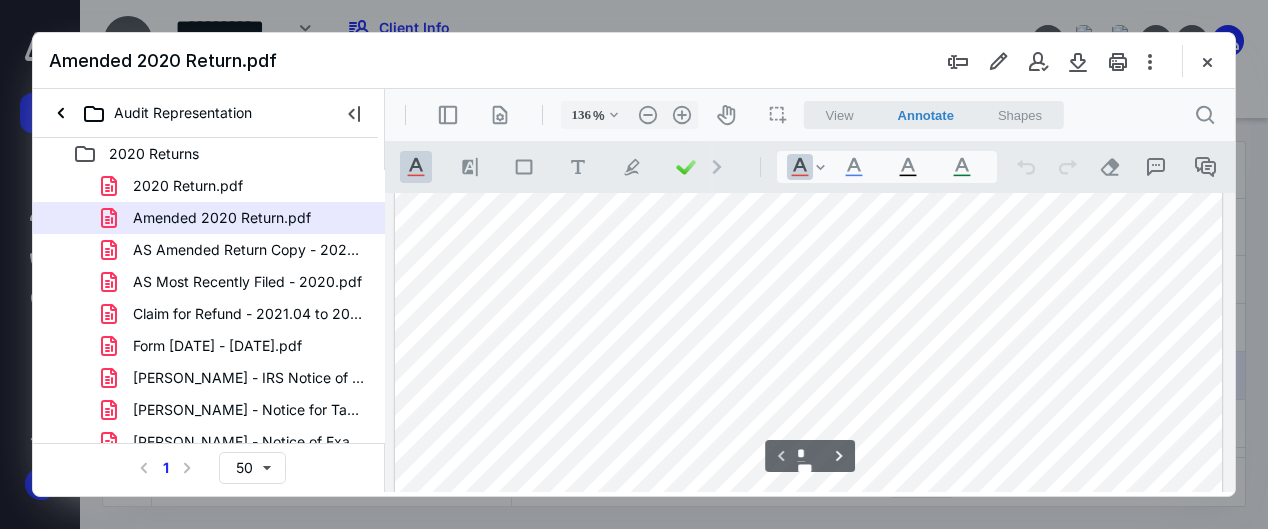 click at bounding box center [1207, 61] 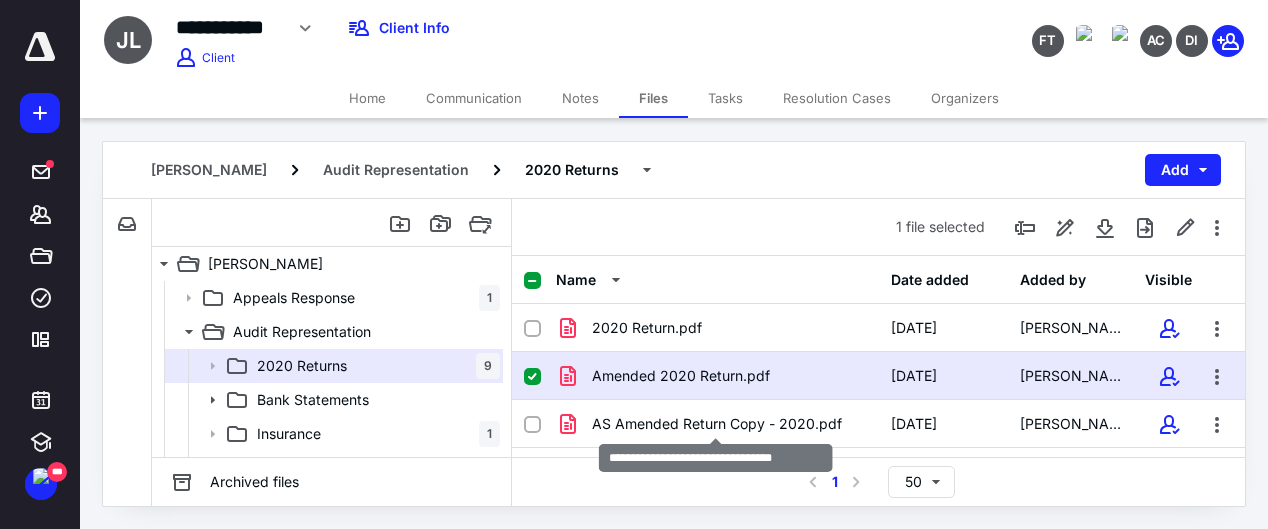 click on "AS Amended Return Copy - 2020.pdf" at bounding box center [717, 424] 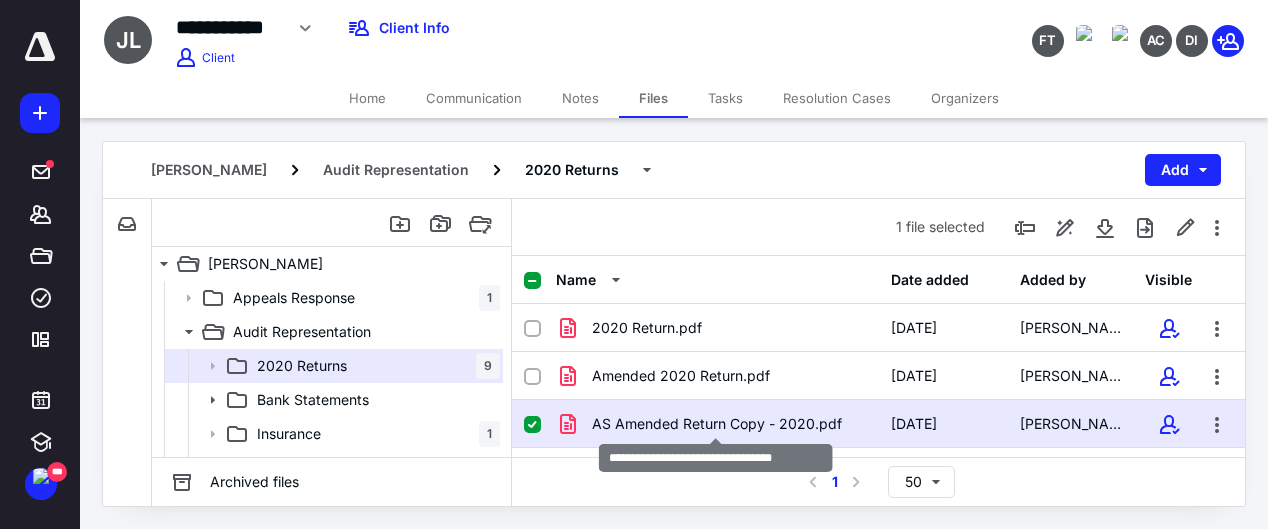 click on "AS Amended Return Copy - 2020.pdf" at bounding box center (717, 424) 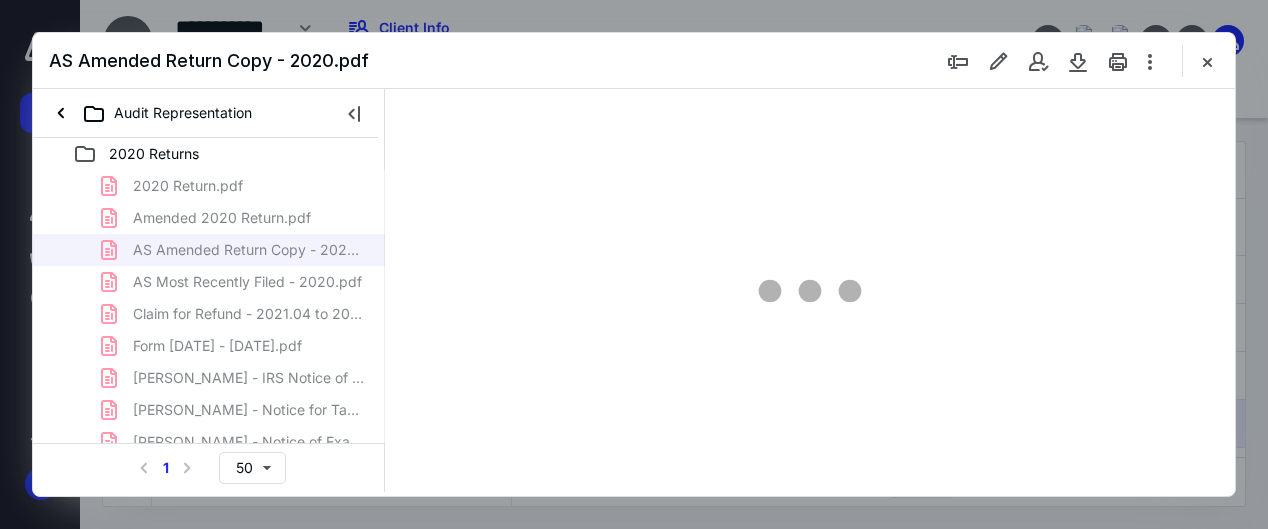 scroll, scrollTop: 0, scrollLeft: 0, axis: both 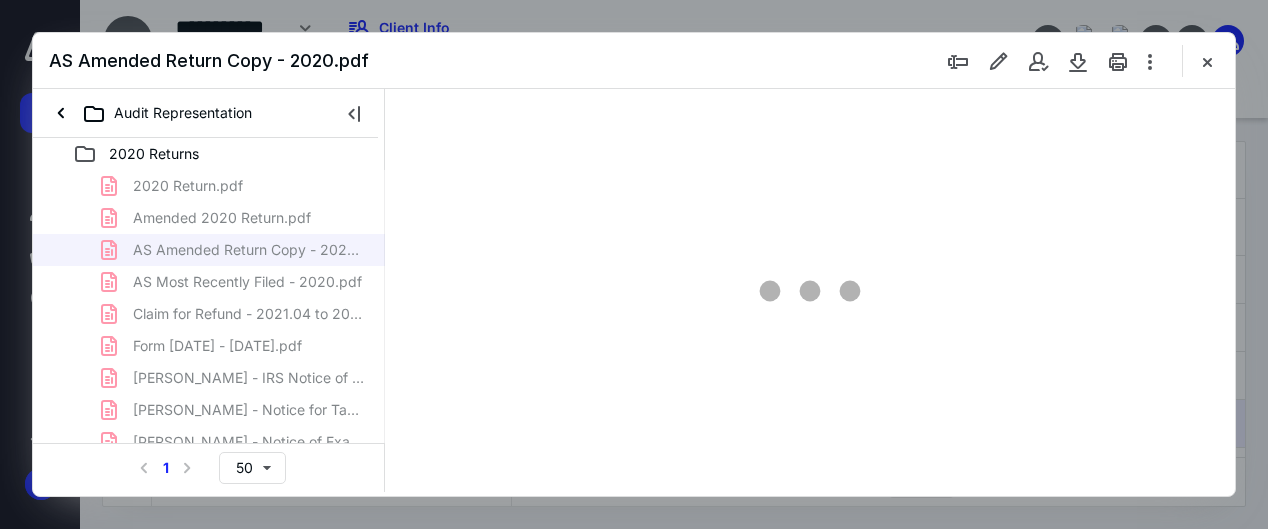 type on "136" 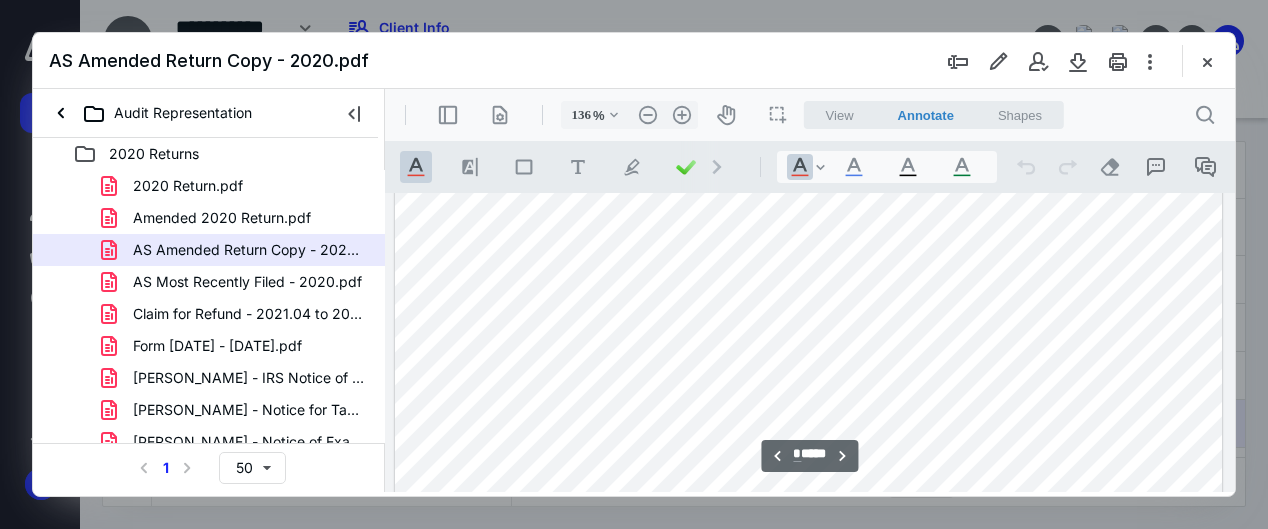 scroll, scrollTop: 4509, scrollLeft: 0, axis: vertical 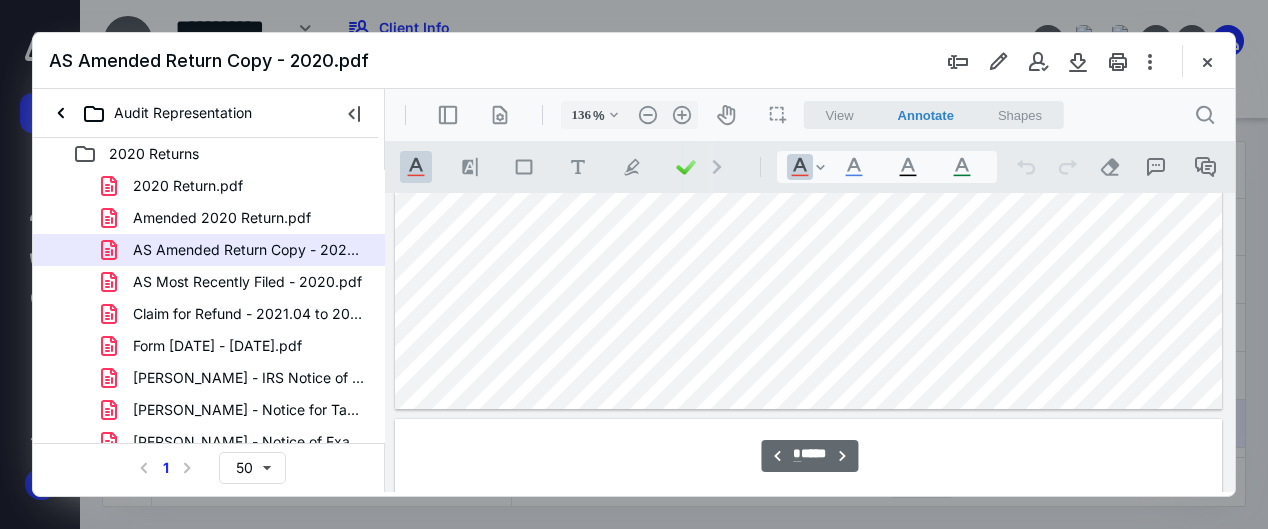 type on "*" 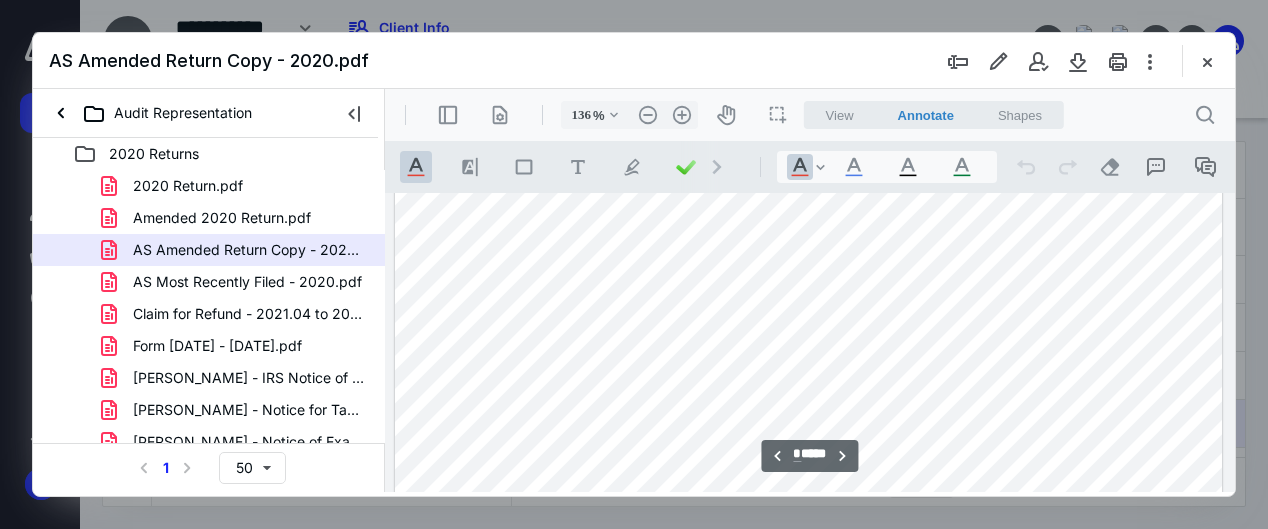 scroll, scrollTop: 6509, scrollLeft: 0, axis: vertical 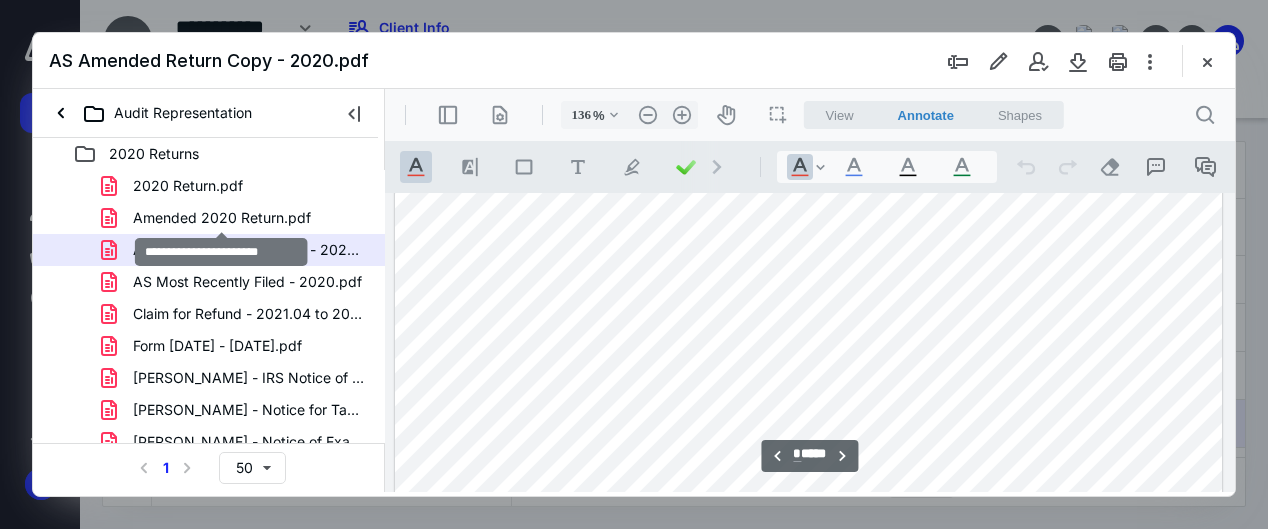 click on "Amended 2020 Return.pdf" at bounding box center (222, 218) 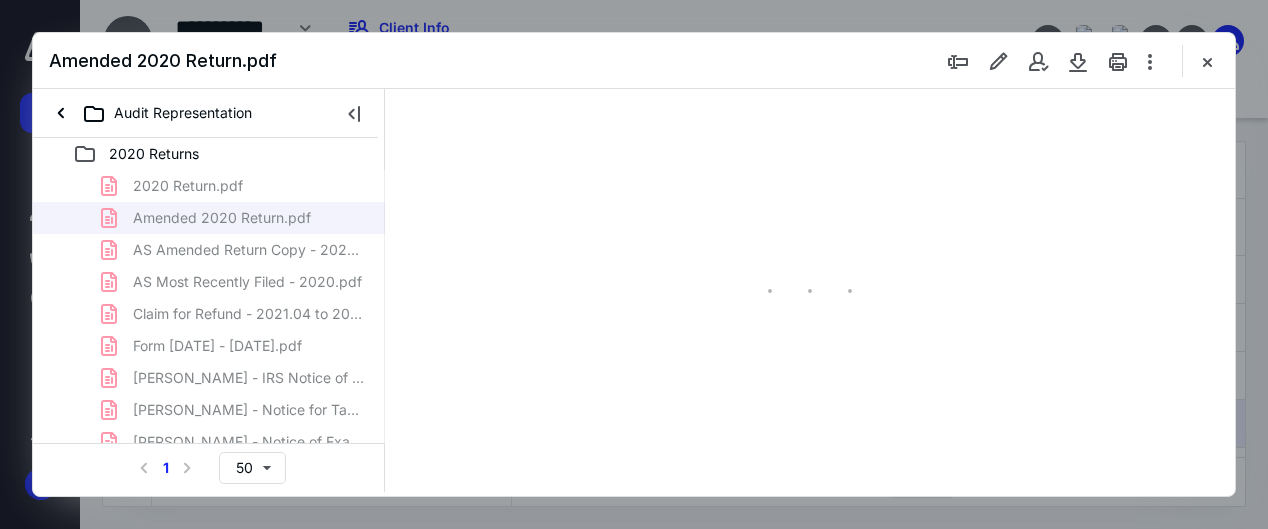 type on "136" 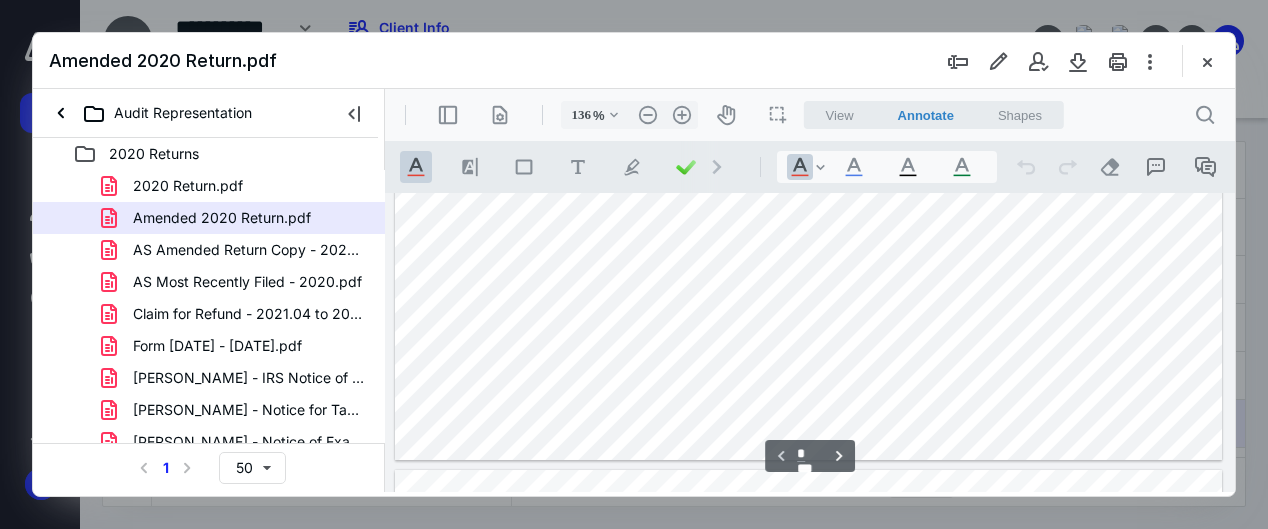 type on "*" 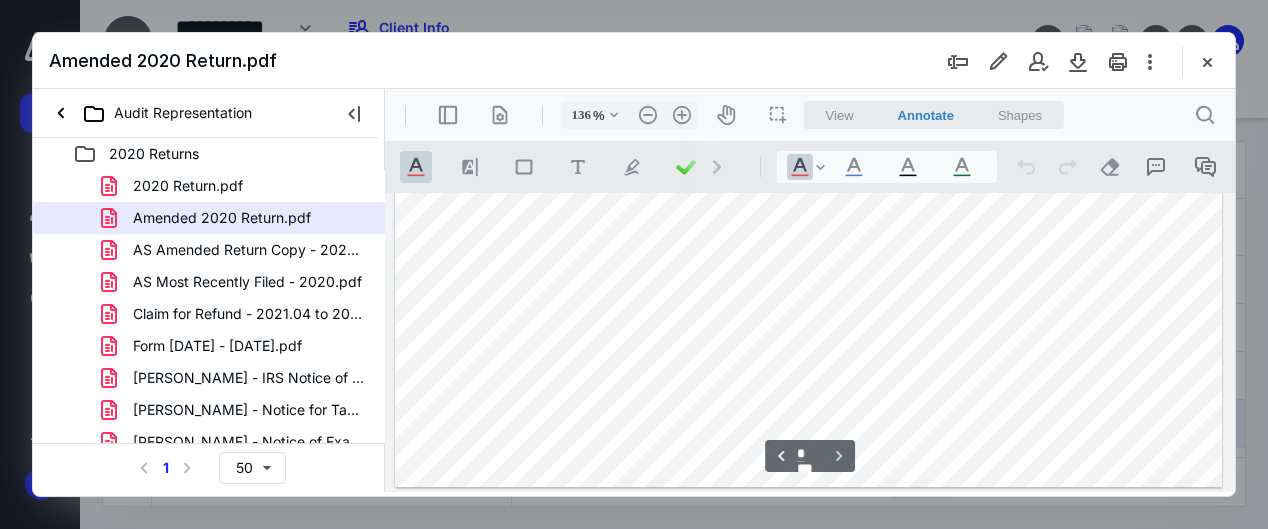 scroll, scrollTop: 1463, scrollLeft: 0, axis: vertical 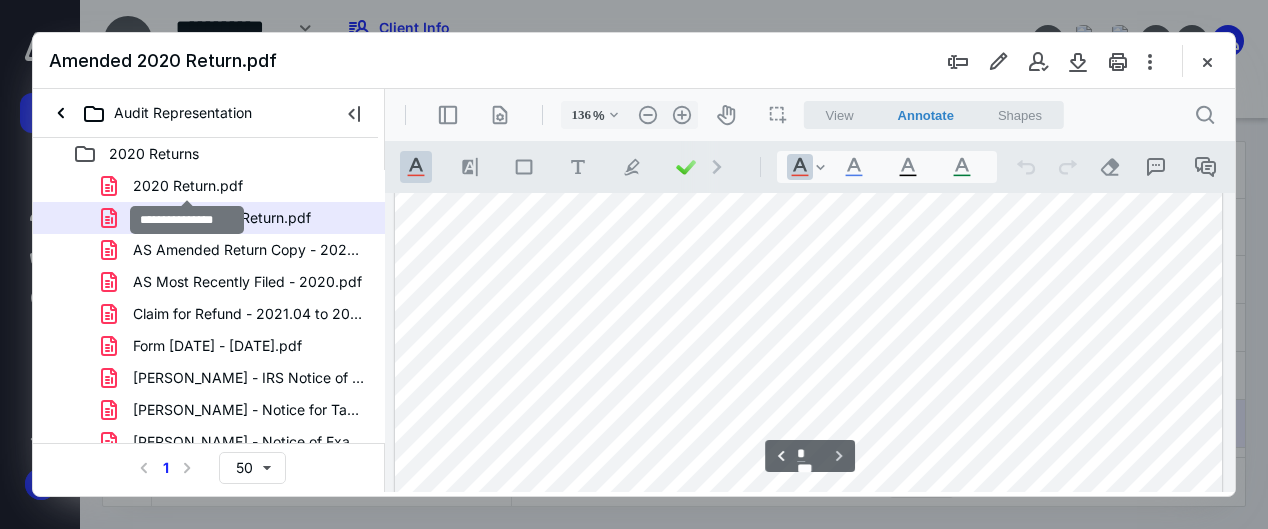 click on "2020 Return.pdf" at bounding box center [188, 186] 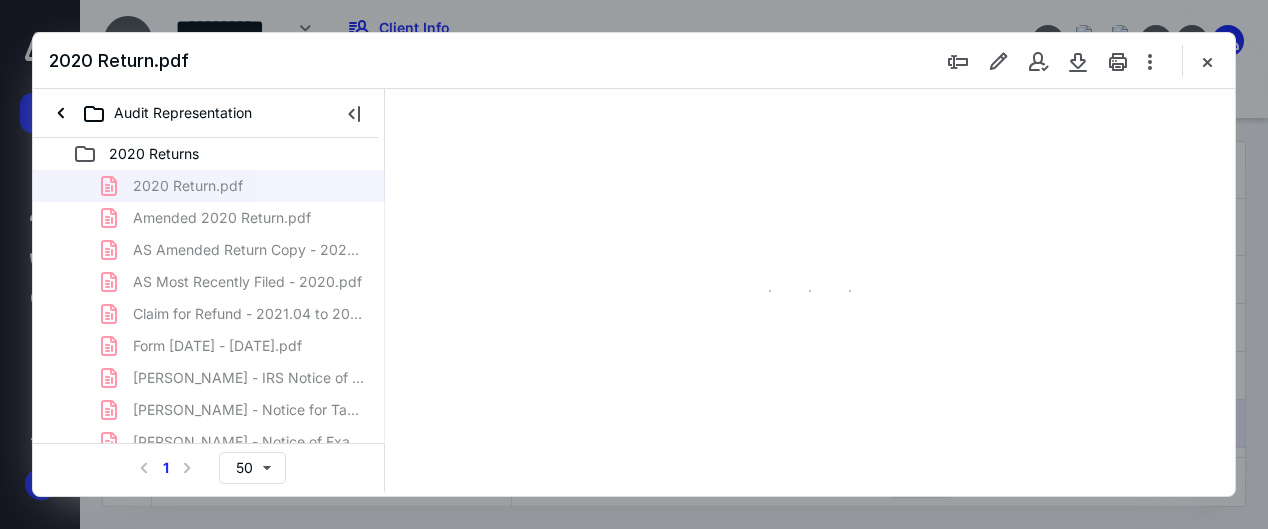 type on "136" 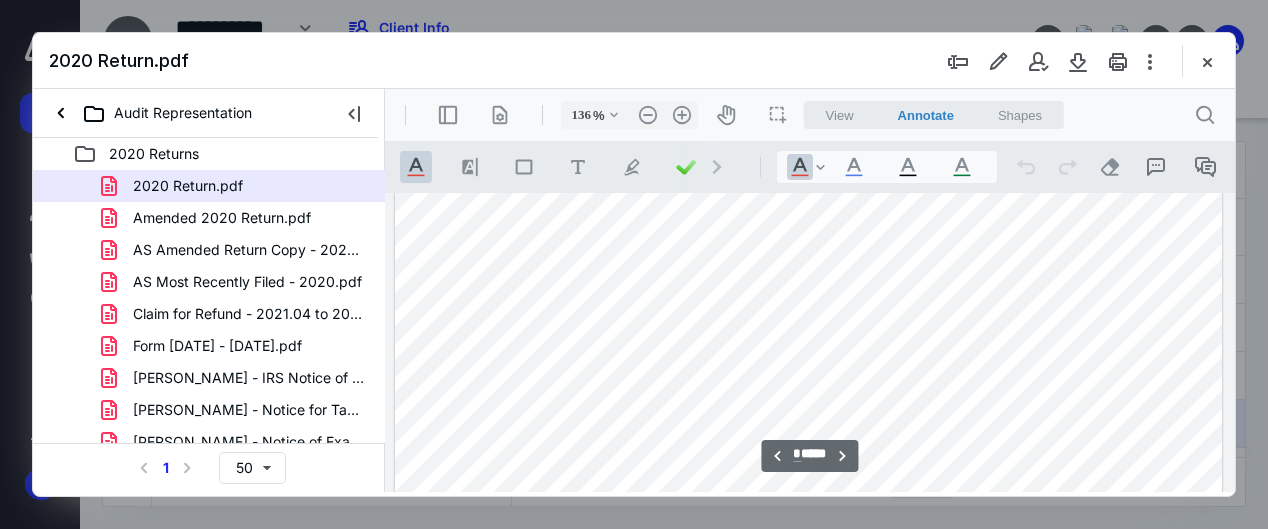 scroll, scrollTop: 8511, scrollLeft: 0, axis: vertical 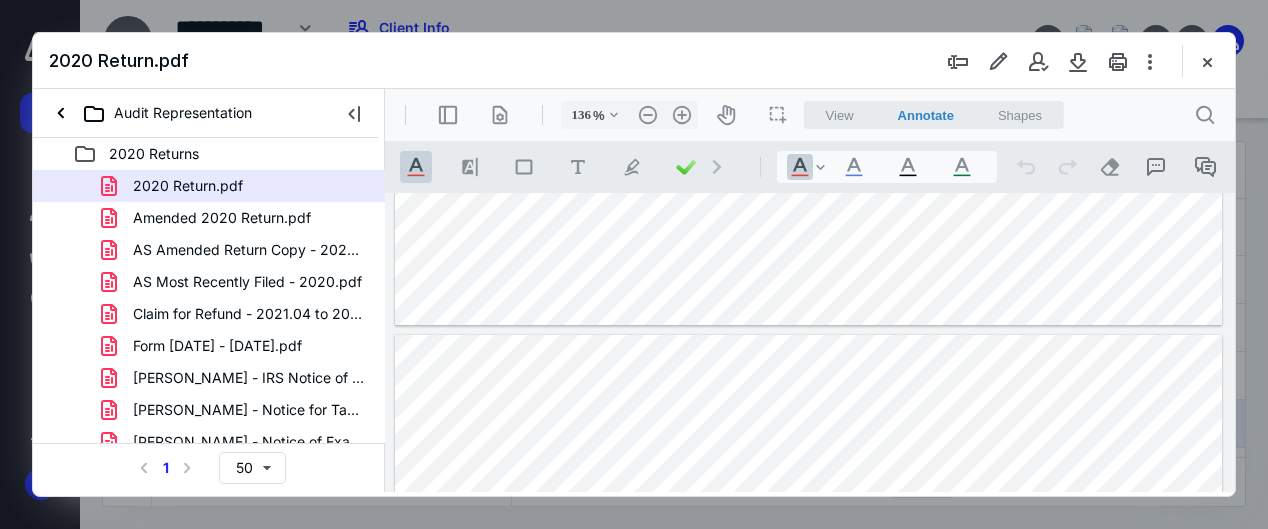 type on "*" 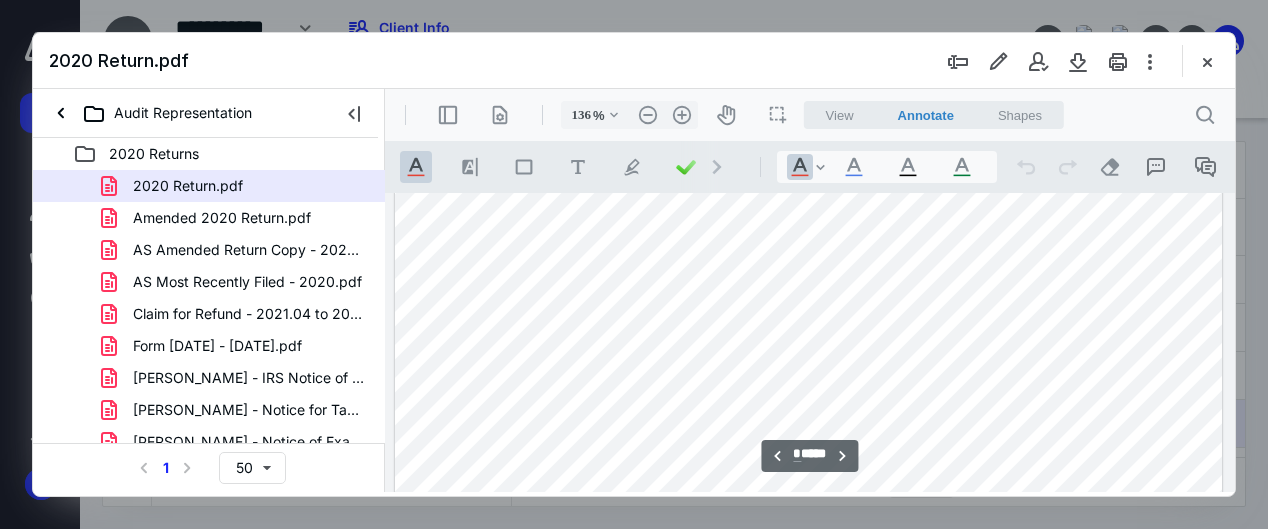 scroll, scrollTop: 7611, scrollLeft: 0, axis: vertical 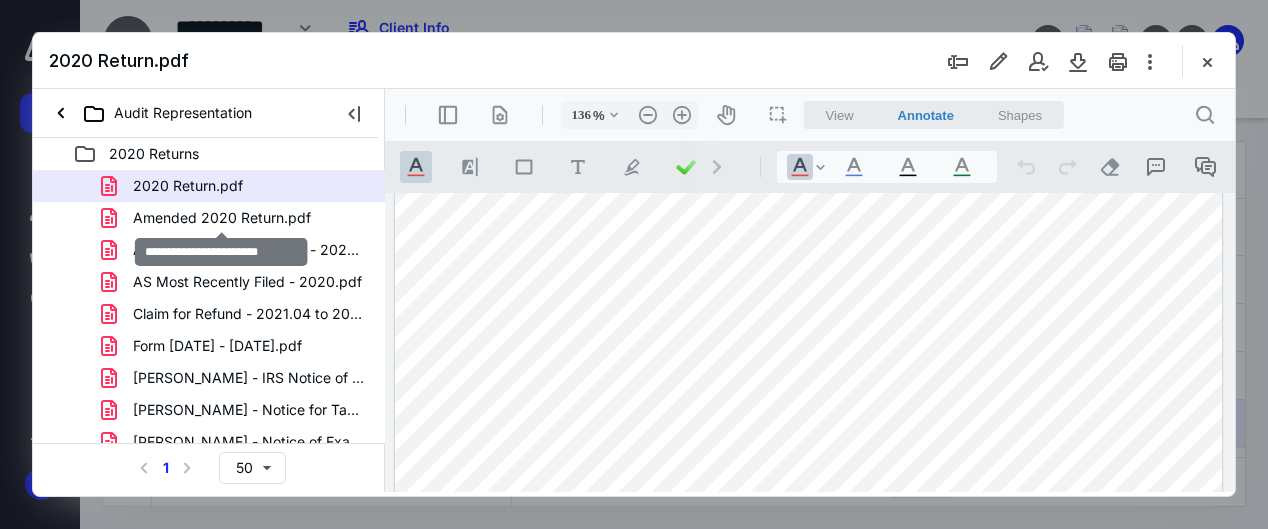 click on "Amended 2020 Return.pdf" at bounding box center [222, 218] 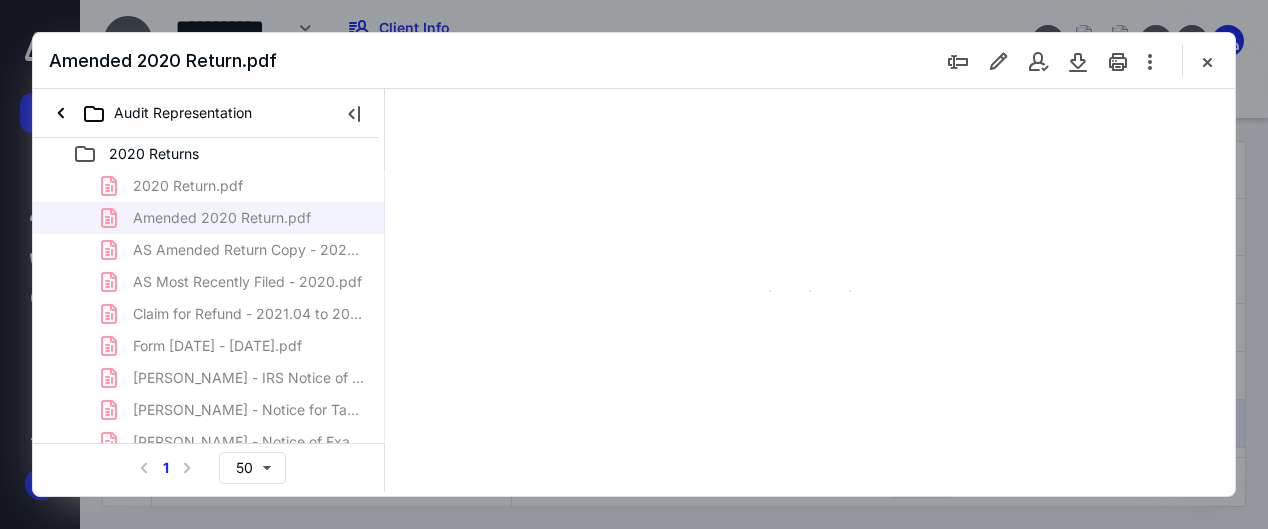 click on "2020 Return.pdf Amended 2020 Return.pdf AS Amended Return Copy - 2020.pdf AS Most Recently Filed - 2020.pdf Claim for Refund - 2021.04 to 2021.12.pdf Form [DATE] - [DATE].pdf [PERSON_NAME] - IRS Notice of Deficiency - TxYr 2020.12.pdf [PERSON_NAME] - Notice for Tax Examination Changes - TxYr 2020.12.pdf [PERSON_NAME] - Notice of Examination - TxYr 2020.12.pdf" at bounding box center (209, 314) 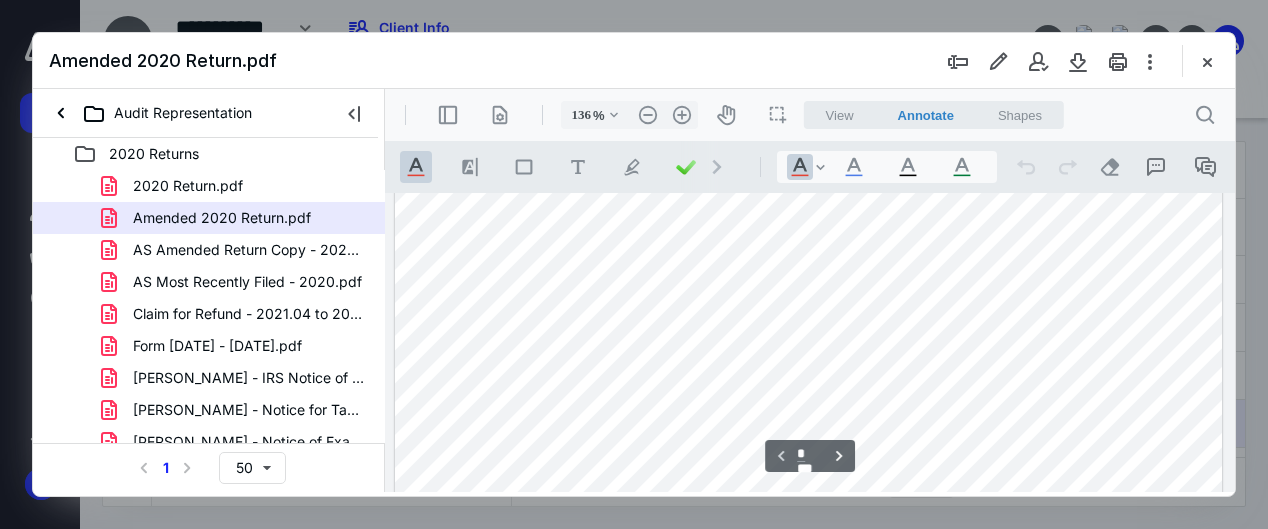 scroll, scrollTop: 609, scrollLeft: 0, axis: vertical 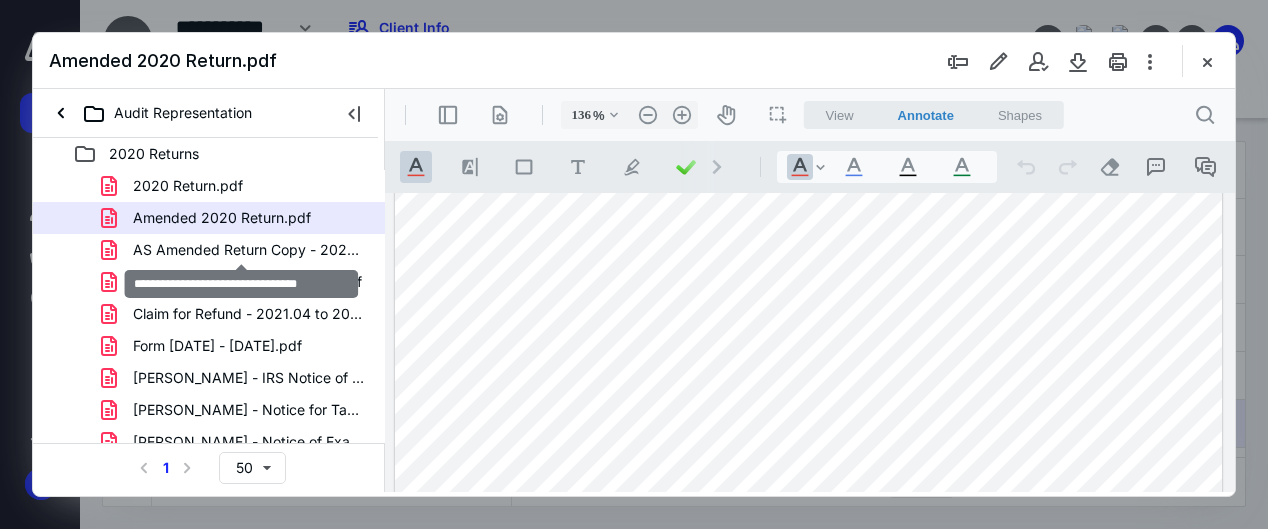click on "AS Amended Return Copy - 2020.pdf" at bounding box center (249, 250) 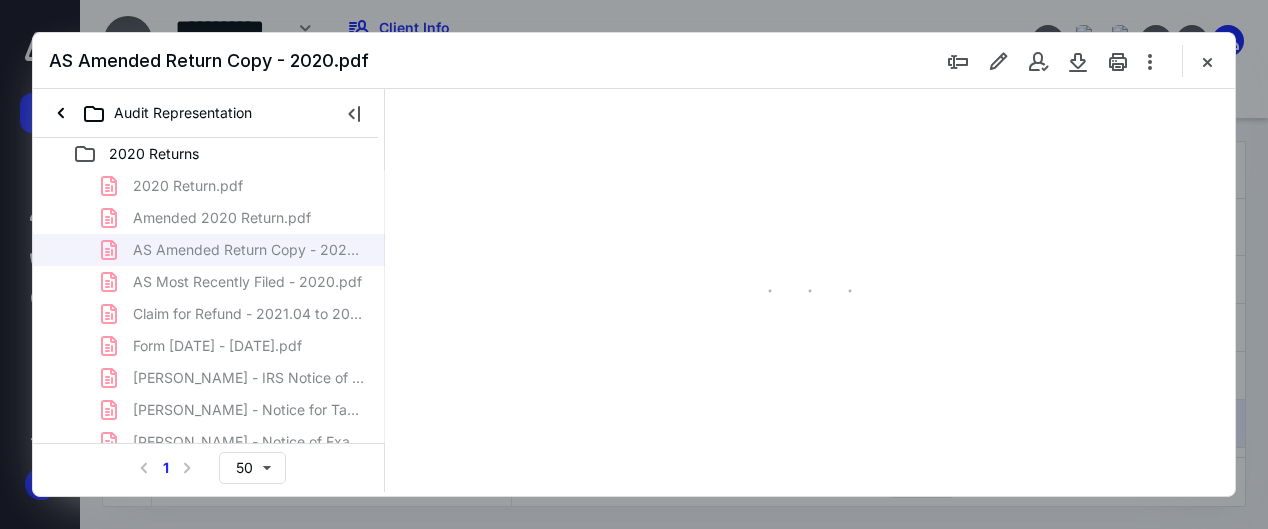 click on "2020 Return.pdf Amended 2020 Return.pdf AS Amended Return Copy - 2020.pdf AS Most Recently Filed - 2020.pdf Claim for Refund - 2021.04 to 2021.12.pdf Form [DATE] - [DATE].pdf [PERSON_NAME] - IRS Notice of Deficiency - TxYr 2020.12.pdf [PERSON_NAME] - Notice for Tax Examination Changes - TxYr 2020.12.pdf [PERSON_NAME] - Notice of Examination - TxYr 2020.12.pdf" at bounding box center [209, 314] 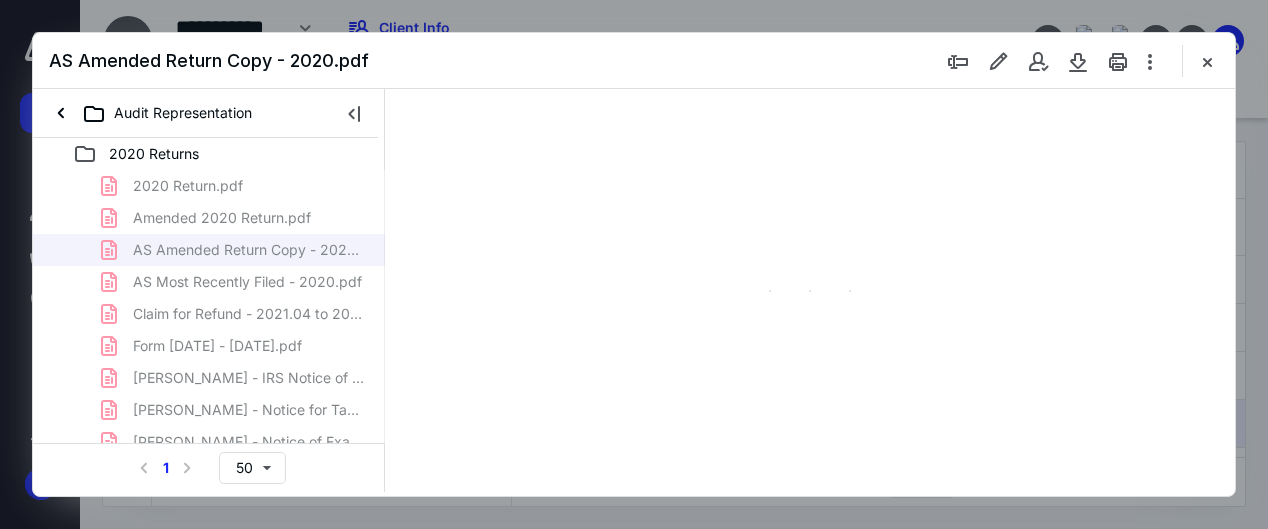 type on "136" 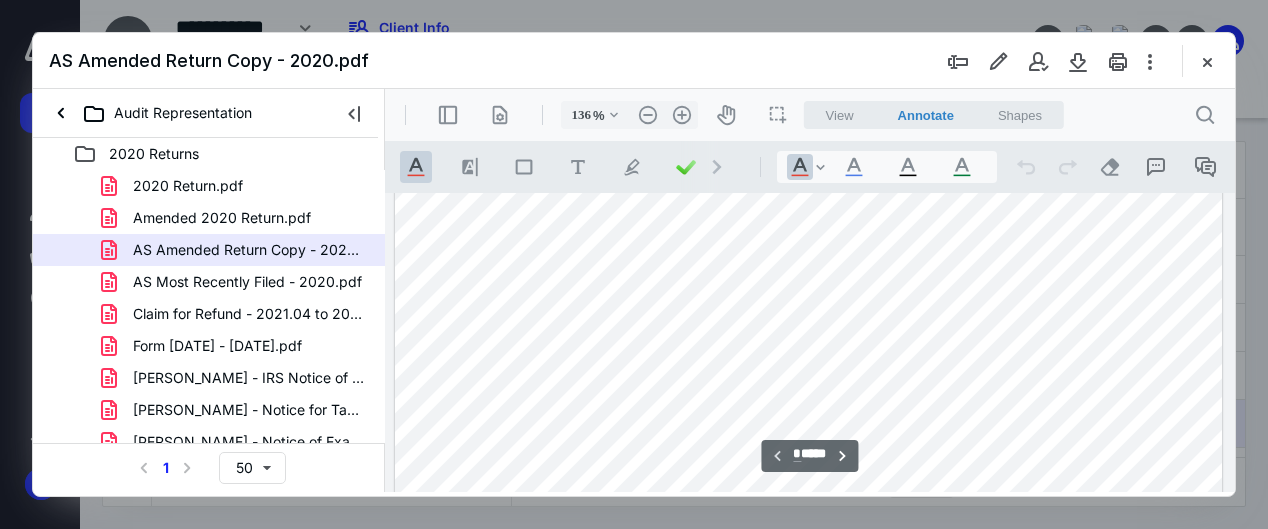 scroll, scrollTop: 409, scrollLeft: 0, axis: vertical 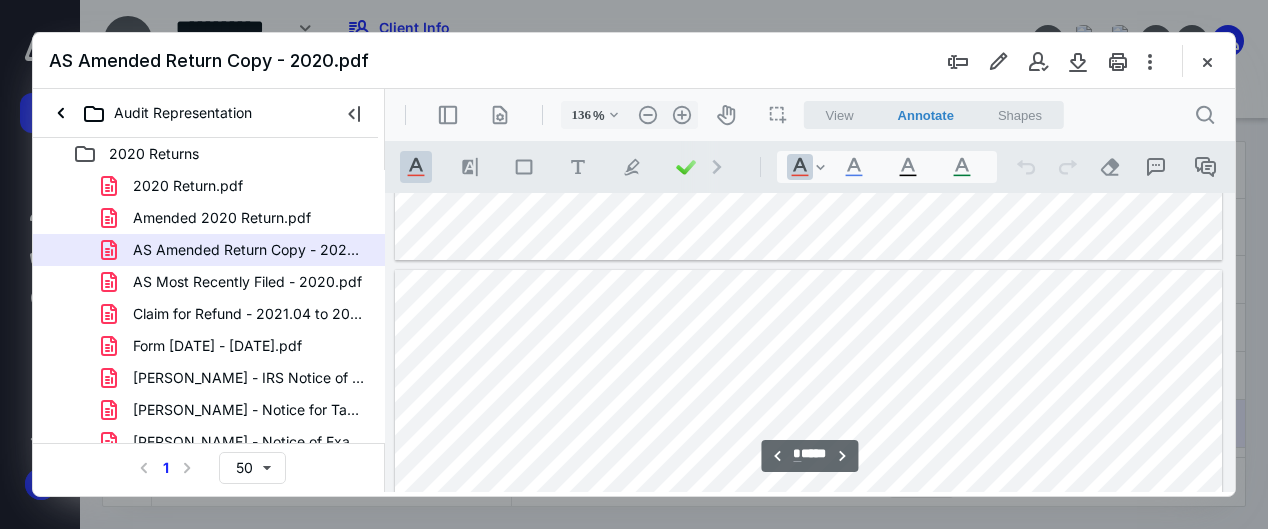 type on "*" 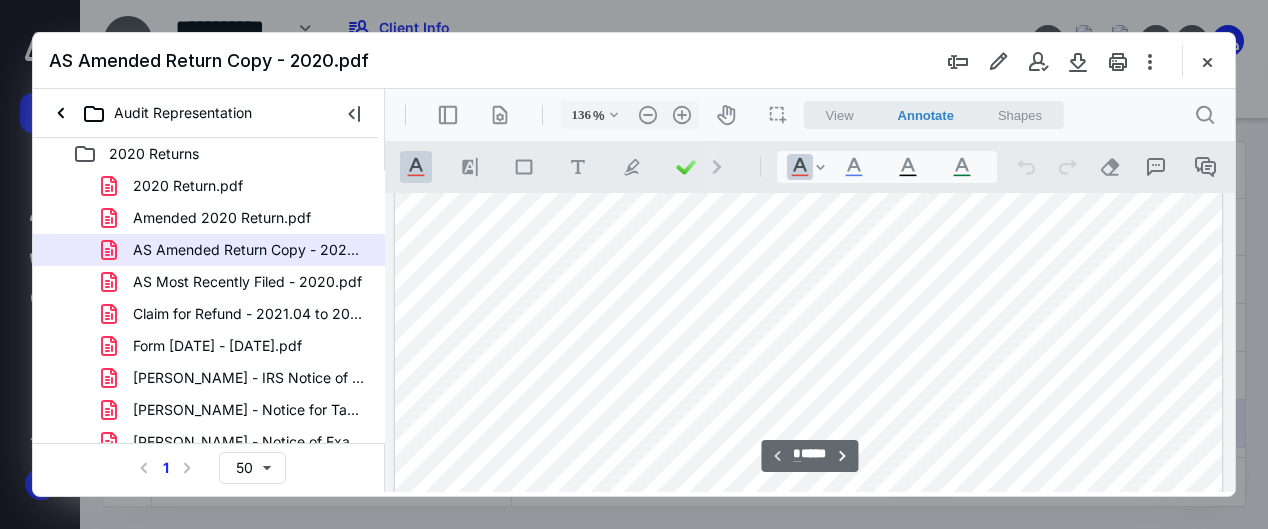 scroll, scrollTop: 0, scrollLeft: 0, axis: both 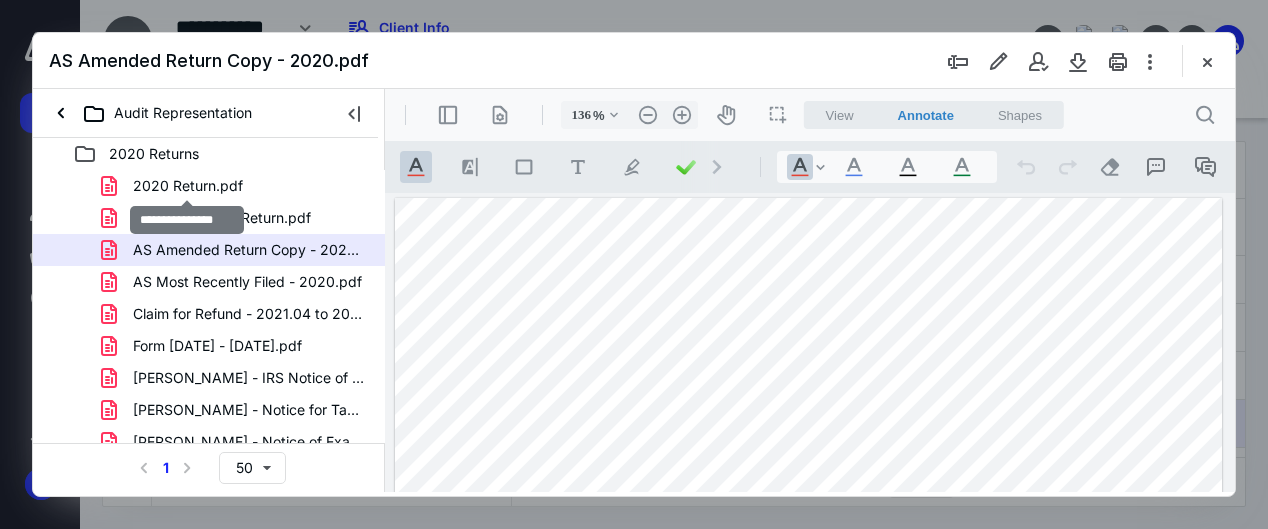 click on "2020 Return.pdf" at bounding box center [188, 186] 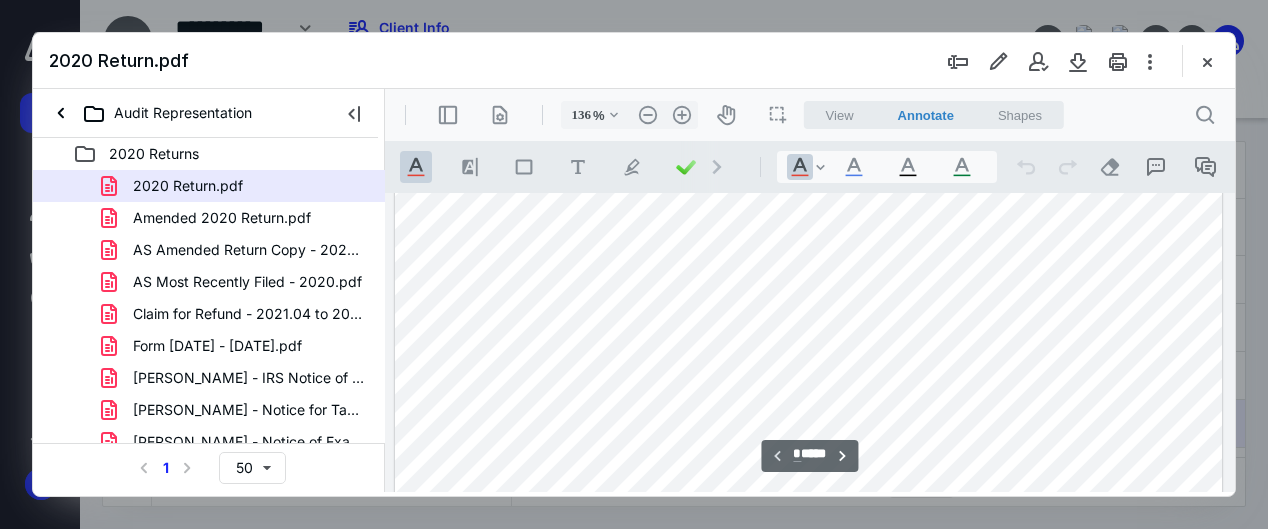 scroll, scrollTop: 300, scrollLeft: 0, axis: vertical 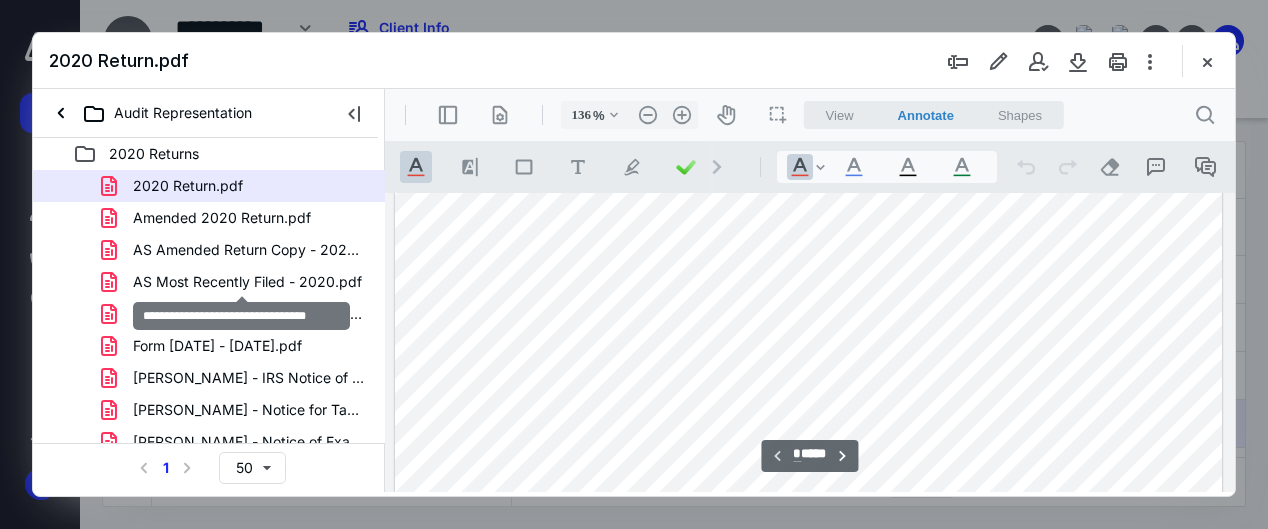 click on "AS Most Recently Filed - 2020.pdf" at bounding box center [247, 282] 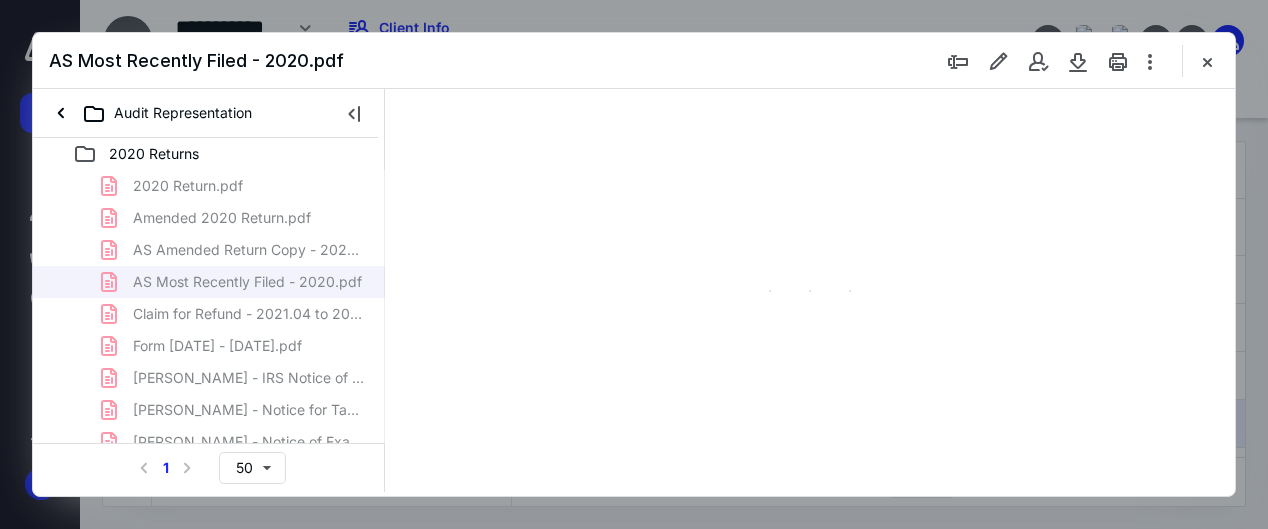 type on "136" 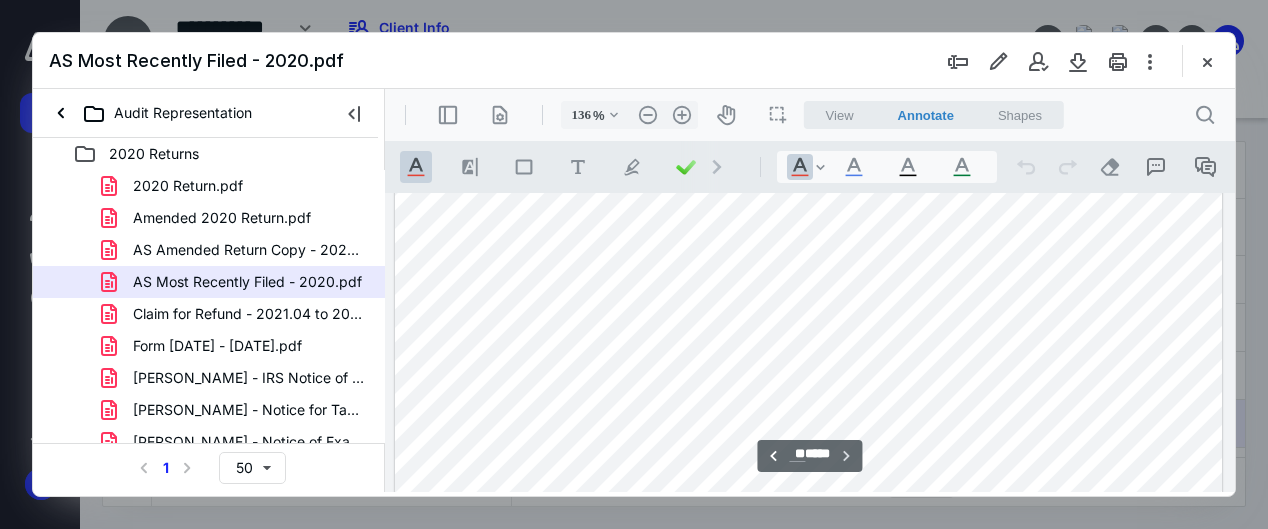 scroll, scrollTop: 12673, scrollLeft: 0, axis: vertical 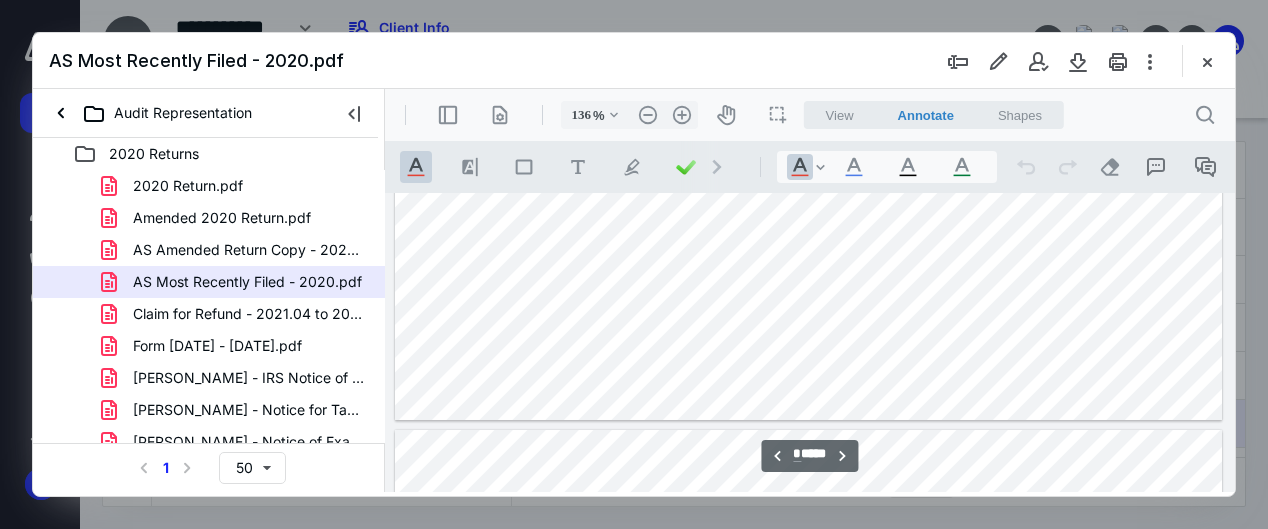 type on "*" 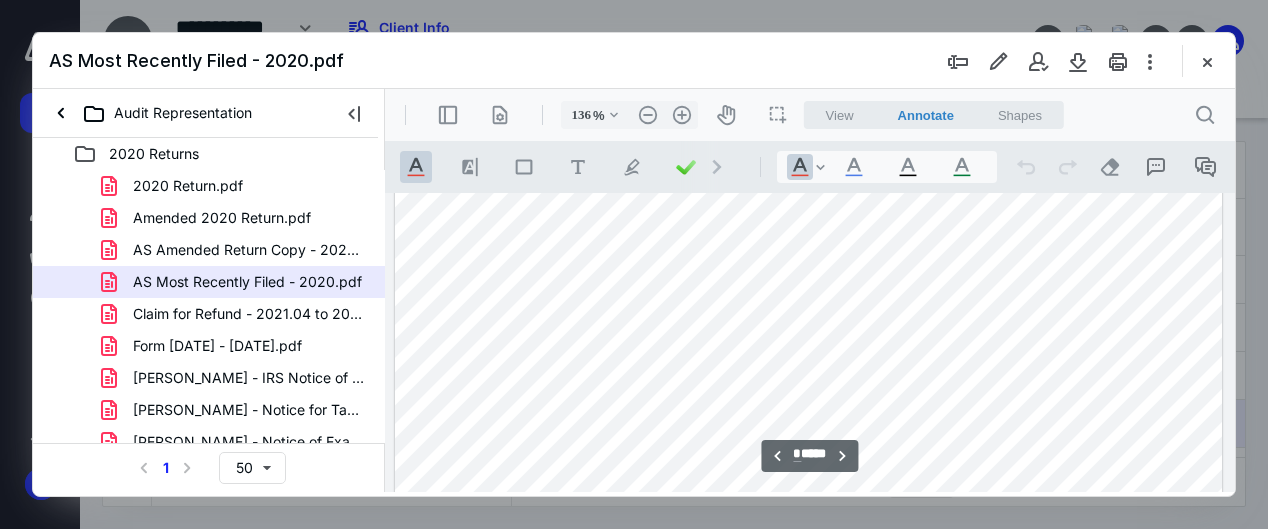 scroll, scrollTop: 5973, scrollLeft: 0, axis: vertical 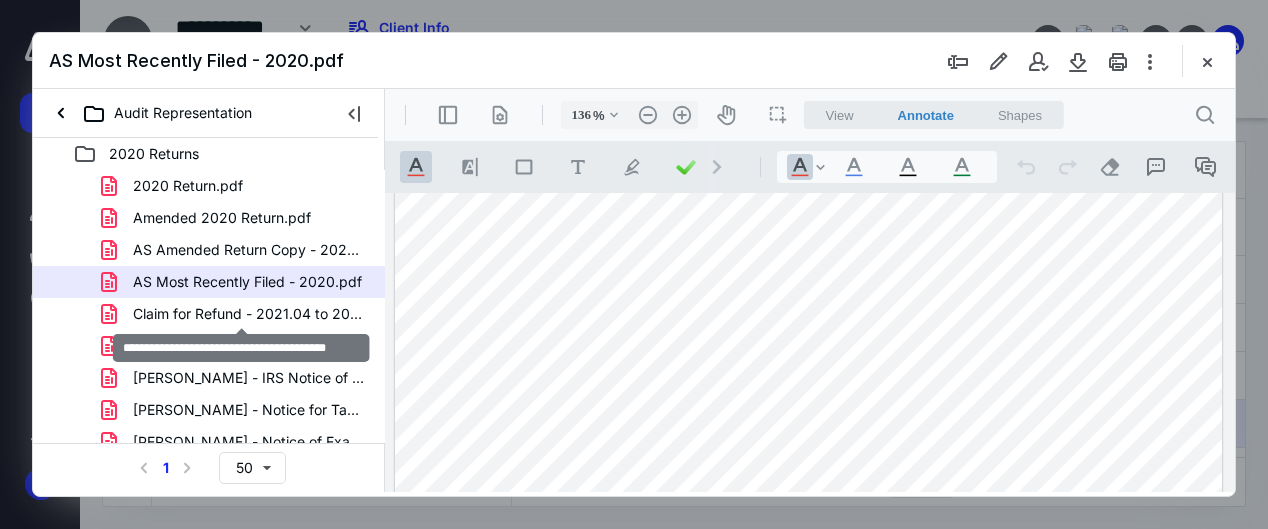 click on "Claim for Refund - 2021.04 to 2021.12.pdf" at bounding box center [249, 314] 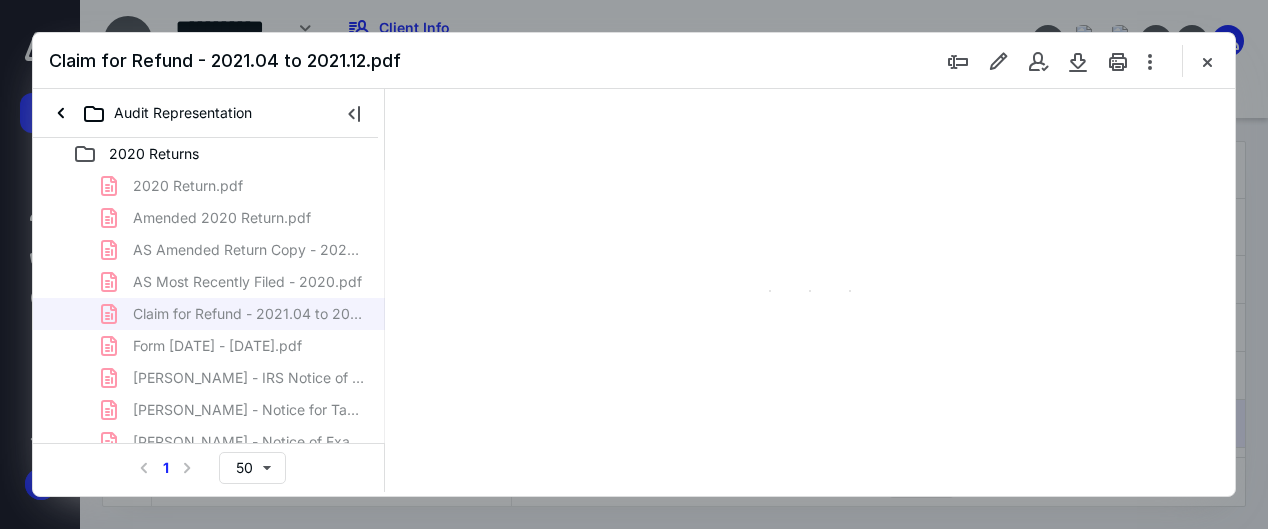 type on "136" 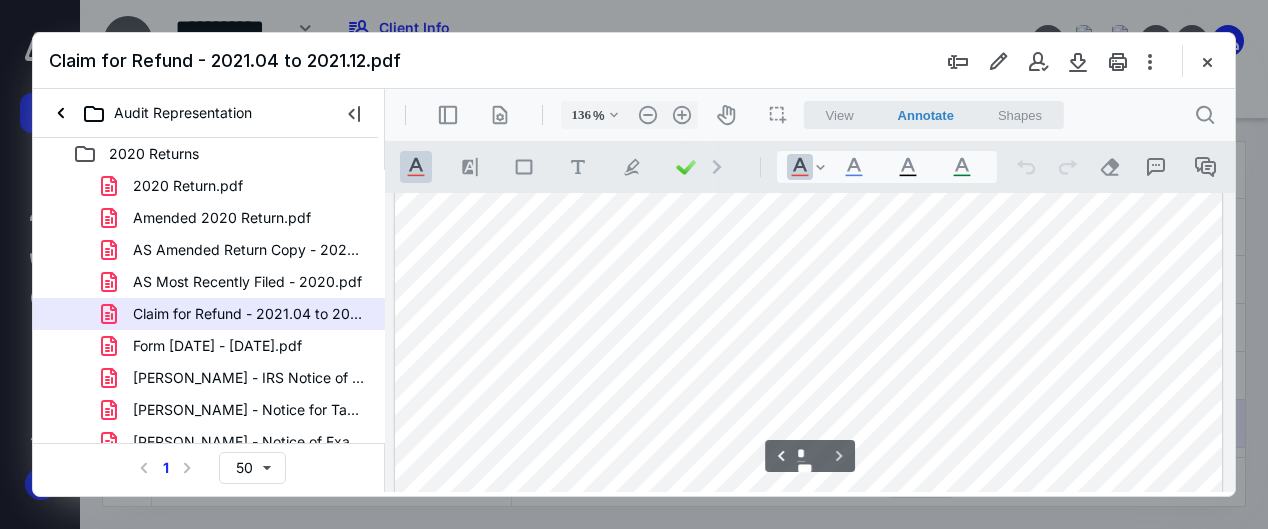 scroll, scrollTop: 3225, scrollLeft: 0, axis: vertical 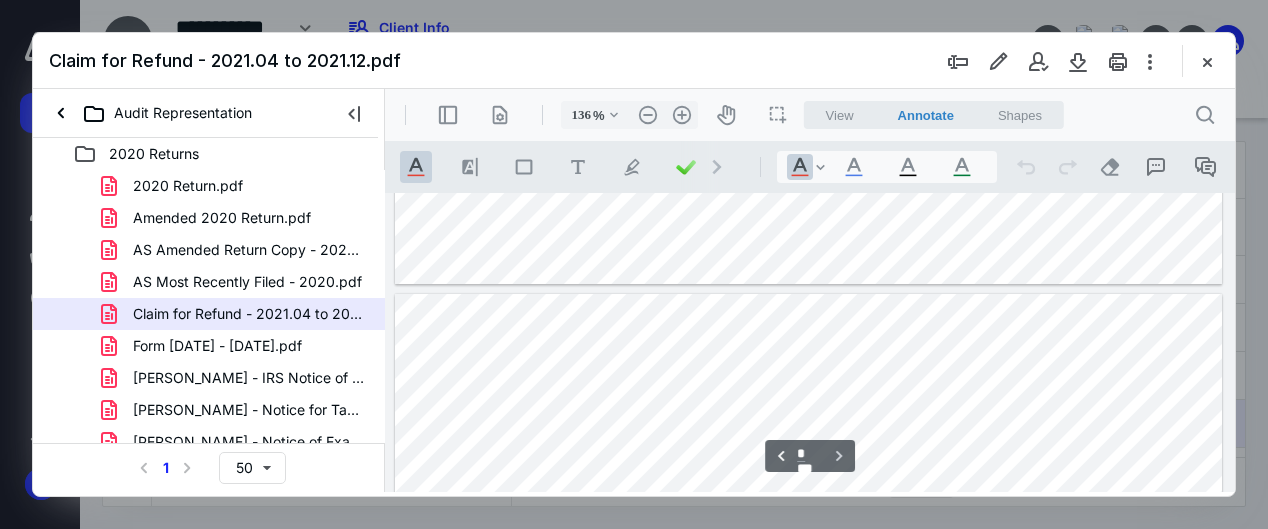 type on "*" 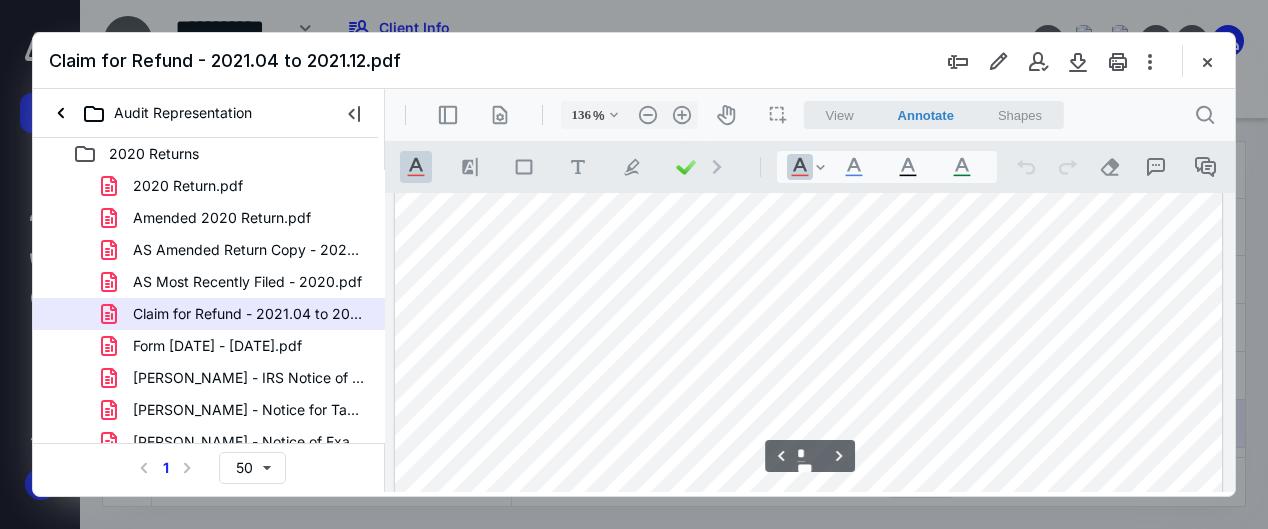 scroll, scrollTop: 2025, scrollLeft: 0, axis: vertical 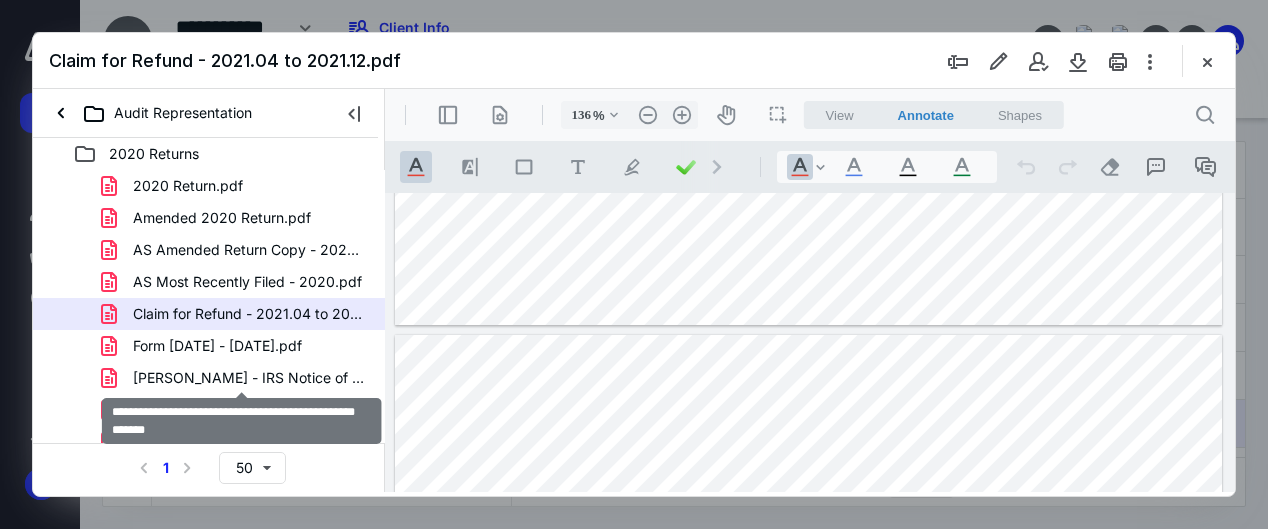 click on "[PERSON_NAME] - IRS Notice of Deficiency - TxYr 2020.12.pdf" at bounding box center (249, 378) 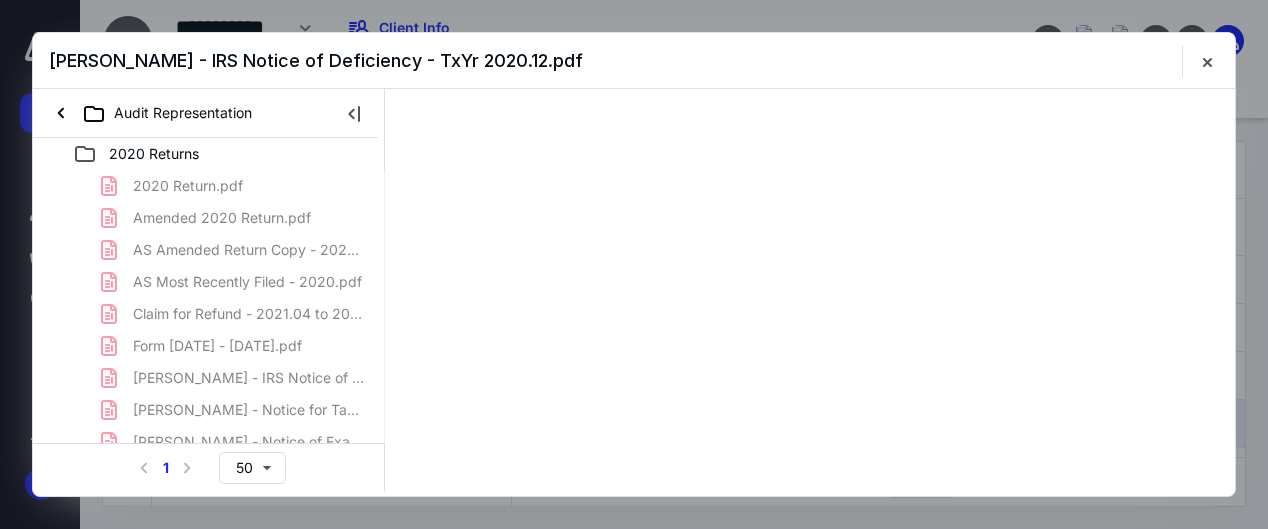 click on "2020 Return.pdf Amended 2020 Return.pdf AS Amended Return Copy - 2020.pdf AS Most Recently Filed - 2020.pdf Claim for Refund - 2021.04 to 2021.12.pdf Form [DATE] - [DATE].pdf [PERSON_NAME] - IRS Notice of Deficiency - TxYr 2020.12.pdf [PERSON_NAME] - Notice for Tax Examination Changes - TxYr 2020.12.pdf [PERSON_NAME] - Notice of Examination - TxYr 2020.12.pdf" at bounding box center [209, 314] 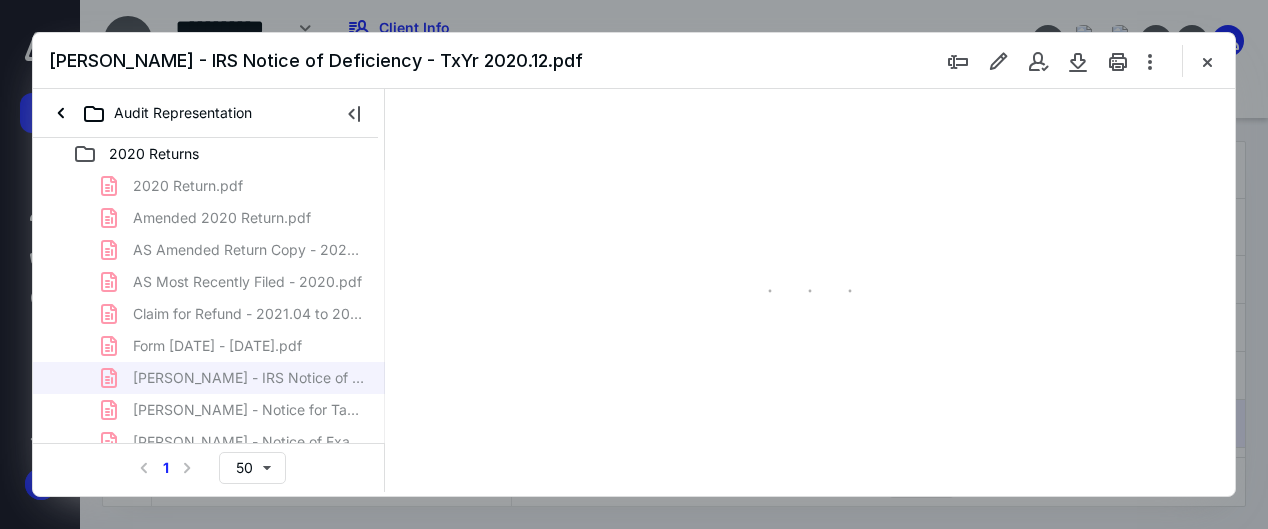 type on "136" 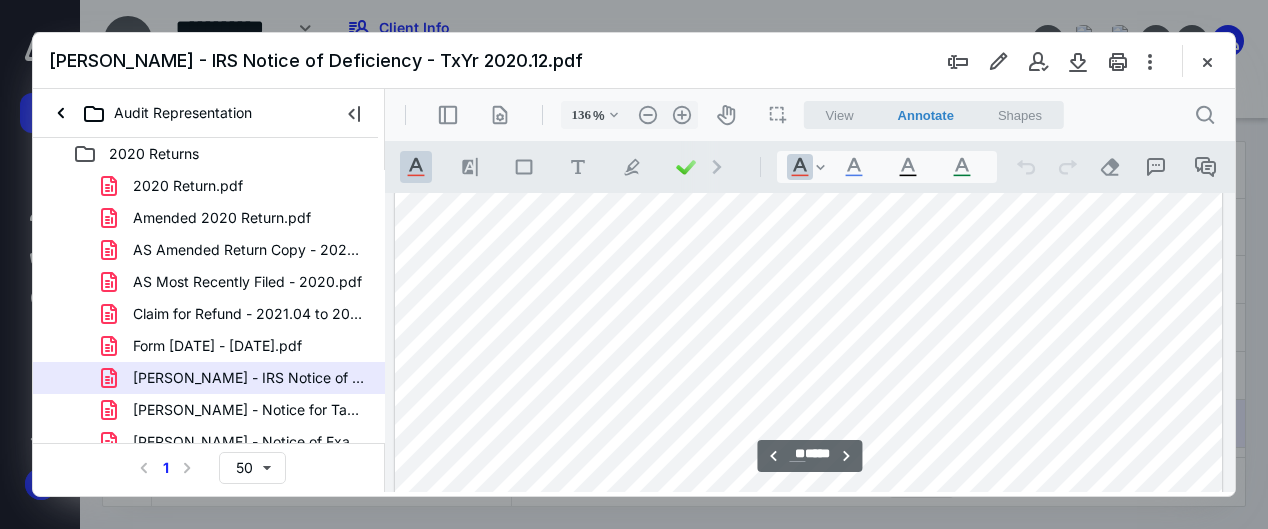 scroll, scrollTop: 20409, scrollLeft: 0, axis: vertical 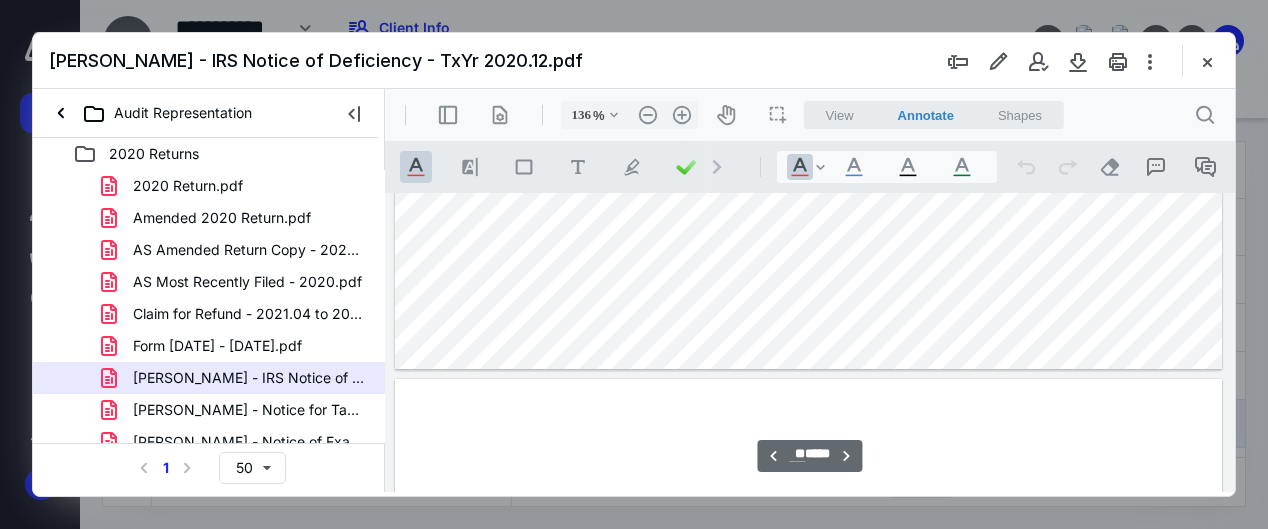 type on "**" 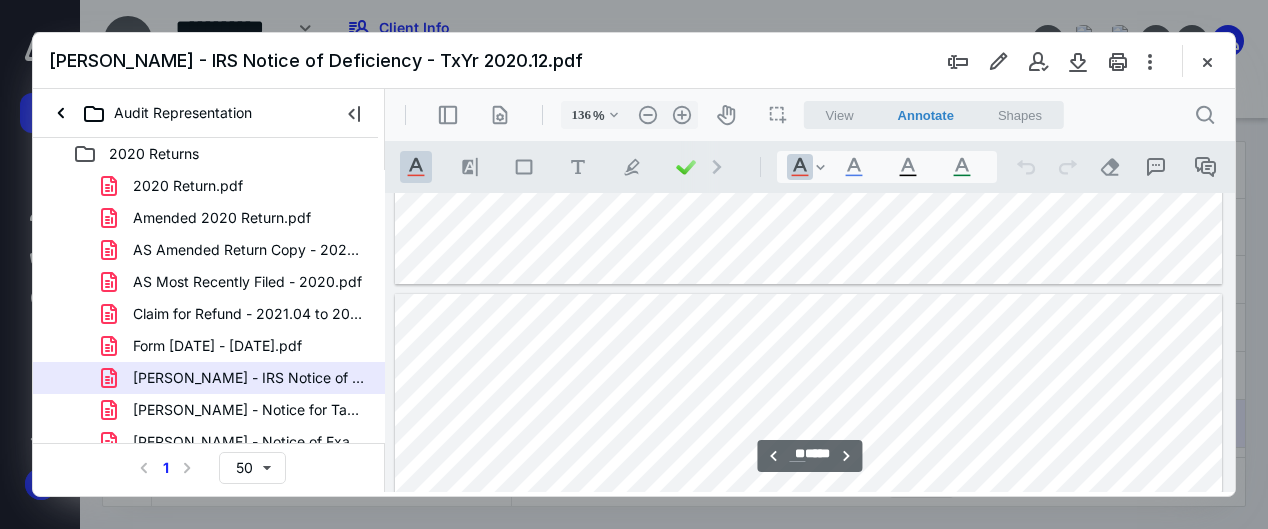 scroll, scrollTop: 20409, scrollLeft: 0, axis: vertical 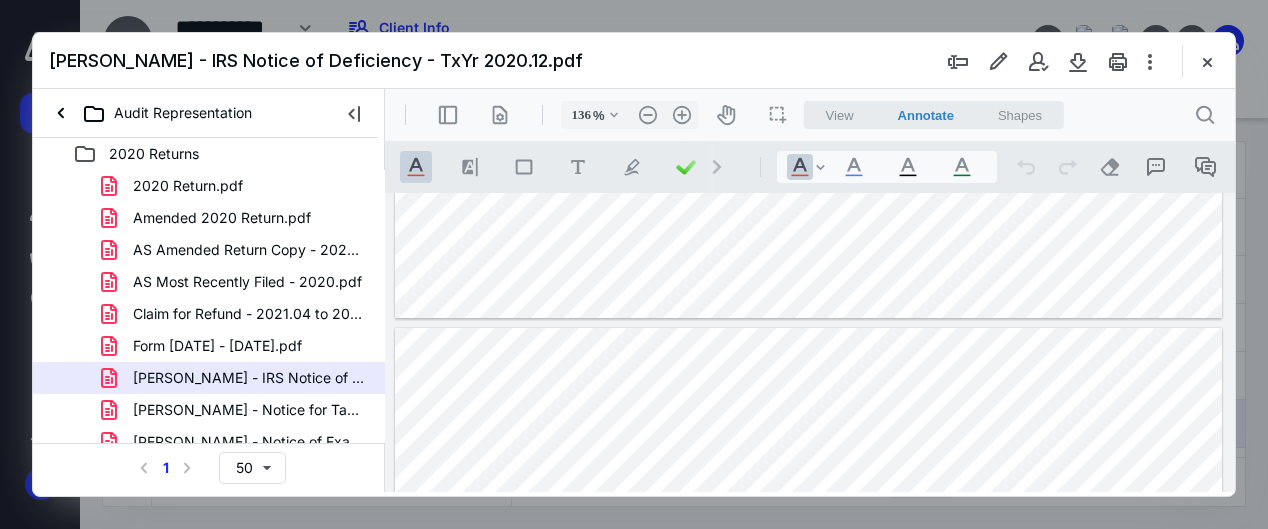 click at bounding box center [1207, 61] 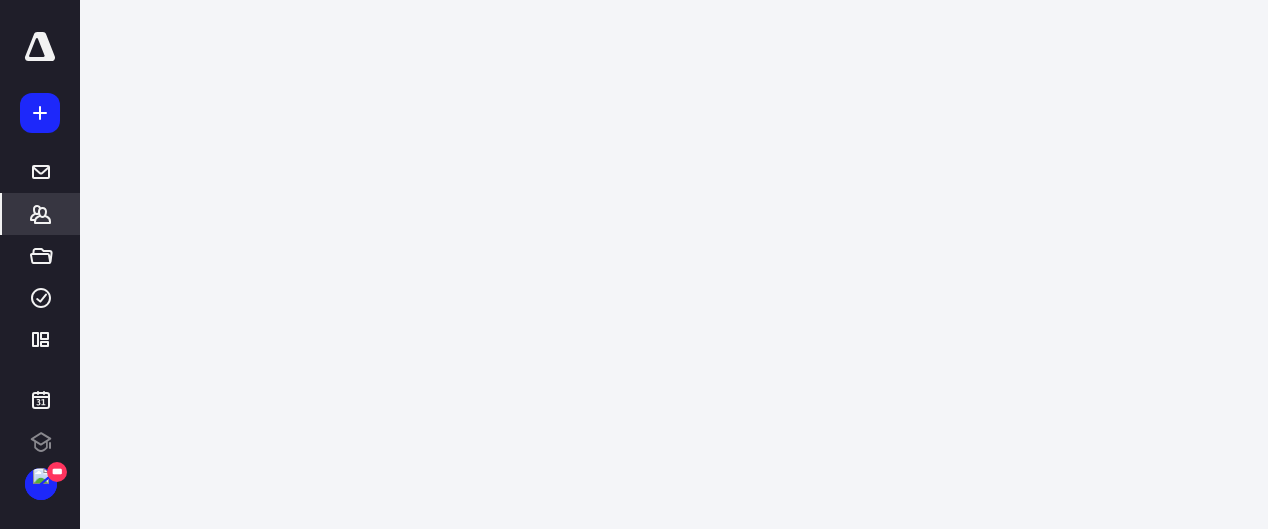 scroll, scrollTop: 0, scrollLeft: 0, axis: both 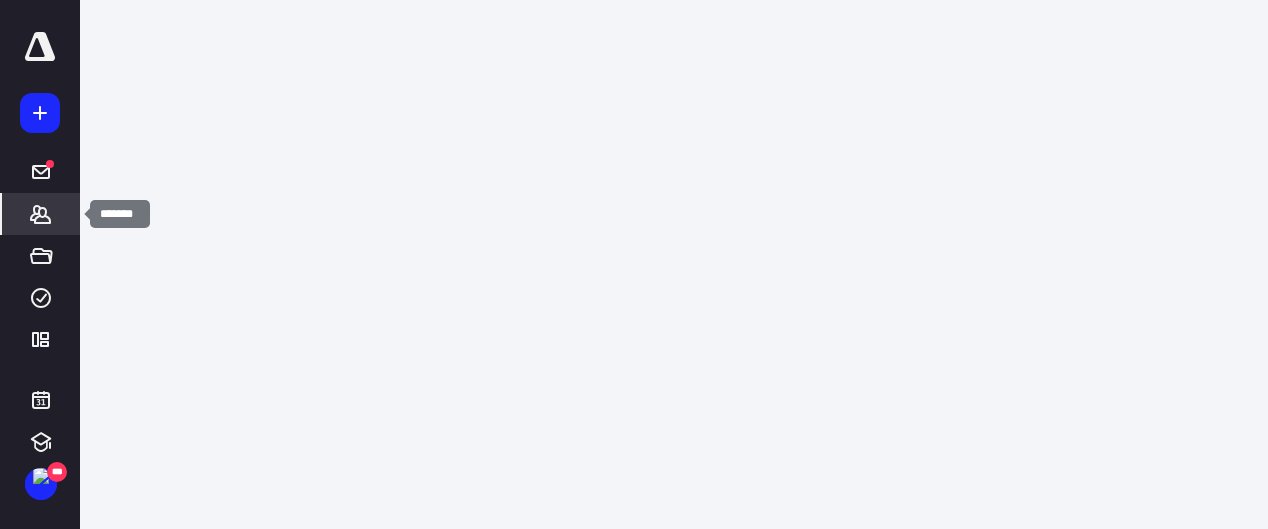 click on "*******" at bounding box center [41, 214] 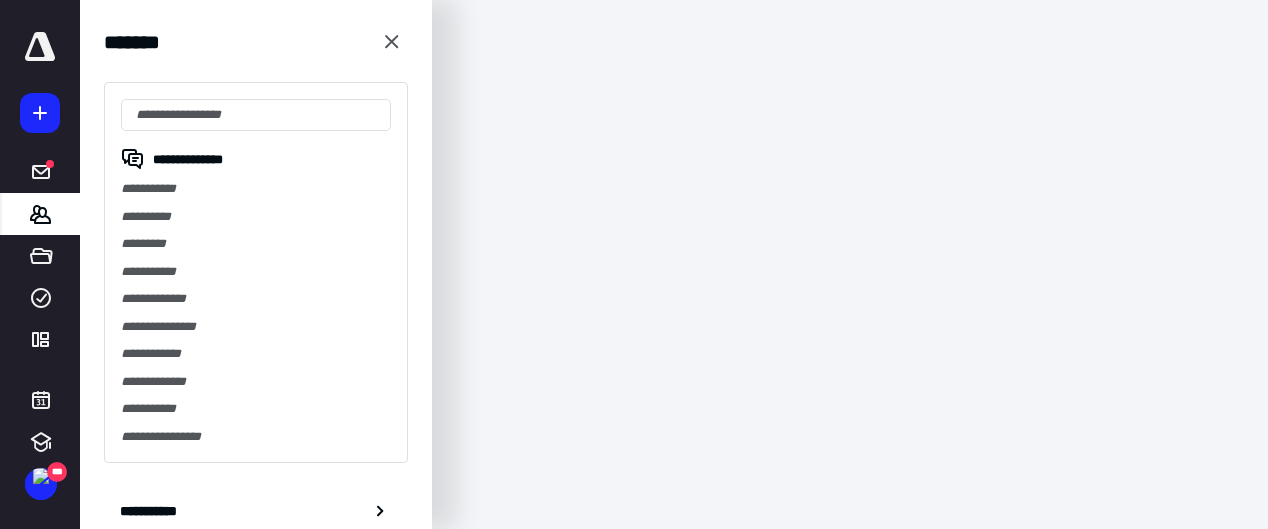 click on "**********" at bounding box center [256, 189] 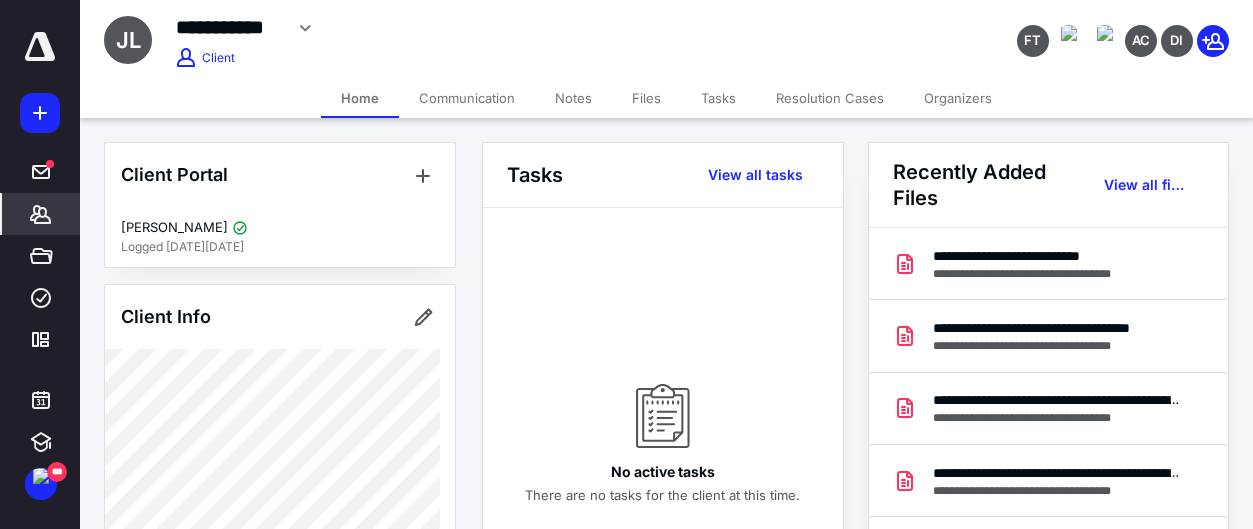 click on "Files" at bounding box center [646, 98] 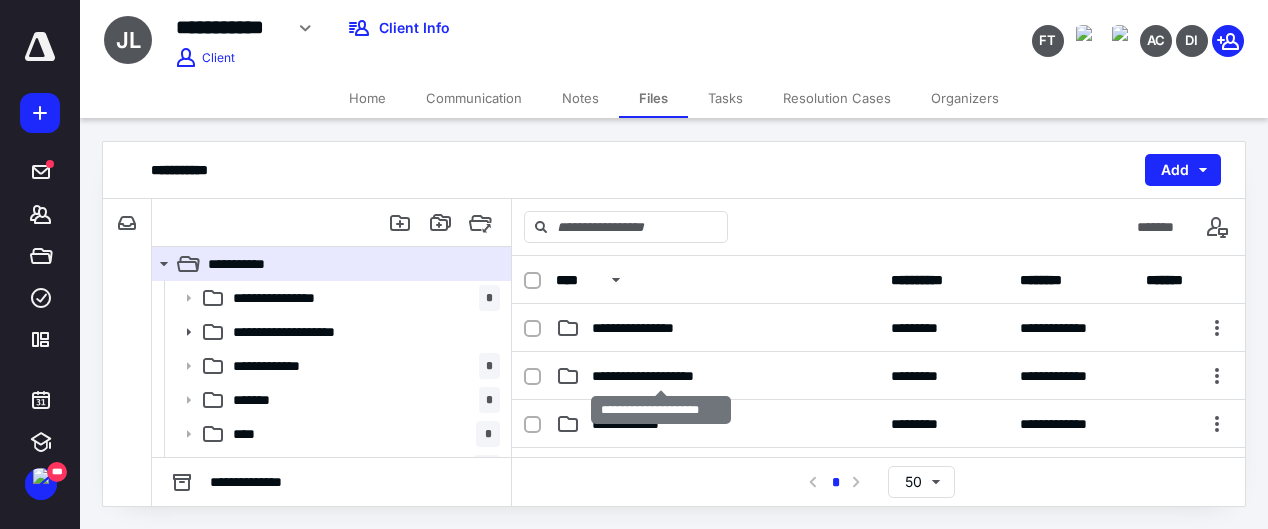 click on "**********" at bounding box center [661, 376] 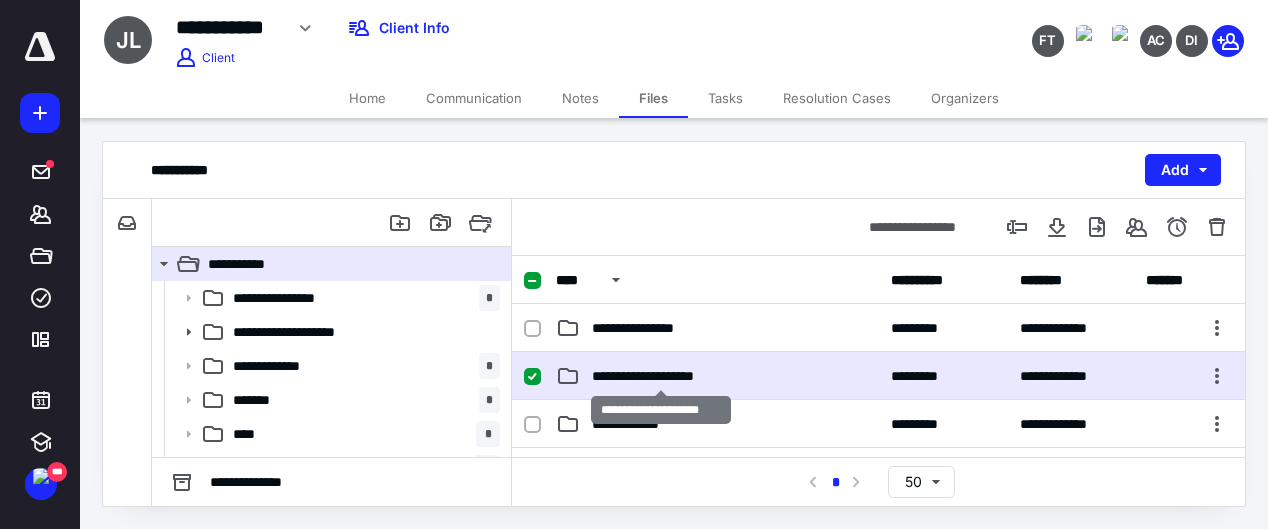 click on "**********" at bounding box center [661, 376] 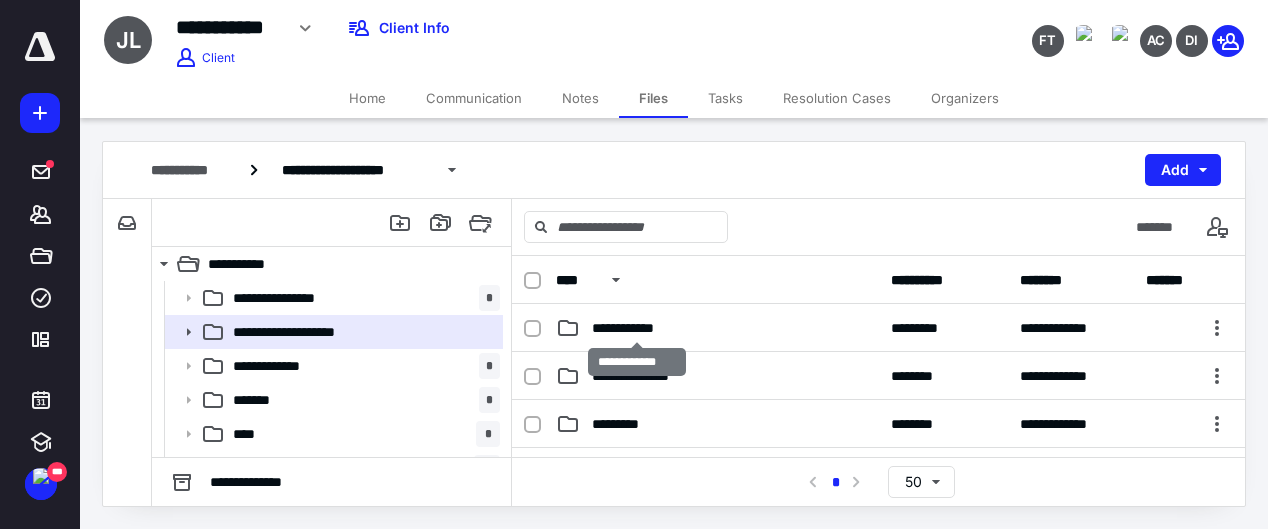 click on "**********" at bounding box center [637, 328] 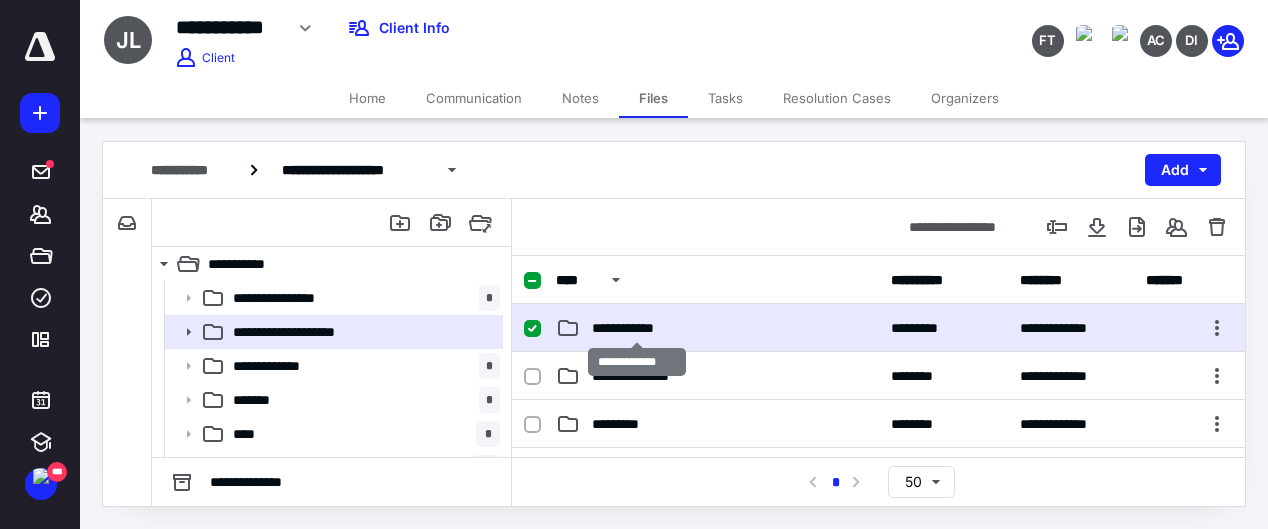 click on "**********" at bounding box center (637, 328) 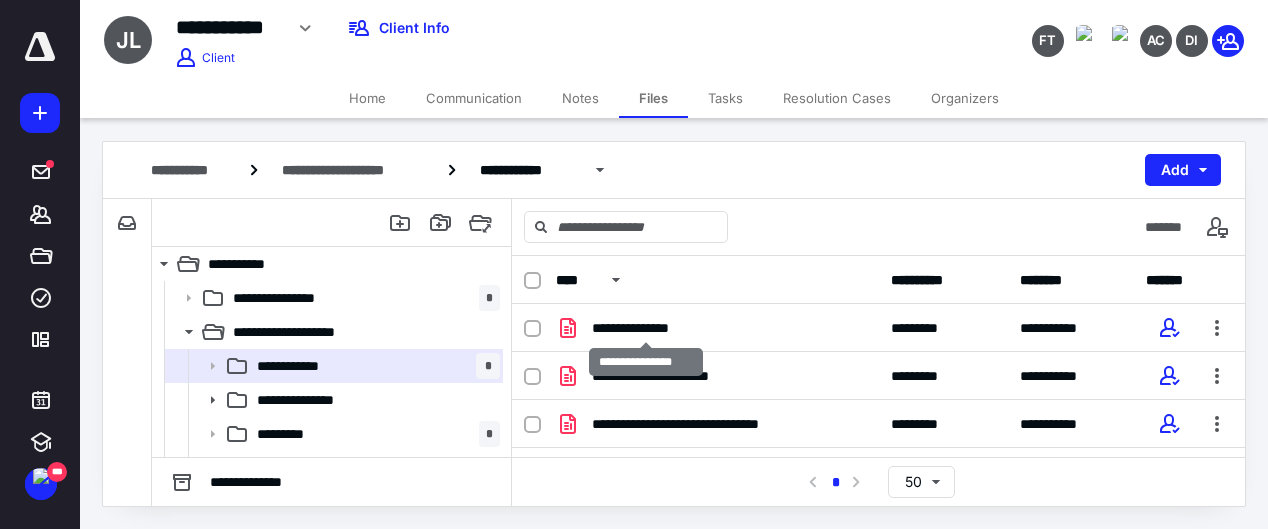 click on "**********" at bounding box center [646, 328] 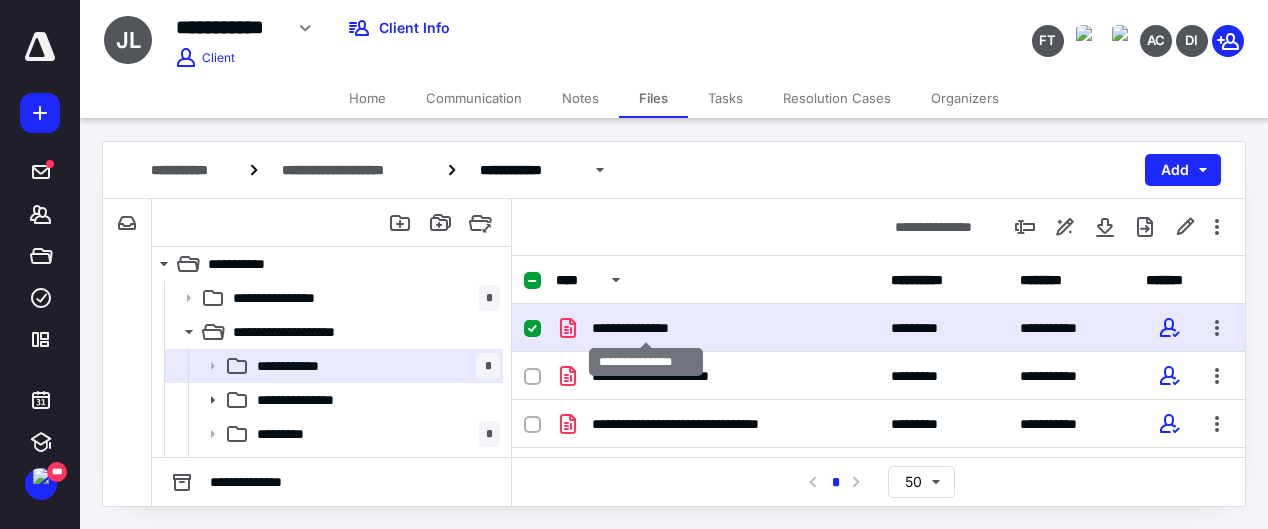 click on "**********" at bounding box center [646, 328] 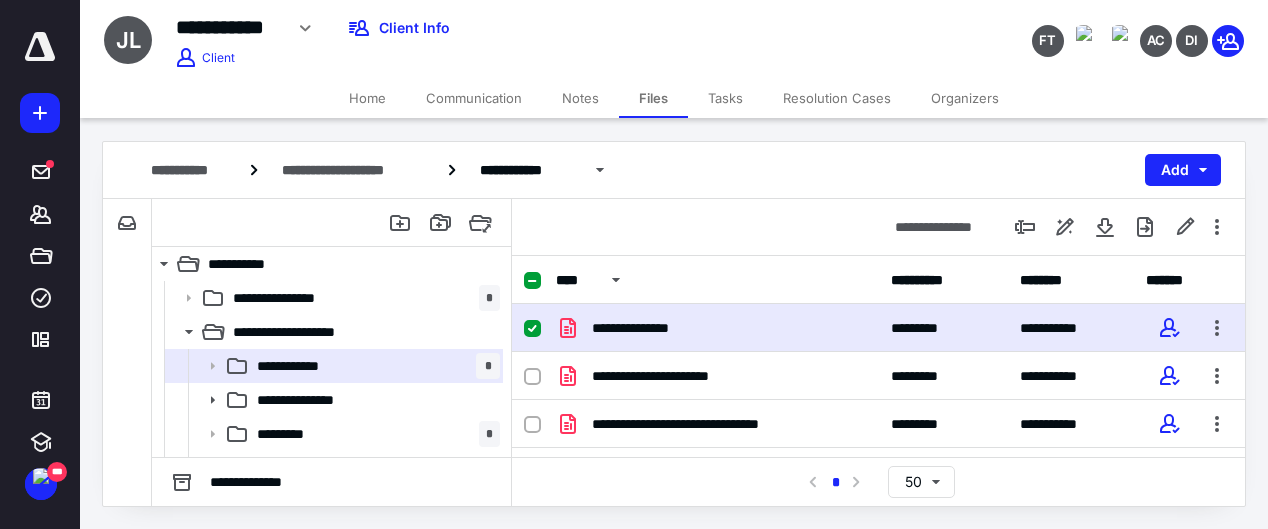 click on "**********" at bounding box center (717, 328) 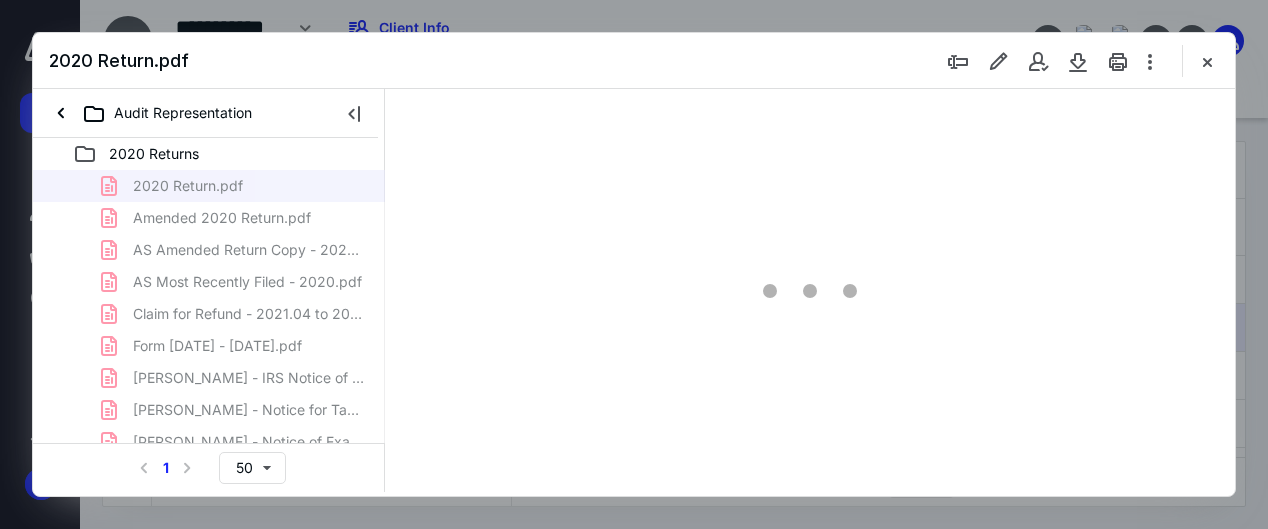 scroll, scrollTop: 0, scrollLeft: 0, axis: both 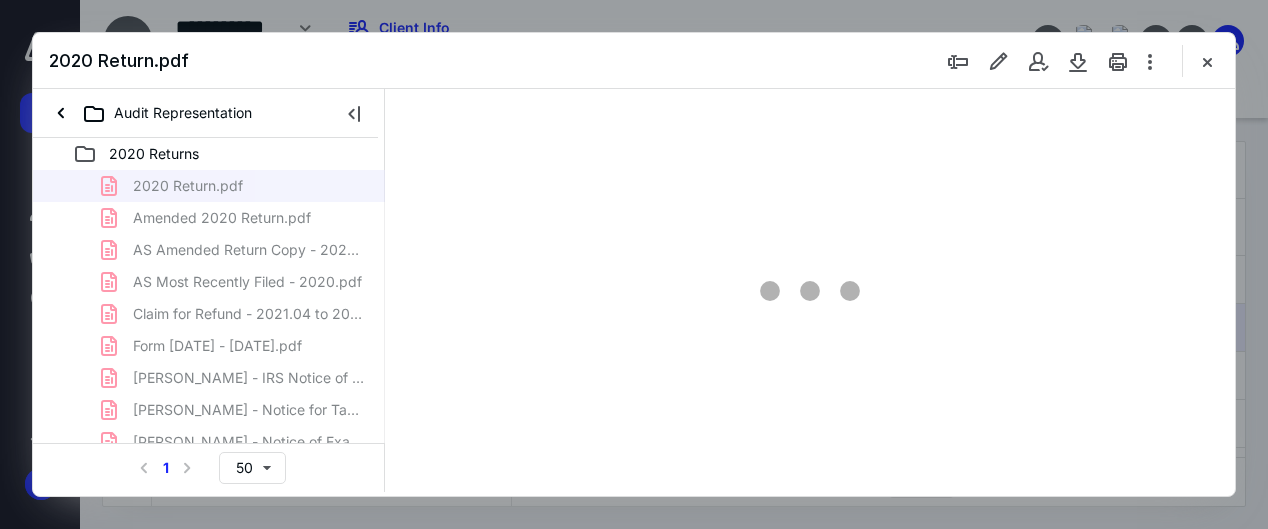 type on "136" 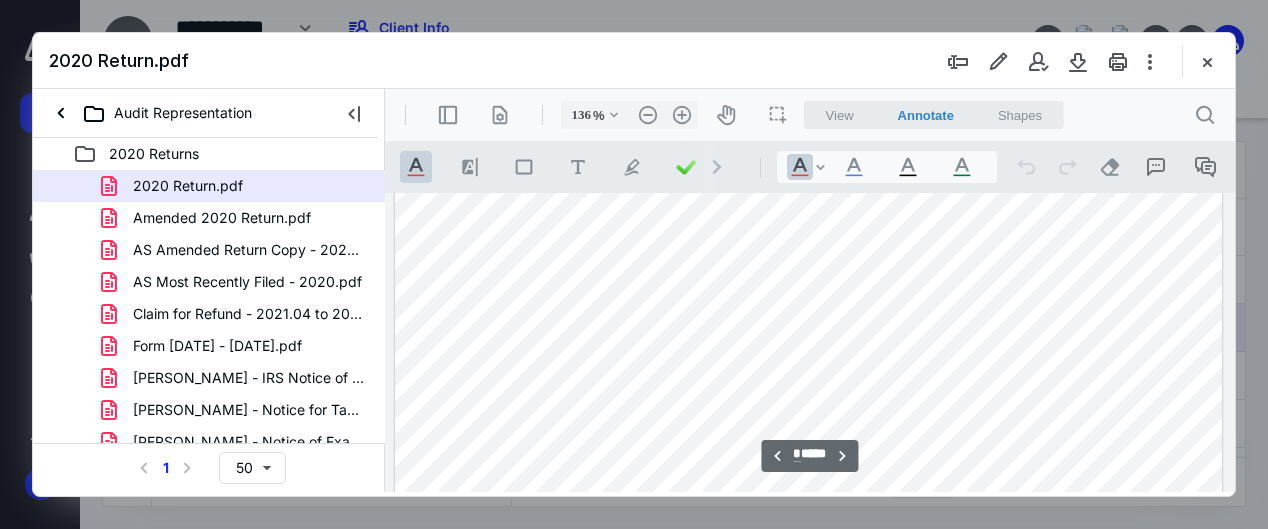 scroll, scrollTop: 7109, scrollLeft: 0, axis: vertical 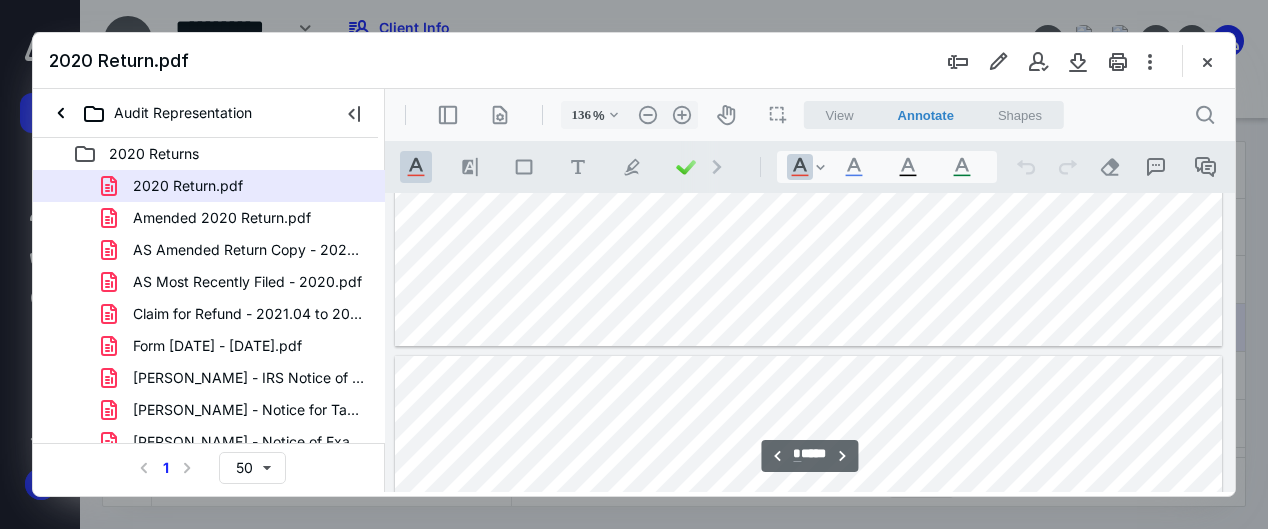 type on "*" 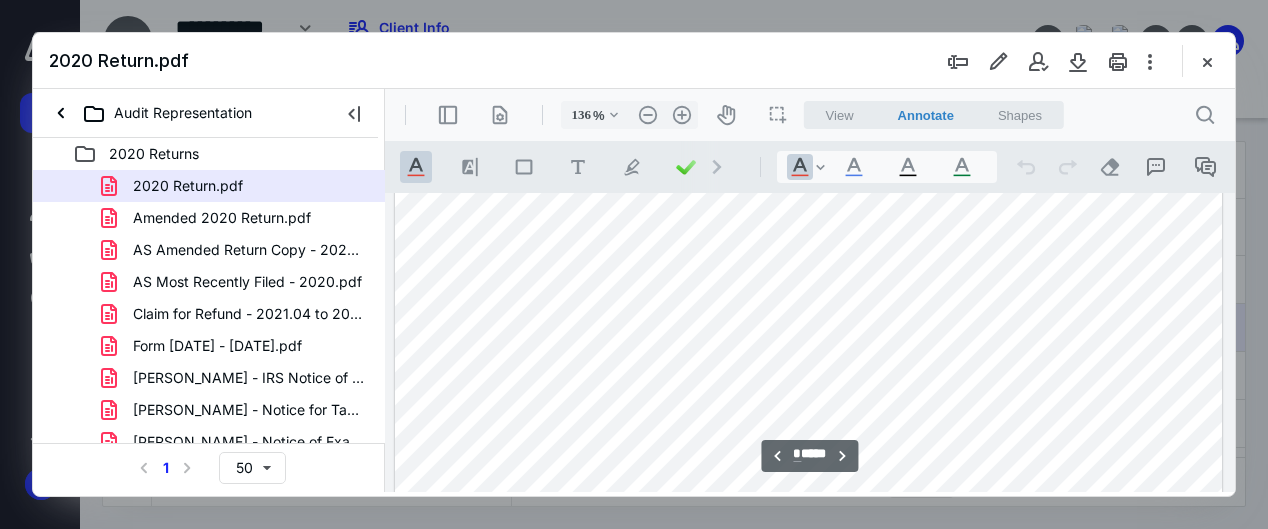 scroll, scrollTop: 8109, scrollLeft: 0, axis: vertical 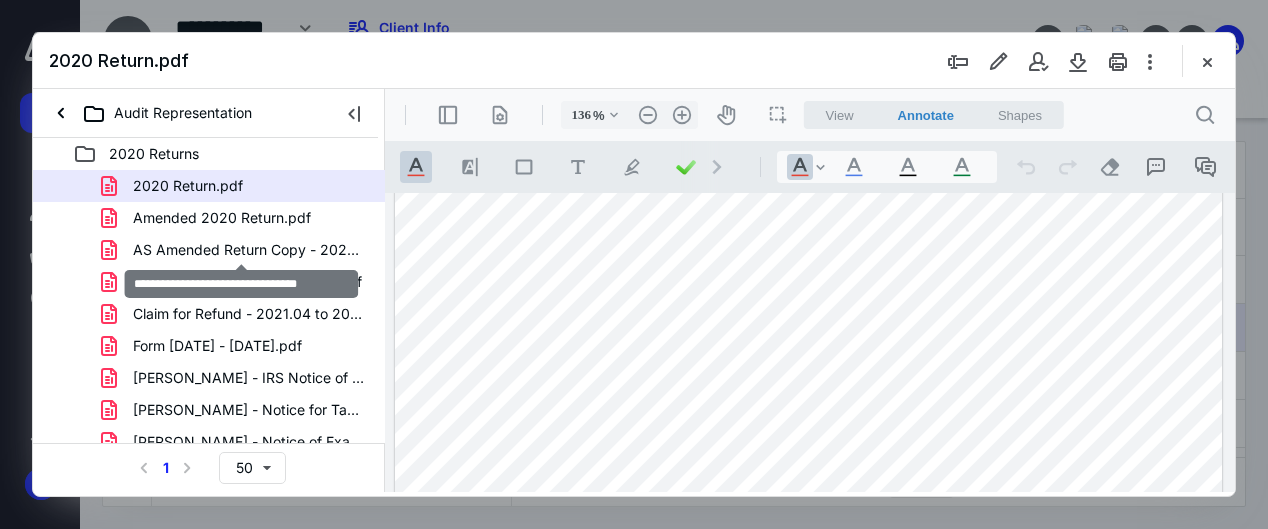 click on "AS Amended Return Copy - 2020.pdf" at bounding box center [249, 250] 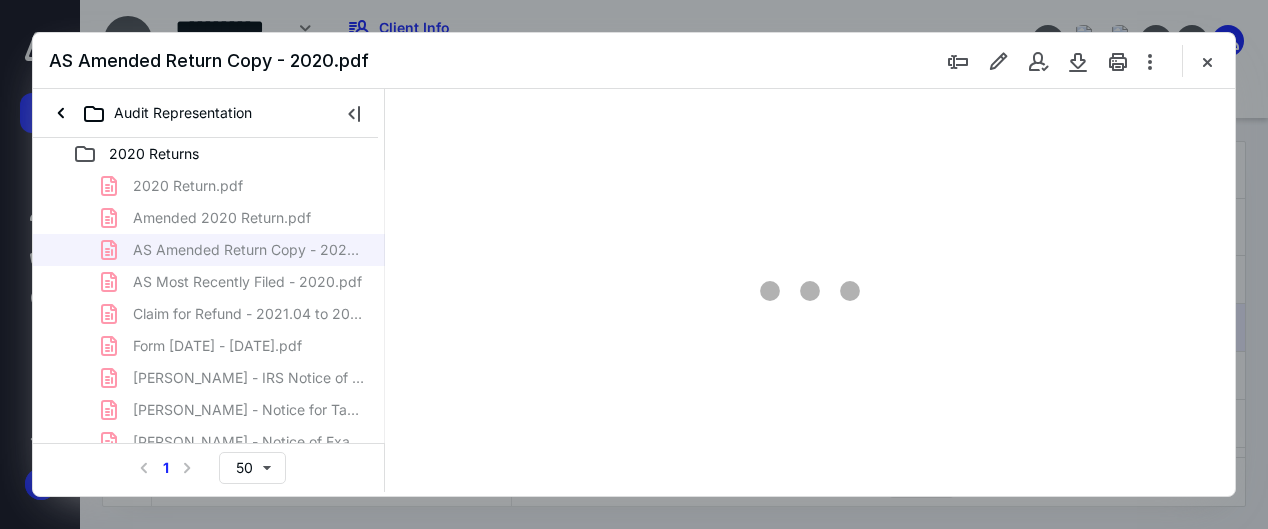 click on "2020 Return.pdf Amended 2020 Return.pdf AS Amended Return Copy - 2020.pdf AS Most Recently Filed - 2020.pdf Claim for Refund - 2021.04 to 2021.12.pdf Form [DATE] - [DATE].pdf [PERSON_NAME] - IRS Notice of Deficiency - TxYr 2020.12.pdf [PERSON_NAME] - Notice for Tax Examination Changes - TxYr 2020.12.pdf [PERSON_NAME] - Notice of Examination - TxYr 2020.12.pdf" at bounding box center (209, 314) 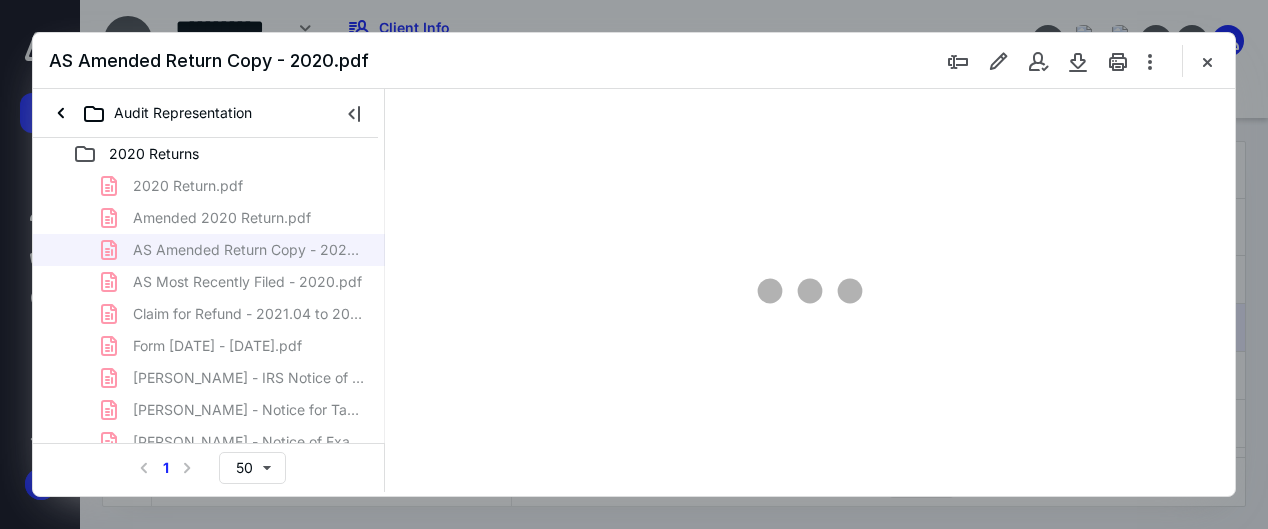 type on "136" 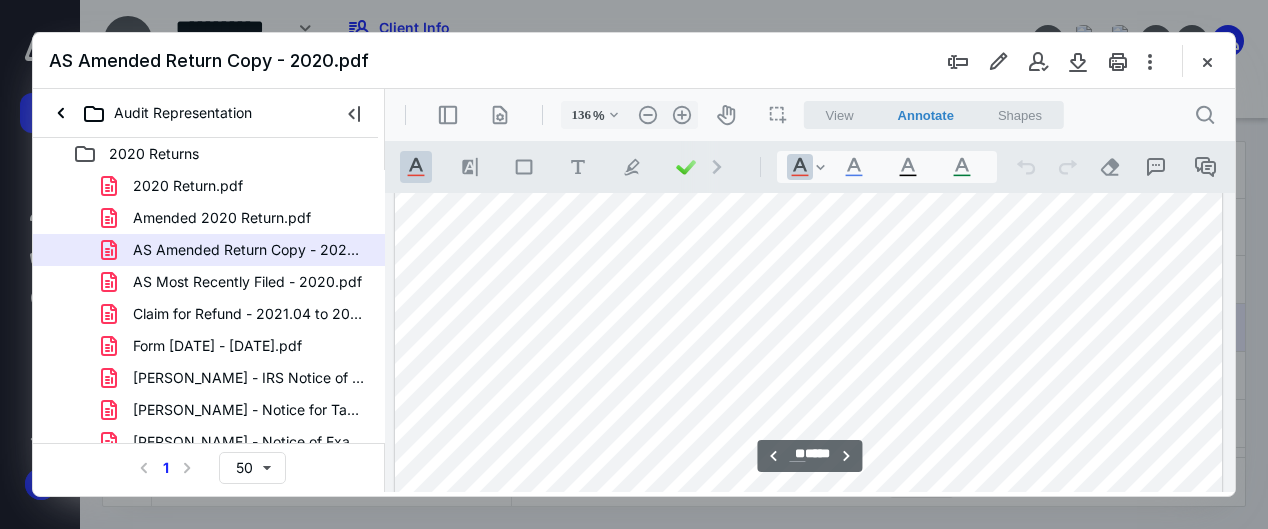 scroll, scrollTop: 15209, scrollLeft: 0, axis: vertical 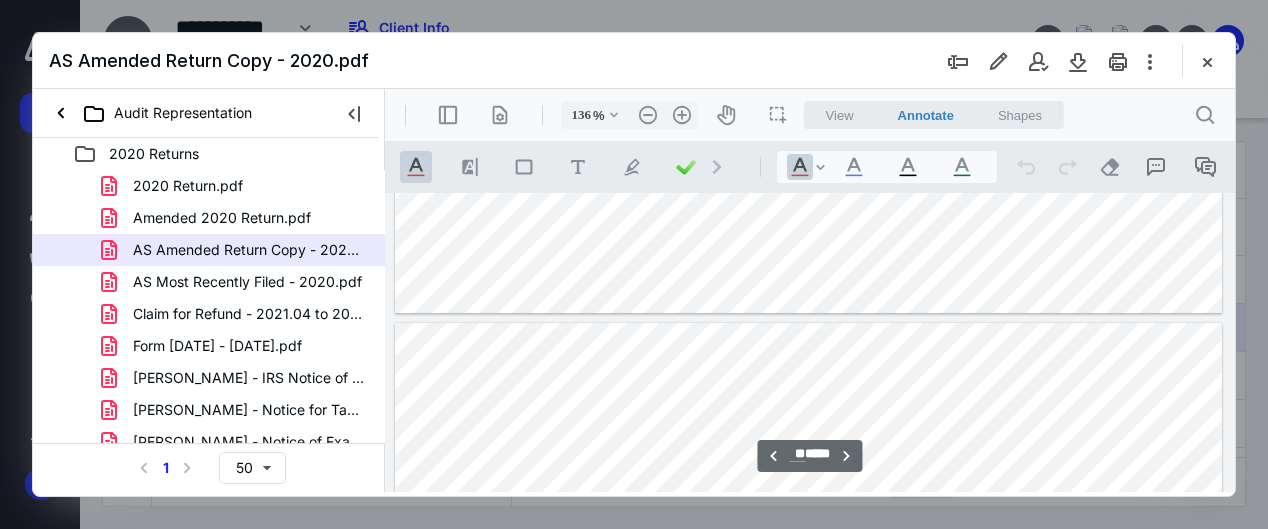 type on "**" 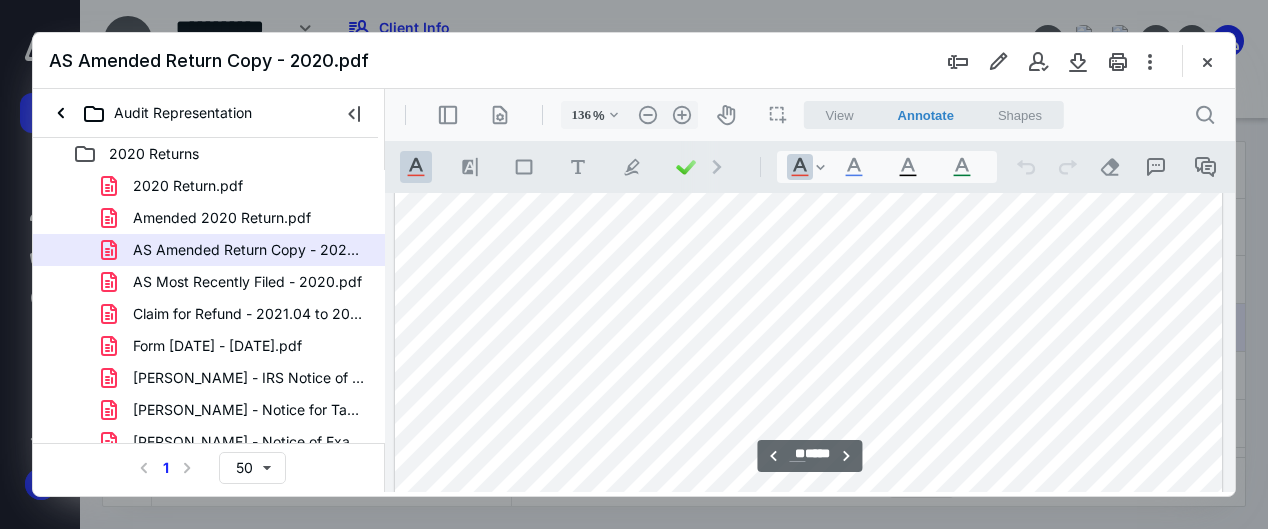 scroll, scrollTop: 14109, scrollLeft: 0, axis: vertical 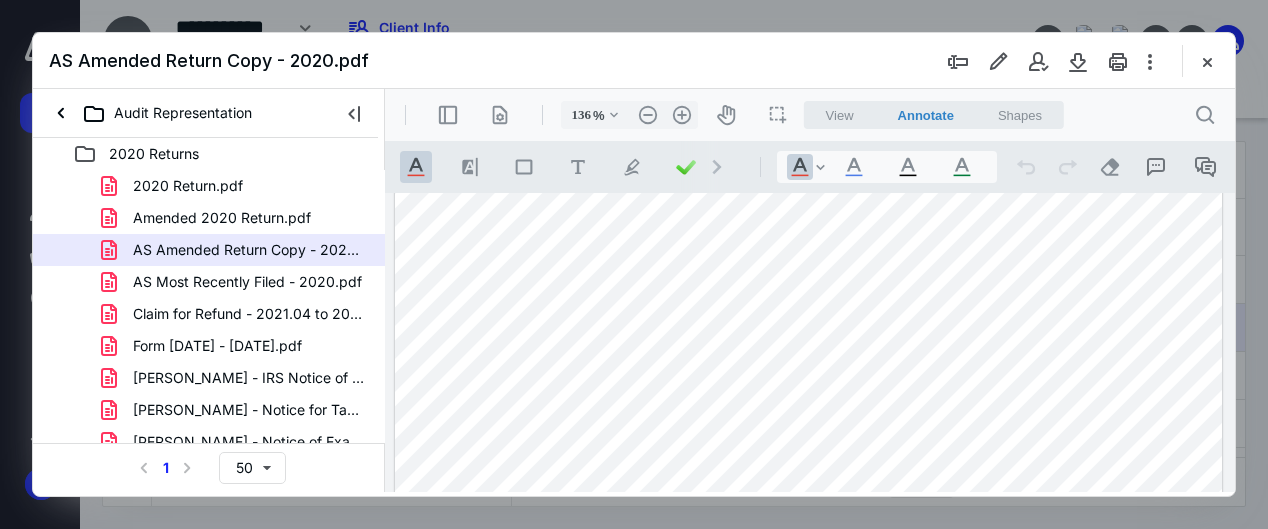 click on ".cls-1{fill:#abb0c4;} icon - chevron - down" at bounding box center (614, 115) 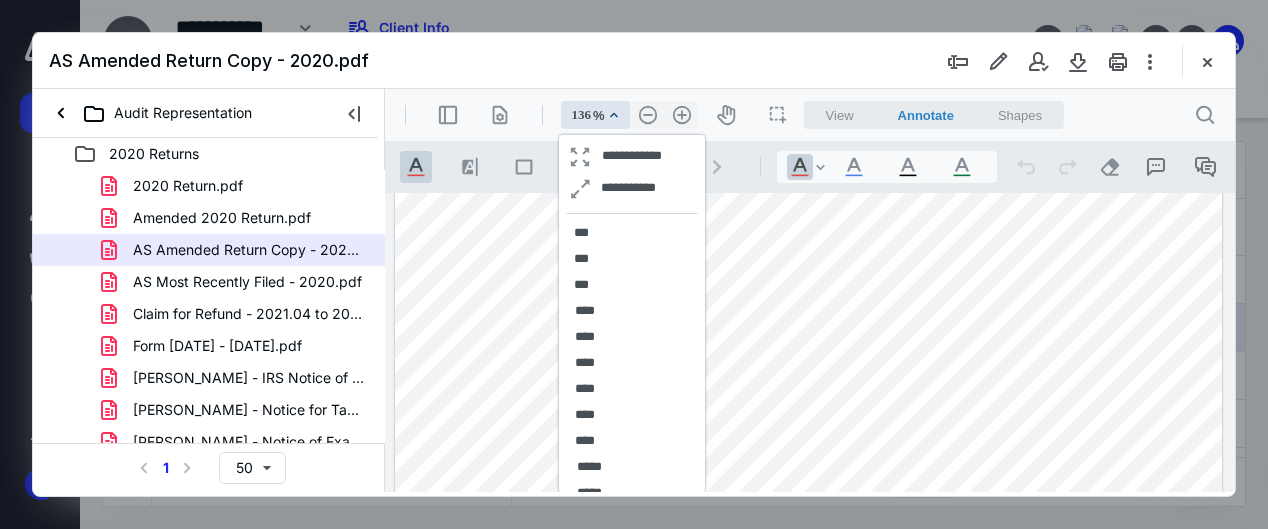 click on "****" at bounding box center [585, 311] 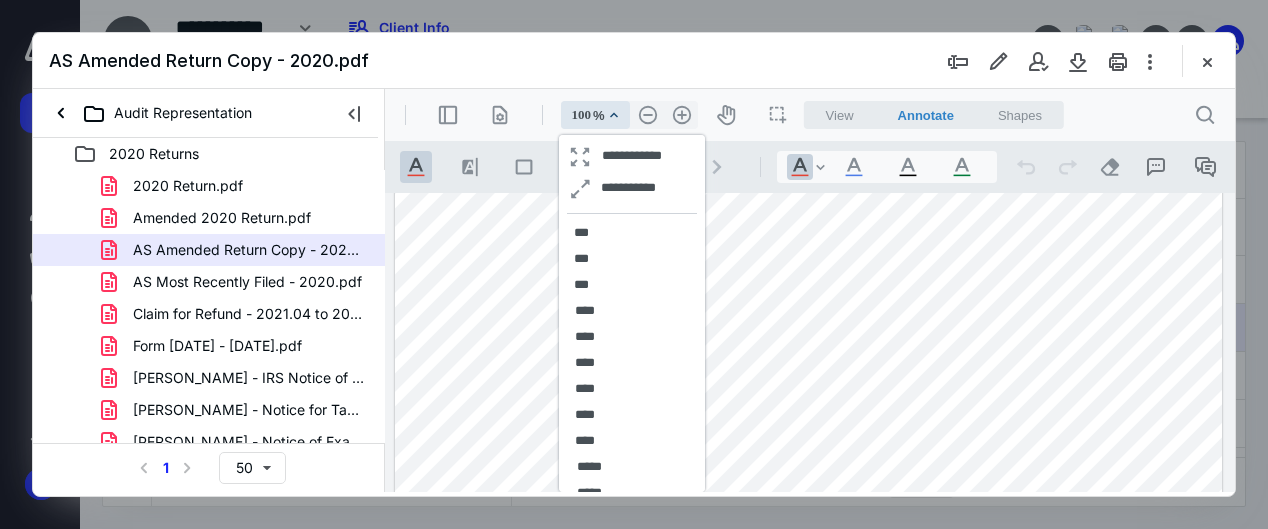 scroll, scrollTop: 10405, scrollLeft: 0, axis: vertical 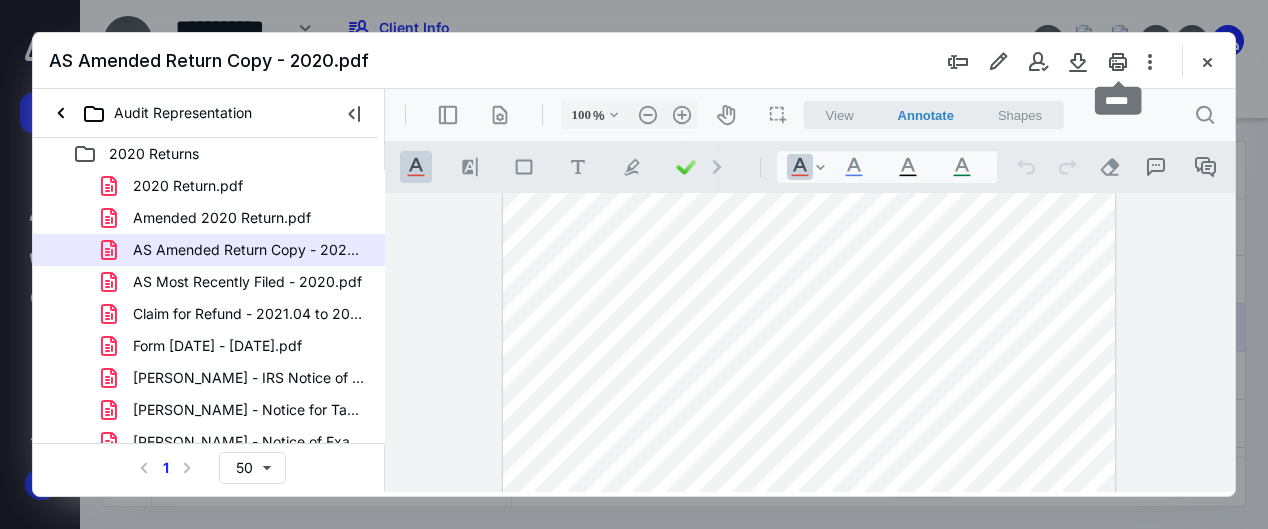 click at bounding box center [1118, 61] 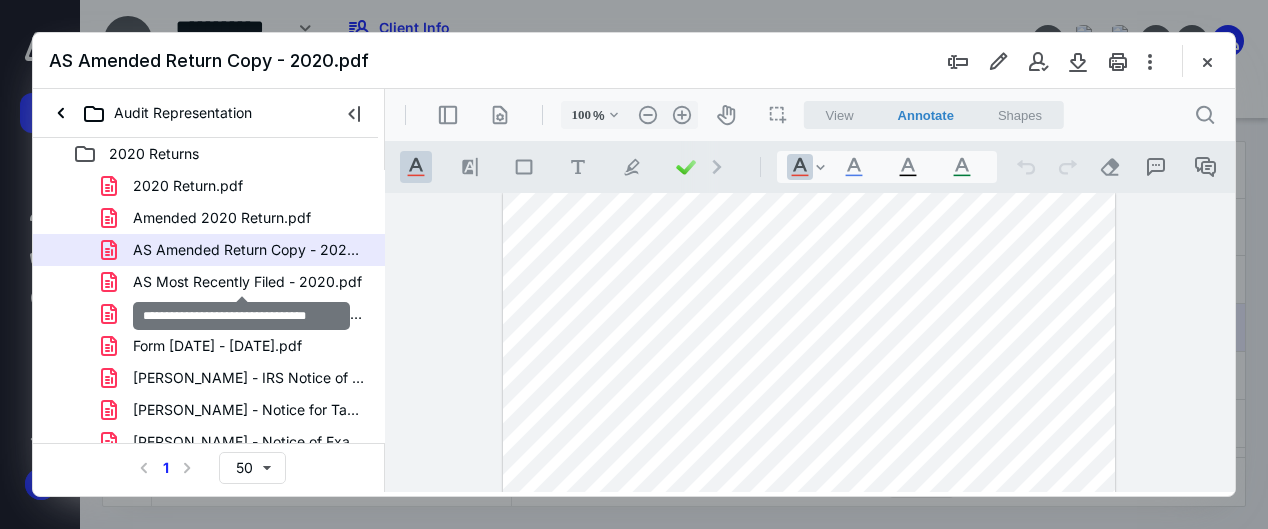 click on "AS Most Recently Filed - 2020.pdf" at bounding box center (247, 282) 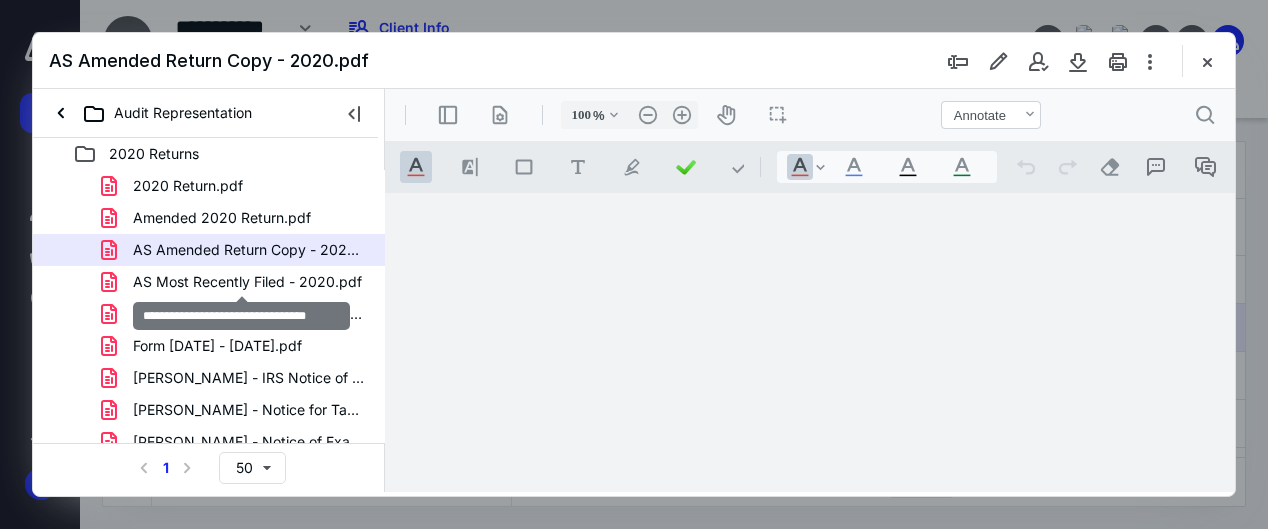 click on "2020 Return.pdf Amended 2020 Return.pdf AS Amended Return Copy - 2020.pdf AS Most Recently Filed - 2020.pdf Claim for Refund - 2021.04 to 2021.12.pdf Form [DATE] - [DATE].pdf [PERSON_NAME] - IRS Notice of Deficiency - TxYr 2020.12.pdf [PERSON_NAME] - Notice for Tax Examination Changes - TxYr 2020.12.pdf [PERSON_NAME] - Notice of Examination - TxYr 2020.12.pdf" at bounding box center [209, 314] 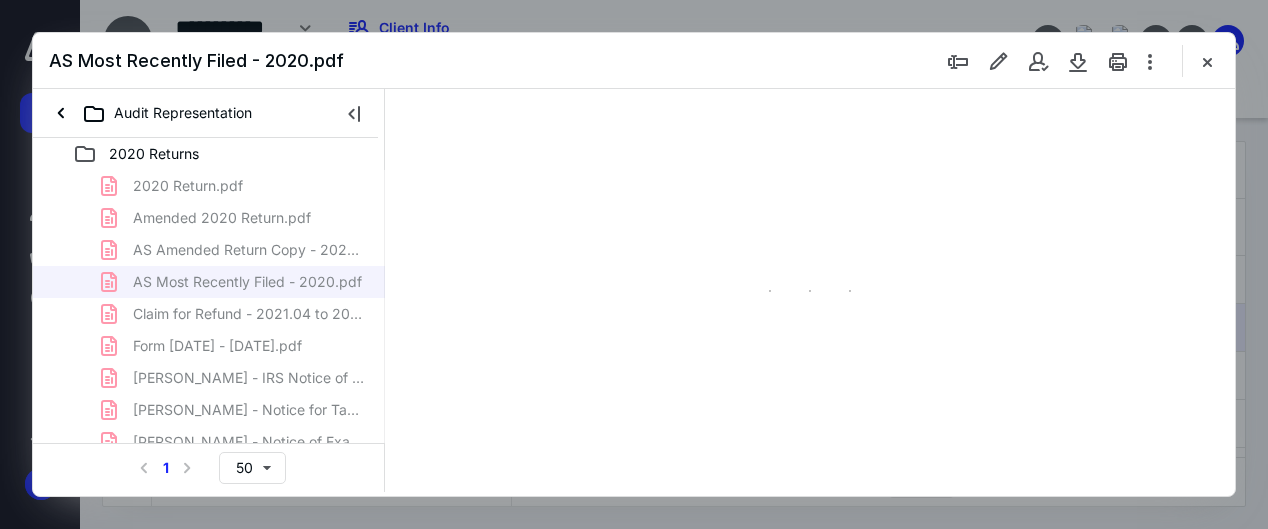 type on "136" 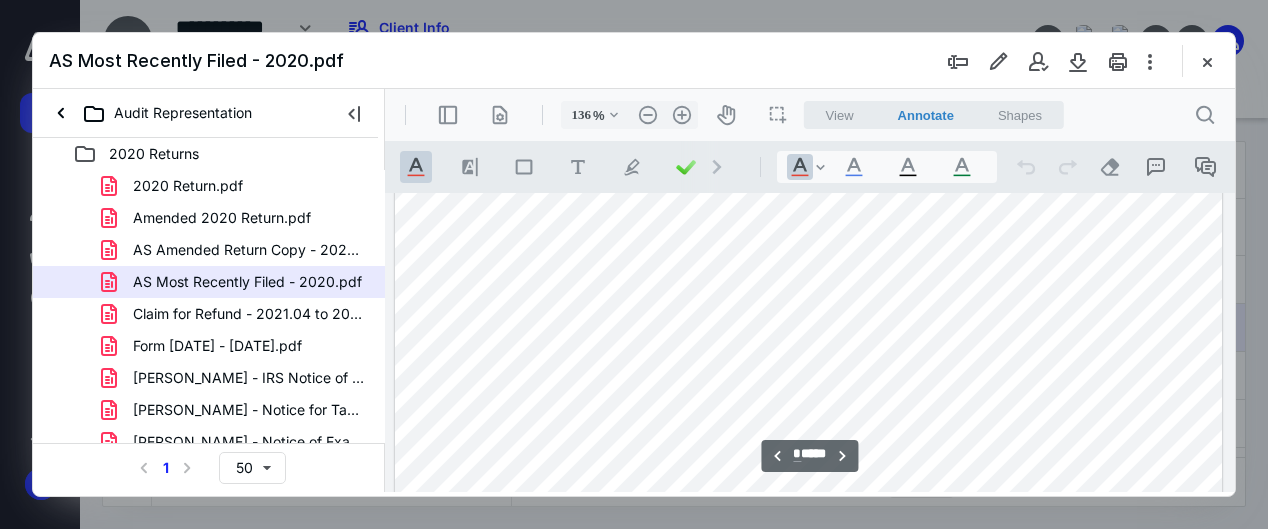 scroll, scrollTop: 8009, scrollLeft: 0, axis: vertical 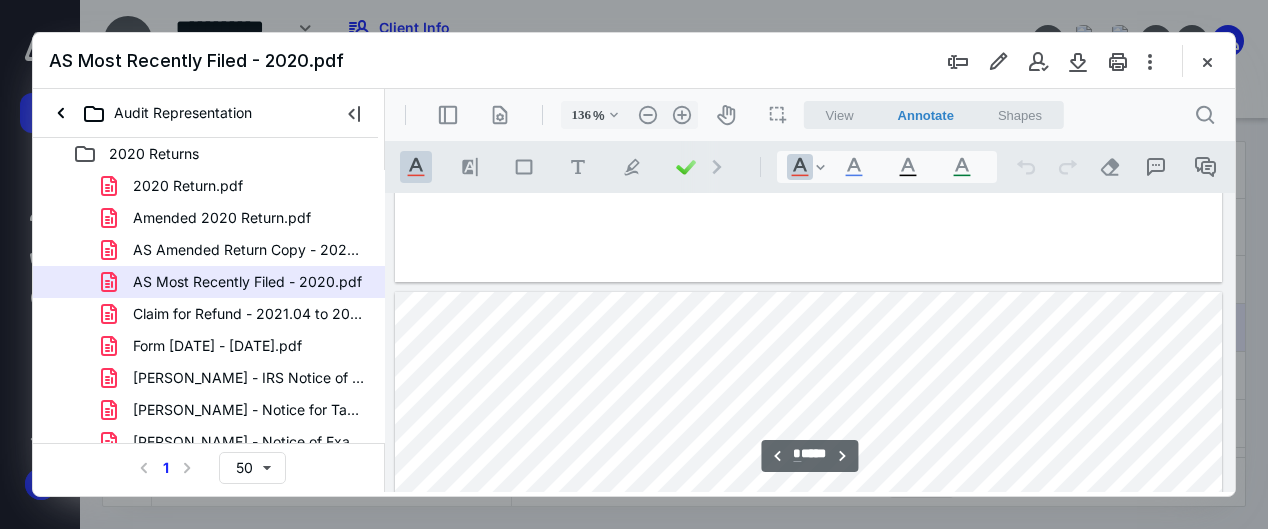 type on "*" 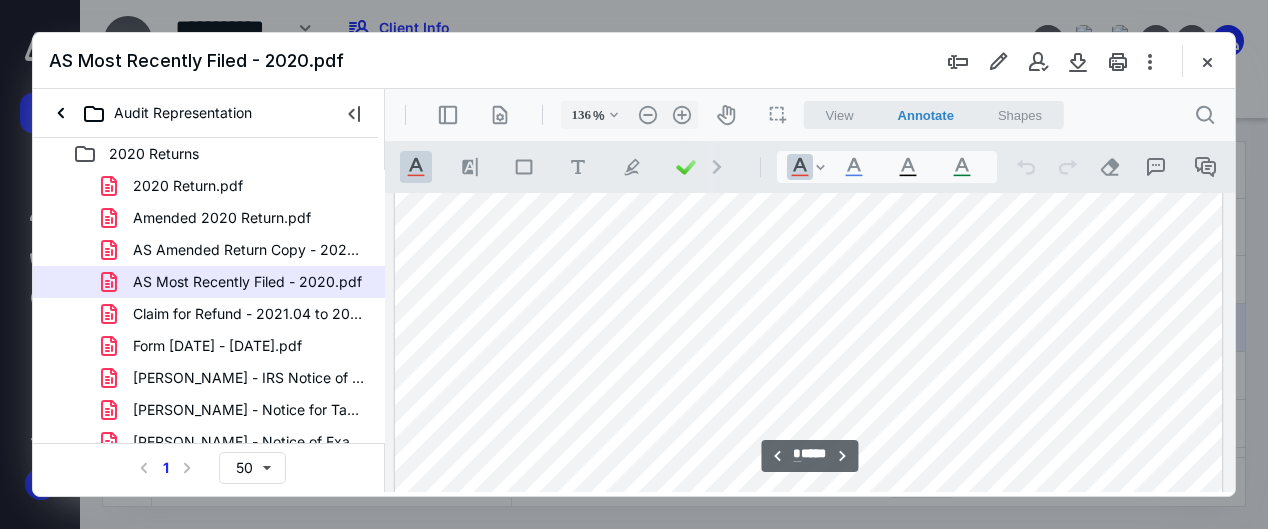 scroll, scrollTop: 1609, scrollLeft: 0, axis: vertical 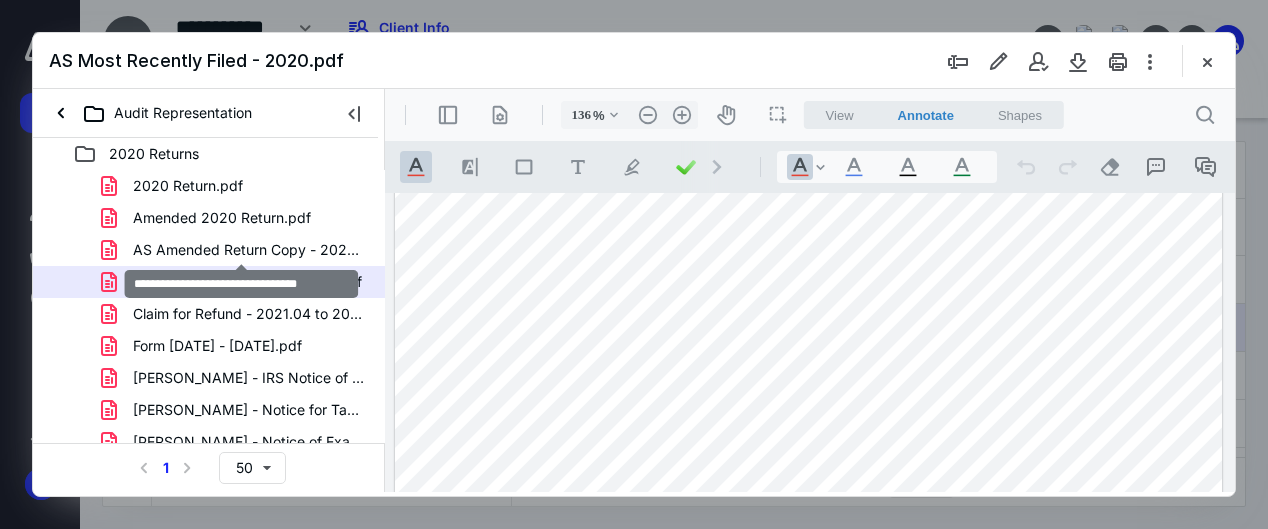 click on "AS Amended Return Copy - 2020.pdf" at bounding box center [249, 250] 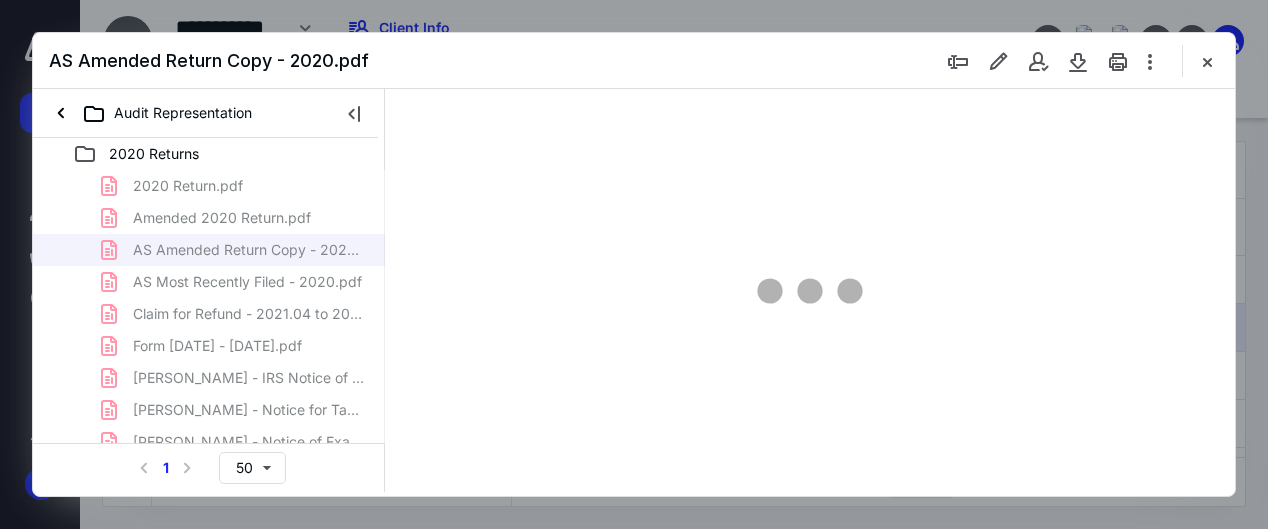 click on "2020 Return.pdf Amended 2020 Return.pdf AS Amended Return Copy - 2020.pdf AS Most Recently Filed - 2020.pdf Claim for Refund - 2021.04 to 2021.12.pdf Form [DATE] - [DATE].pdf [PERSON_NAME] - IRS Notice of Deficiency - TxYr 2020.12.pdf [PERSON_NAME] - Notice for Tax Examination Changes - TxYr 2020.12.pdf [PERSON_NAME] - Notice of Examination - TxYr 2020.12.pdf" at bounding box center [209, 314] 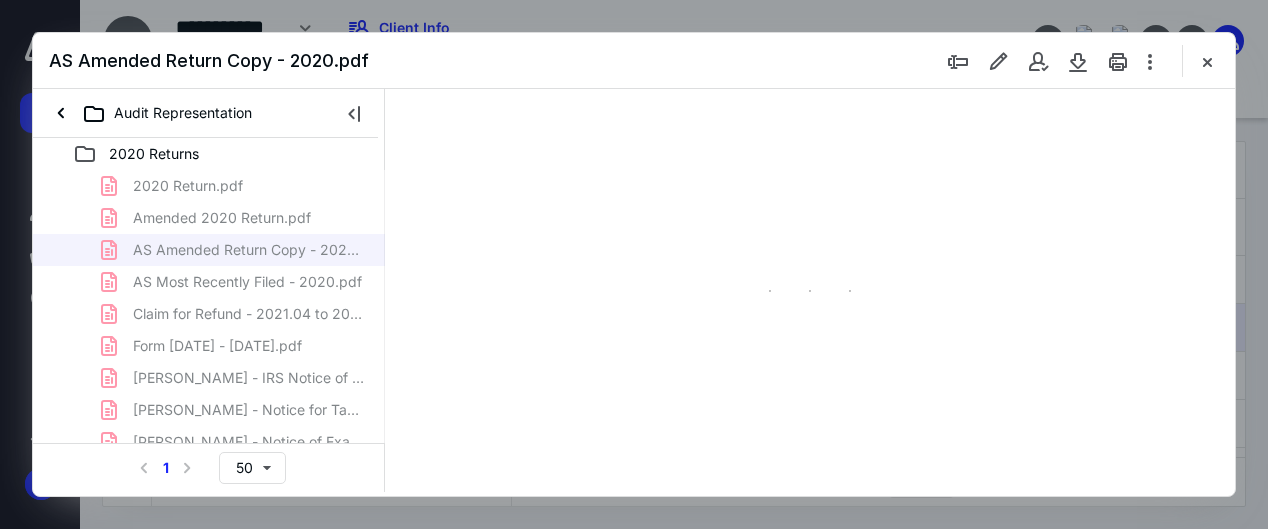 type on "136" 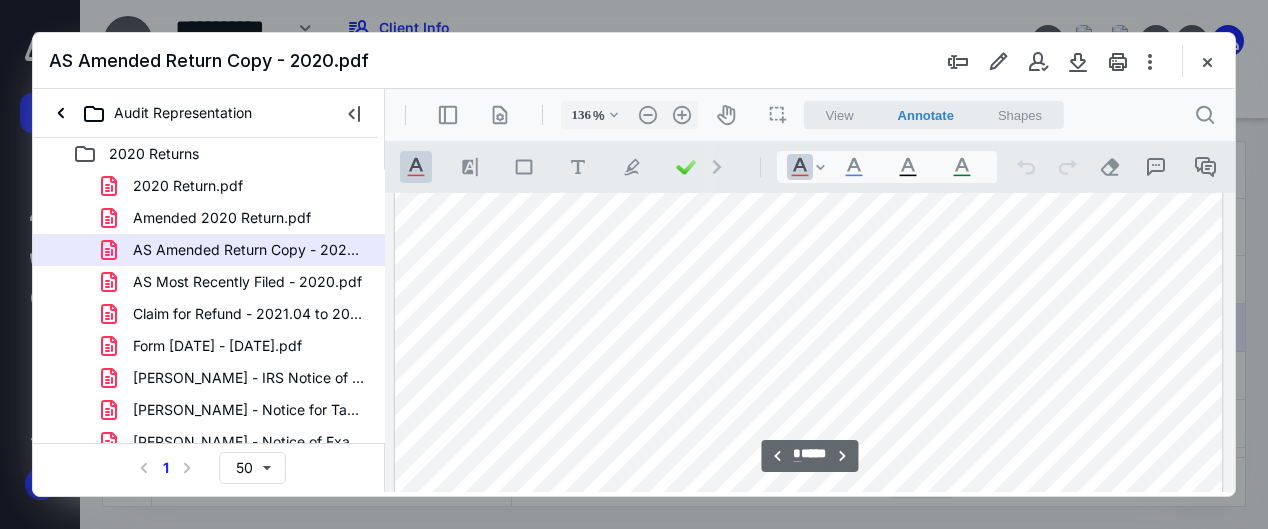 scroll, scrollTop: 1609, scrollLeft: 0, axis: vertical 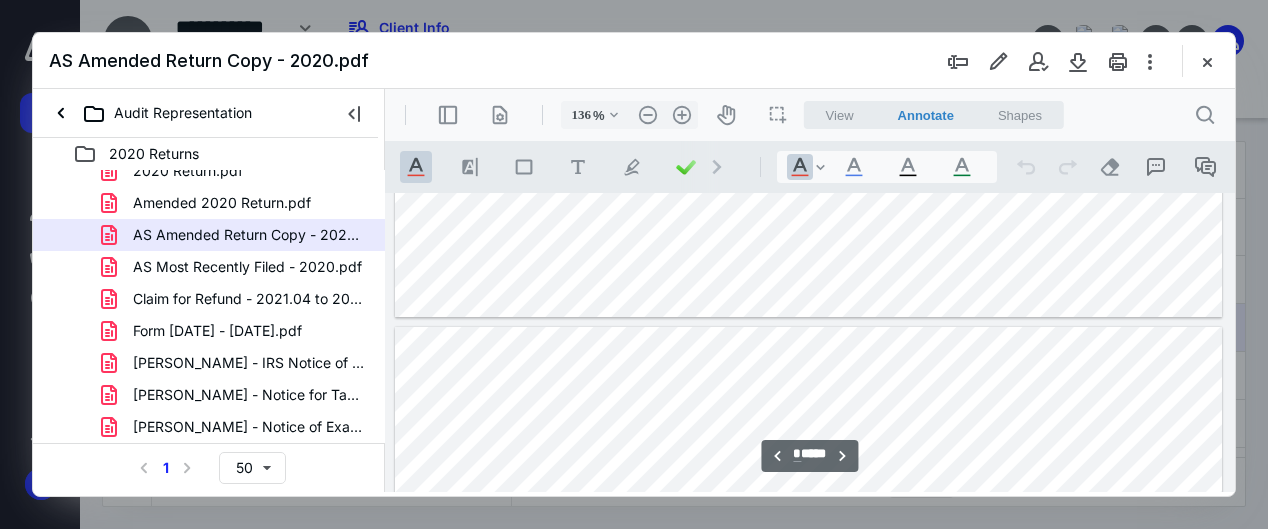 type on "*" 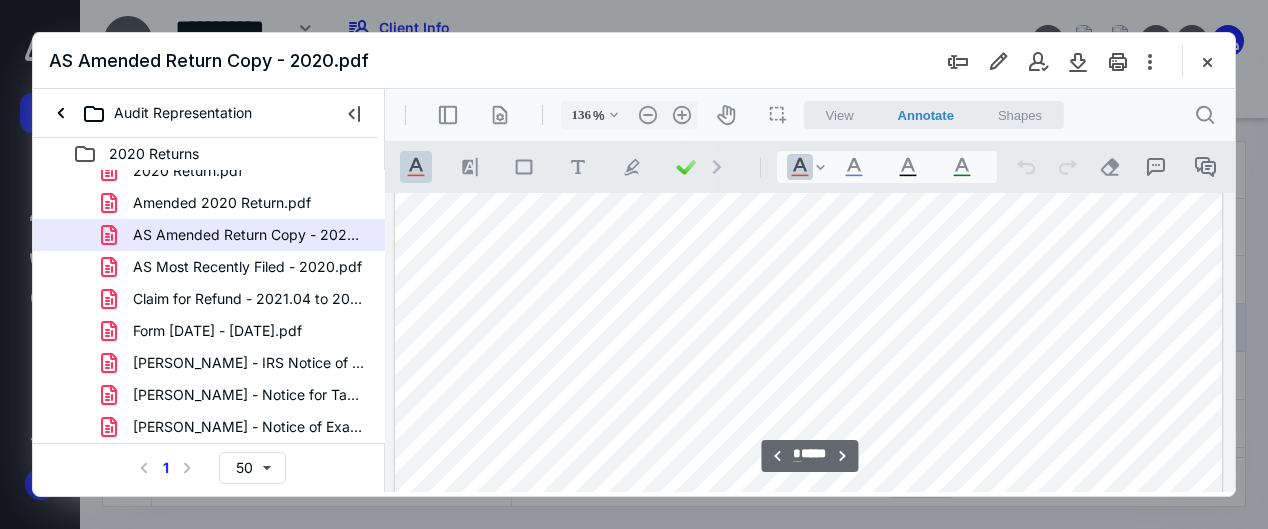 scroll, scrollTop: 4709, scrollLeft: 0, axis: vertical 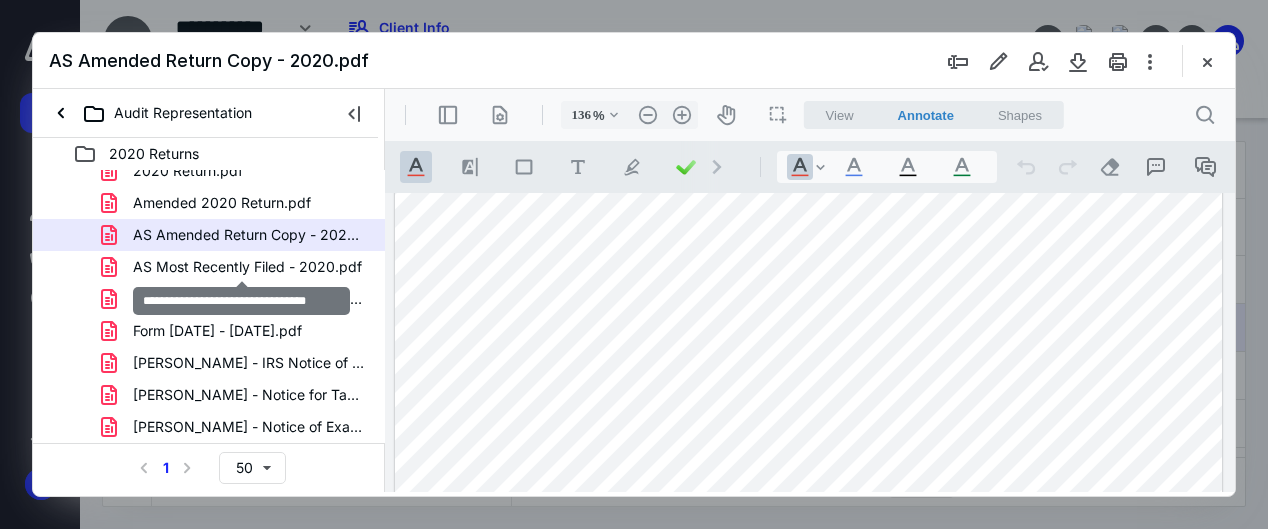 click on "AS Most Recently Filed - 2020.pdf" at bounding box center (247, 267) 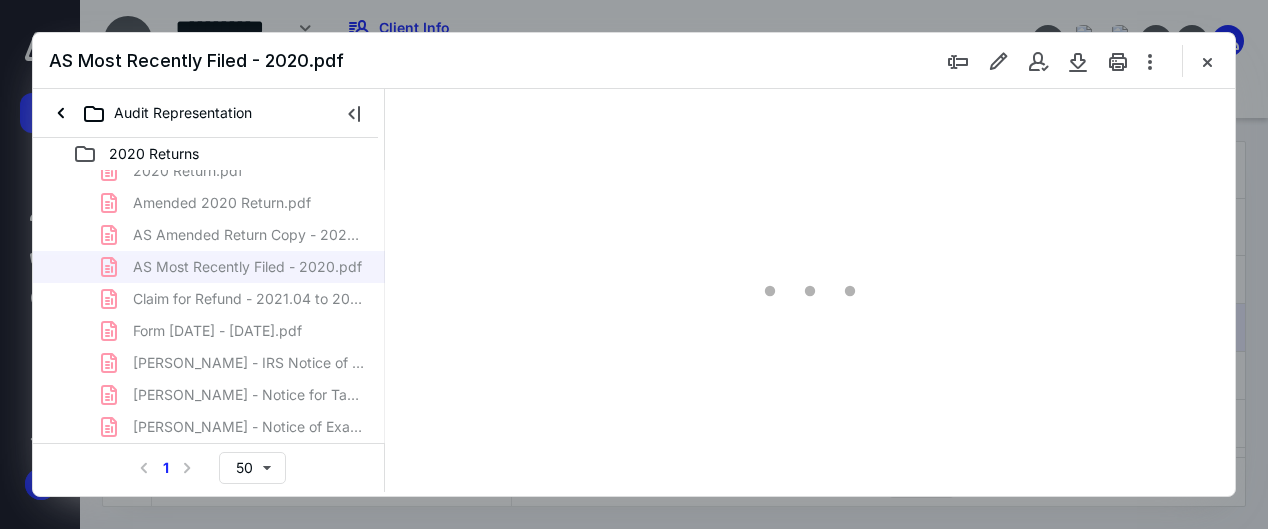 type on "136" 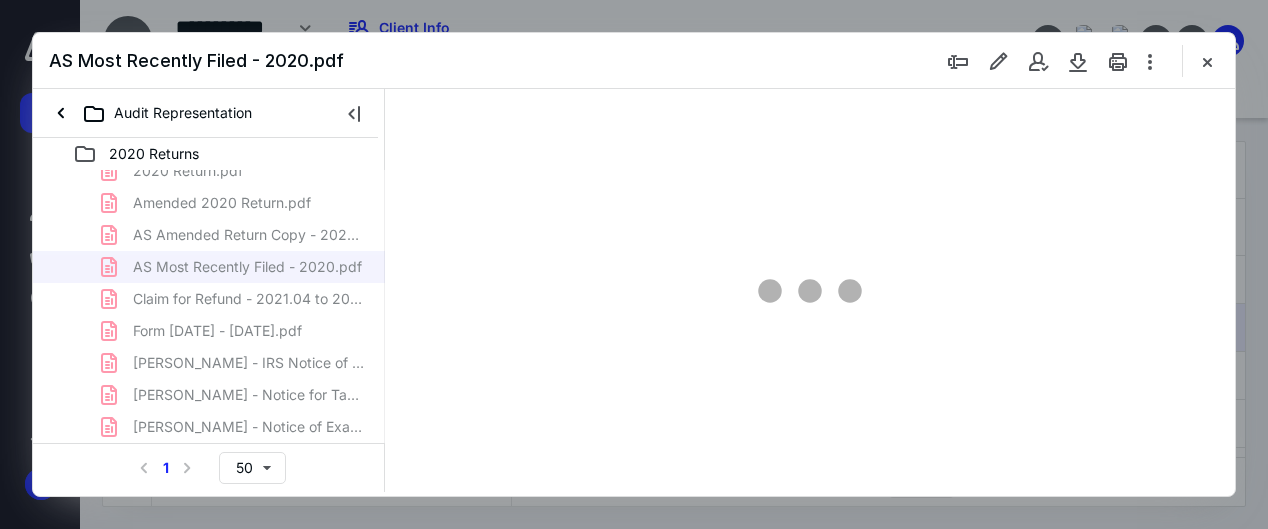 scroll, scrollTop: 109, scrollLeft: 0, axis: vertical 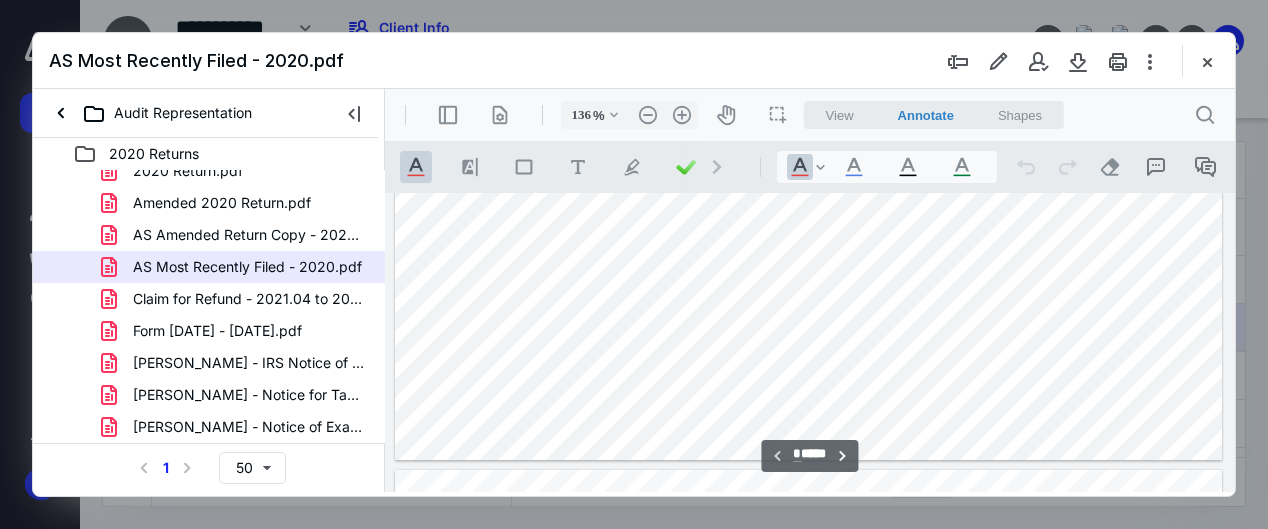type on "*" 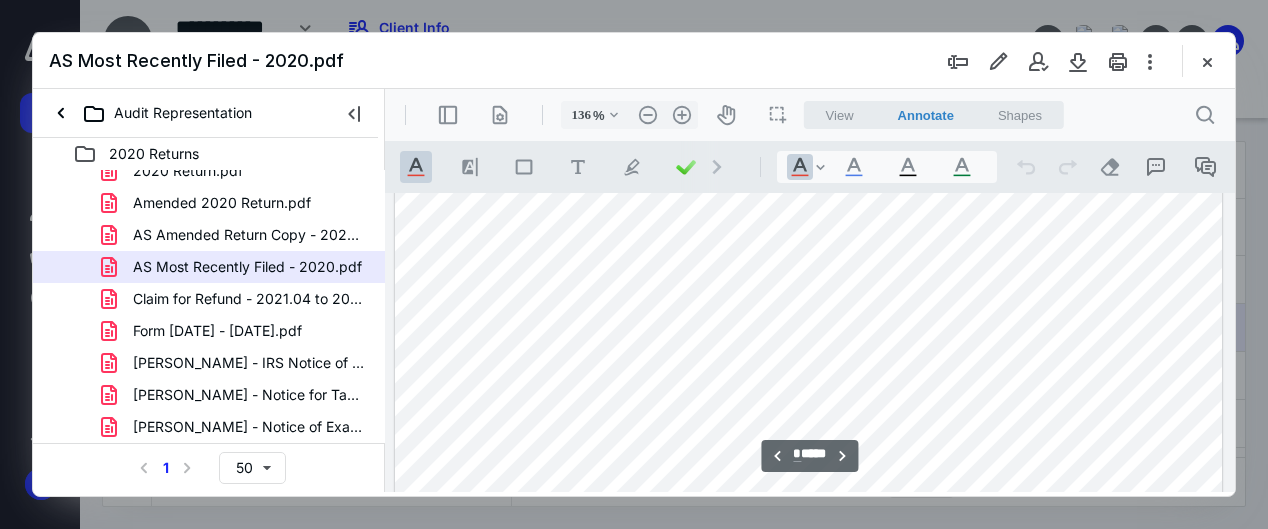 scroll, scrollTop: 1709, scrollLeft: 0, axis: vertical 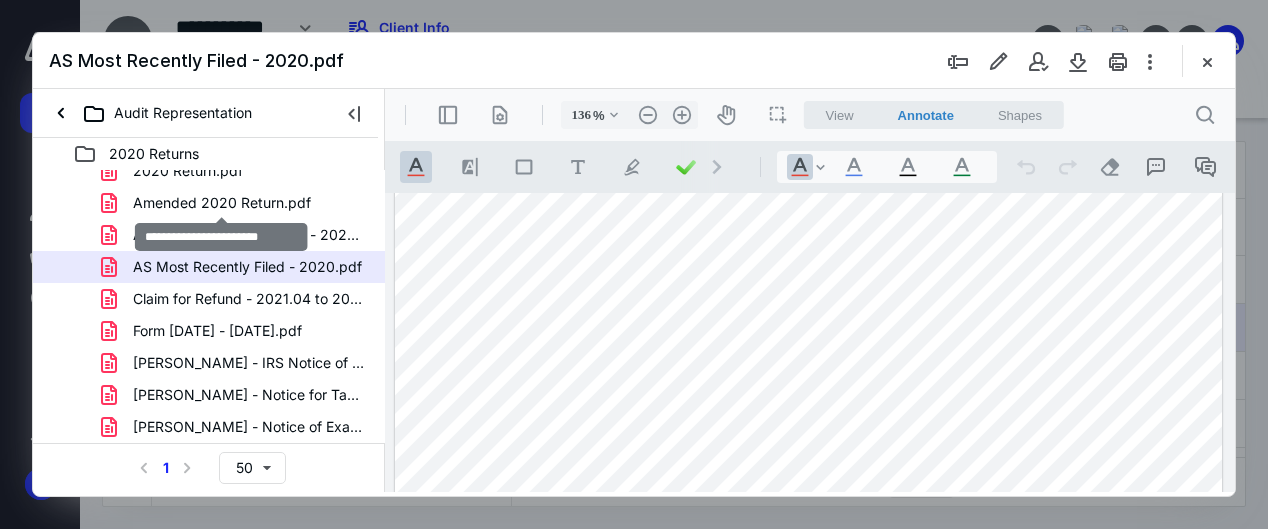 click on "Amended 2020 Return.pdf" at bounding box center [222, 203] 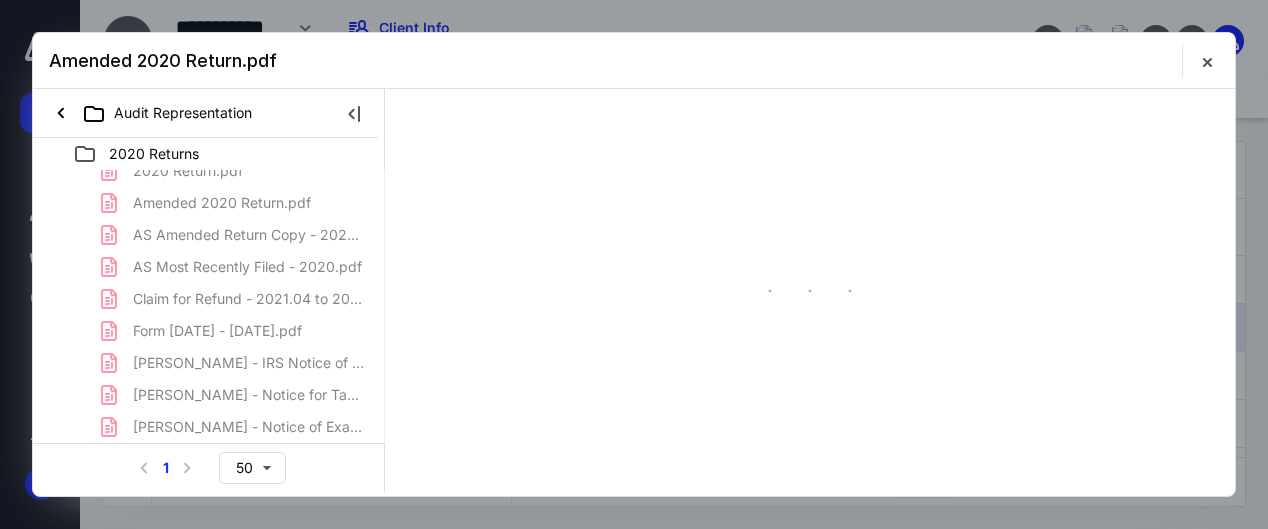click on "2020 Return.pdf Amended 2020 Return.pdf AS Amended Return Copy - 2020.pdf AS Most Recently Filed - 2020.pdf Claim for Refund - 2021.04 to 2021.12.pdf Form [DATE] - [DATE].pdf [PERSON_NAME] - IRS Notice of Deficiency - TxYr 2020.12.pdf [PERSON_NAME] - Notice for Tax Examination Changes - TxYr 2020.12.pdf [PERSON_NAME] - Notice of Examination - TxYr 2020.12.pdf" at bounding box center [209, 299] 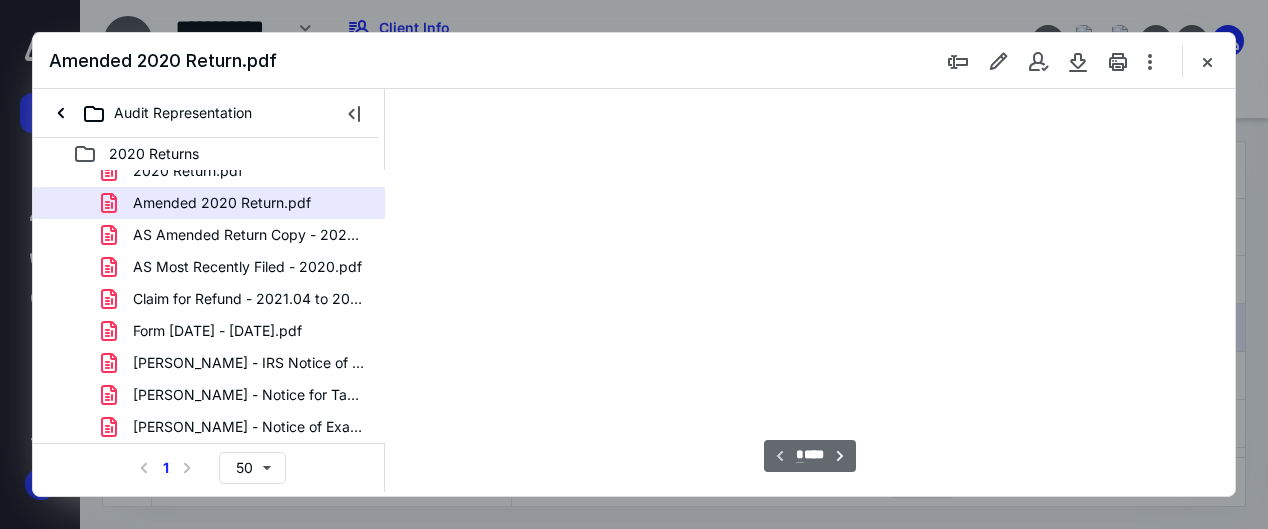 type on "136" 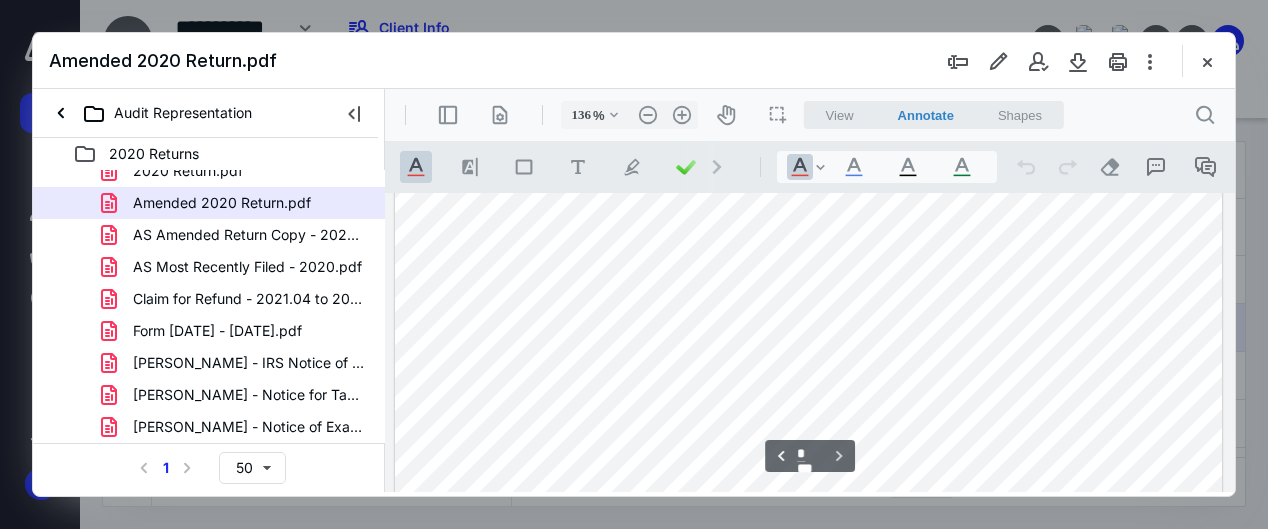 scroll, scrollTop: 1463, scrollLeft: 0, axis: vertical 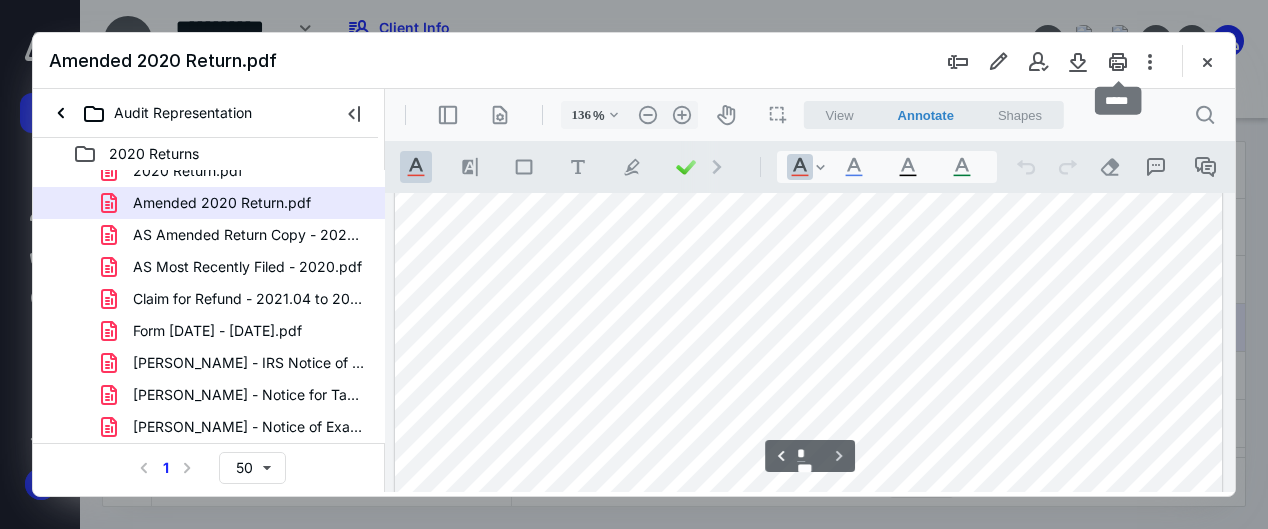 click at bounding box center [1118, 61] 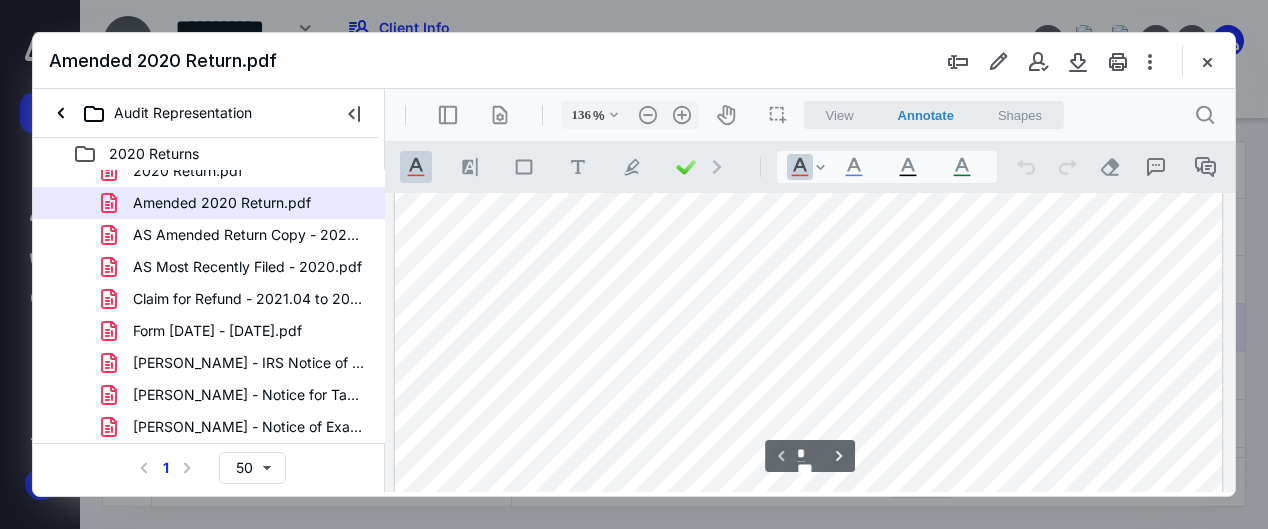 scroll, scrollTop: 0, scrollLeft: 0, axis: both 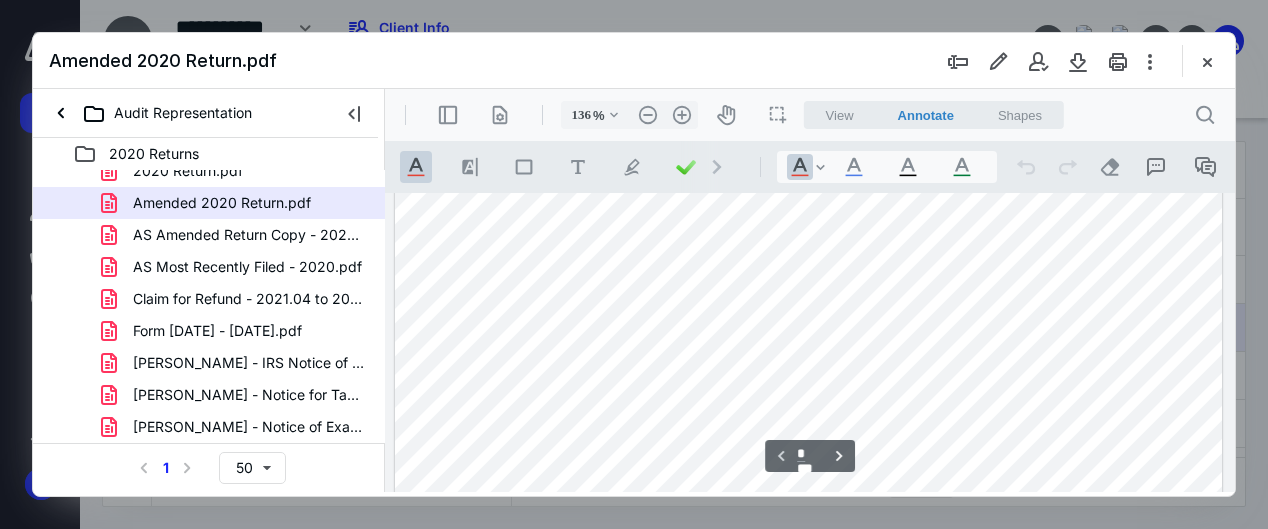 type on "*" 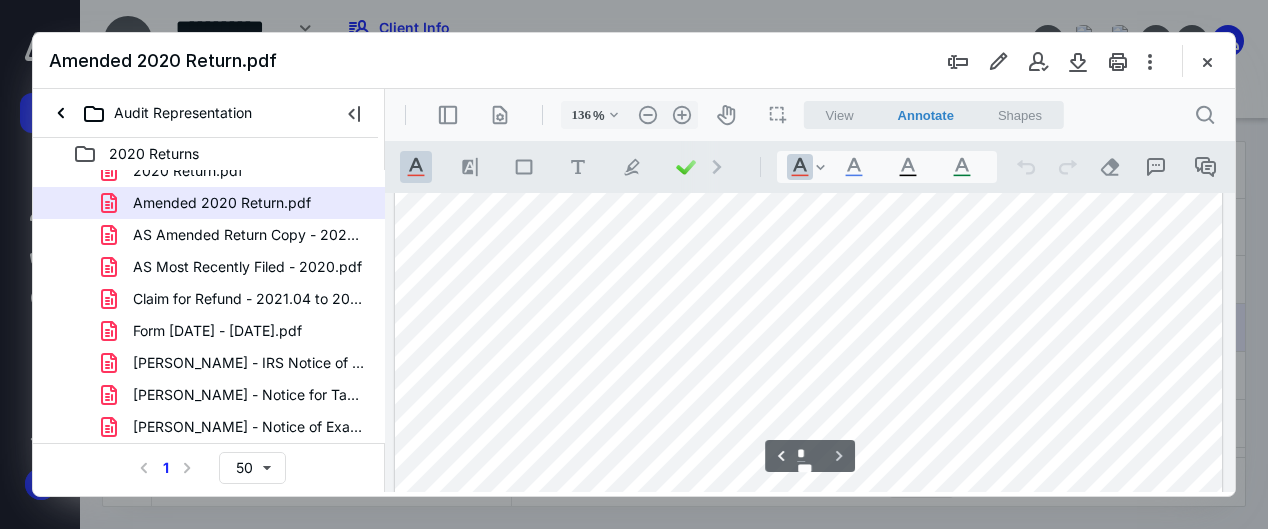 scroll, scrollTop: 1863, scrollLeft: 0, axis: vertical 